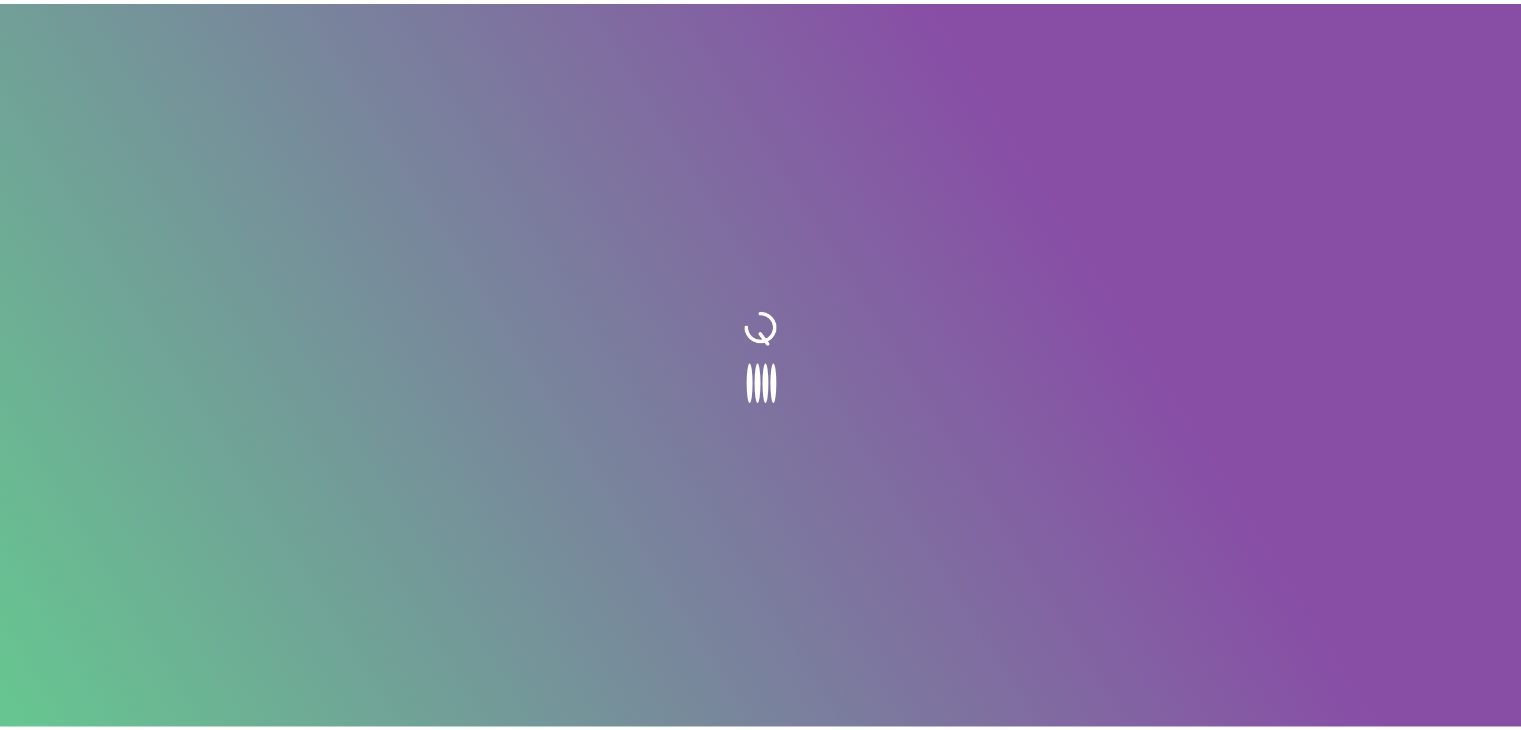 scroll, scrollTop: 0, scrollLeft: 0, axis: both 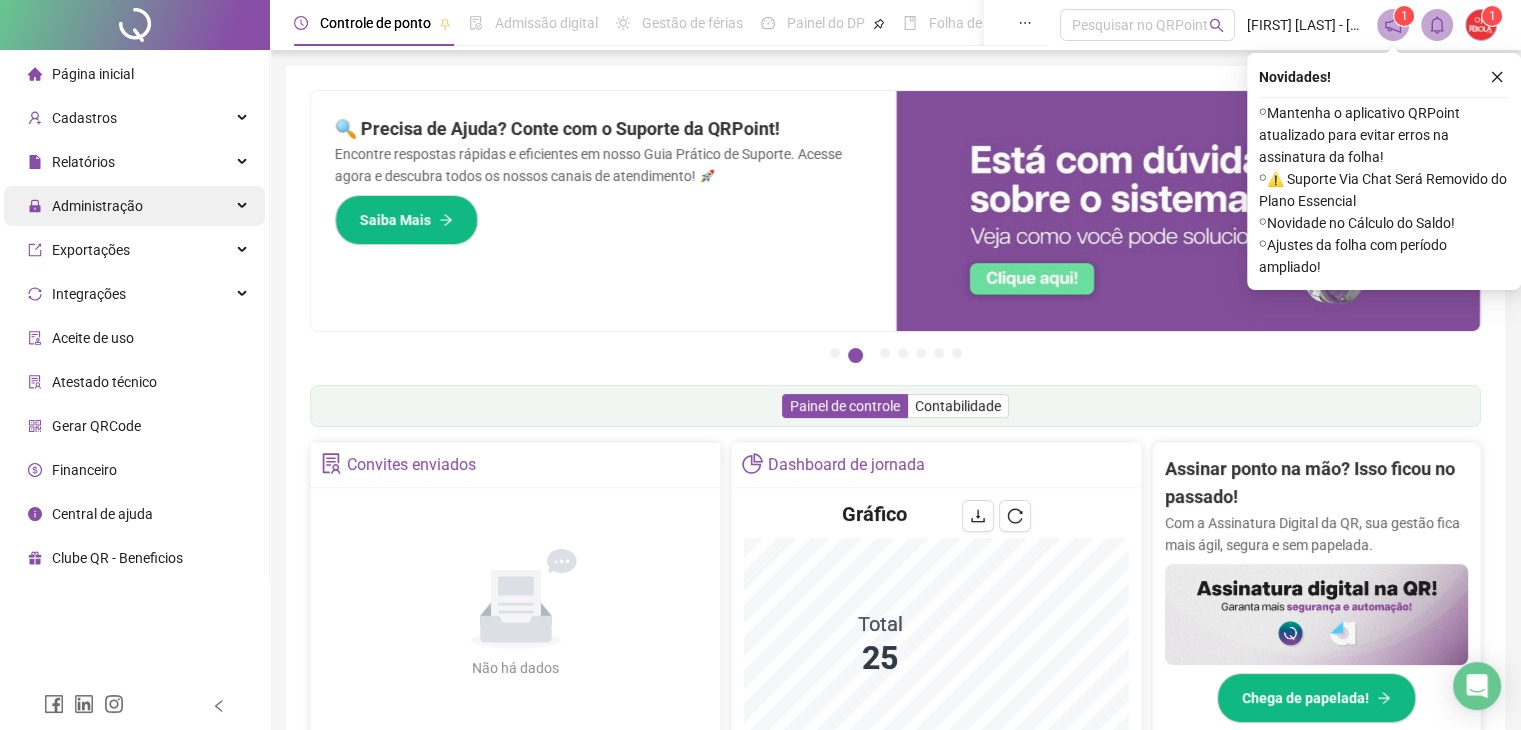 click on "Administração" at bounding box center (134, 206) 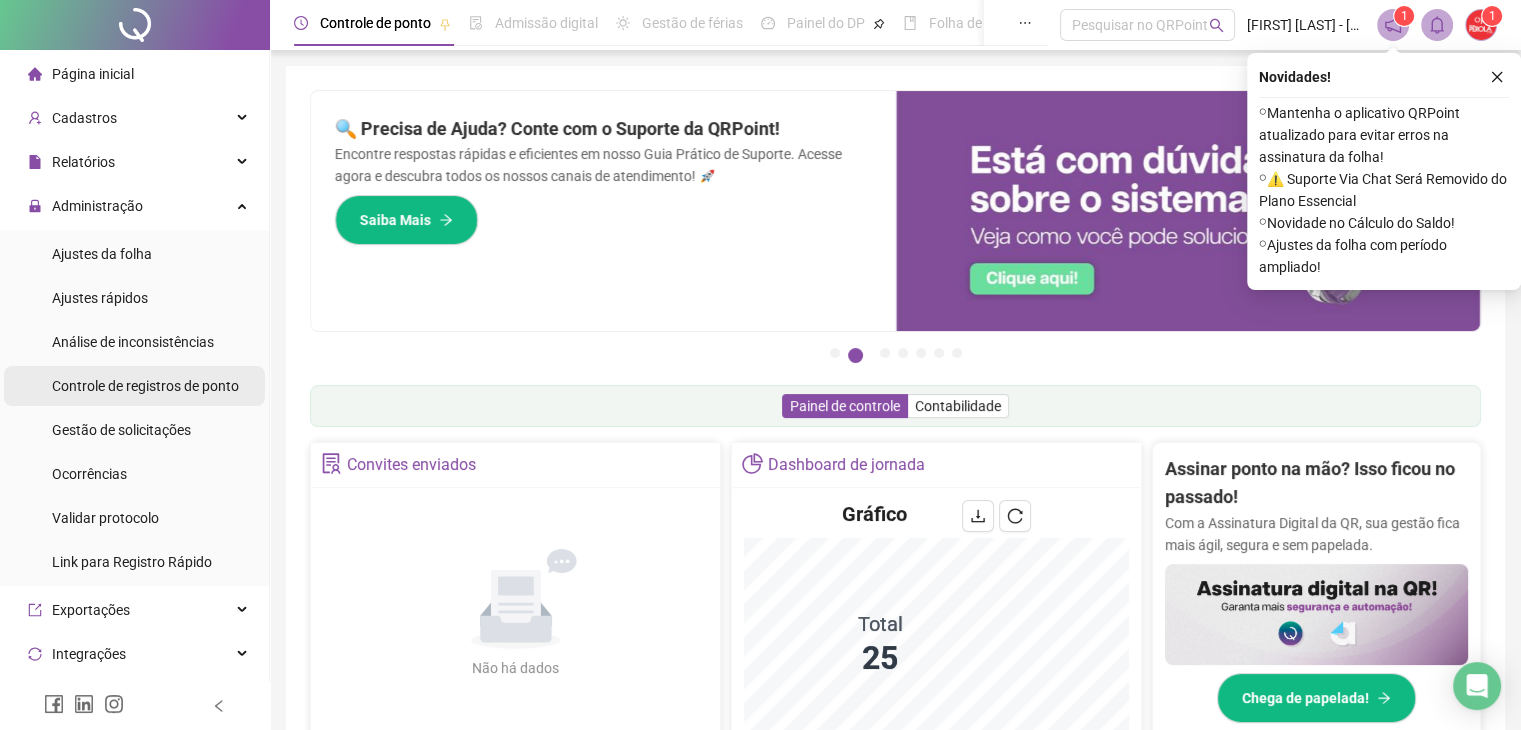 click on "Controle de registros de ponto" at bounding box center [145, 386] 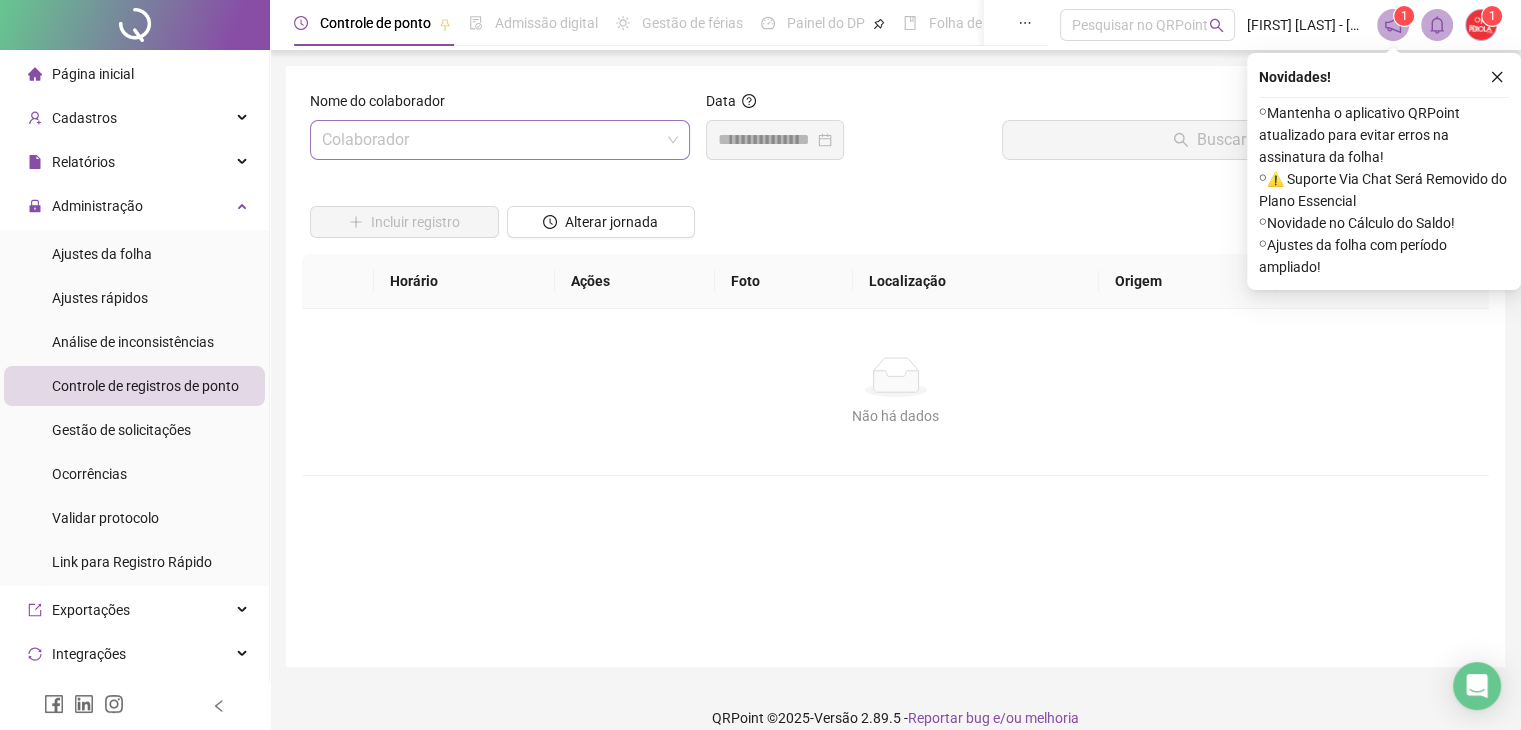 click at bounding box center (491, 140) 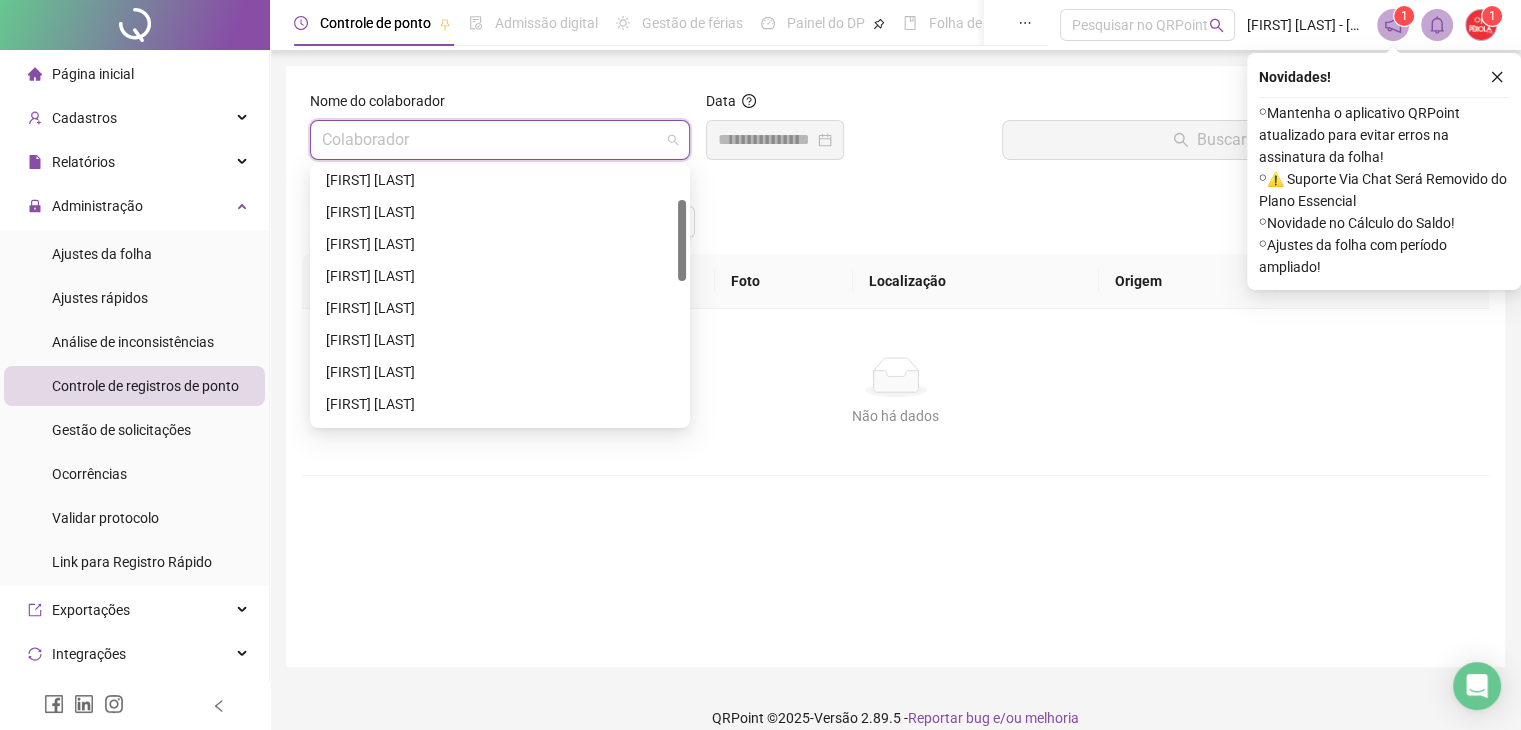 scroll, scrollTop: 200, scrollLeft: 0, axis: vertical 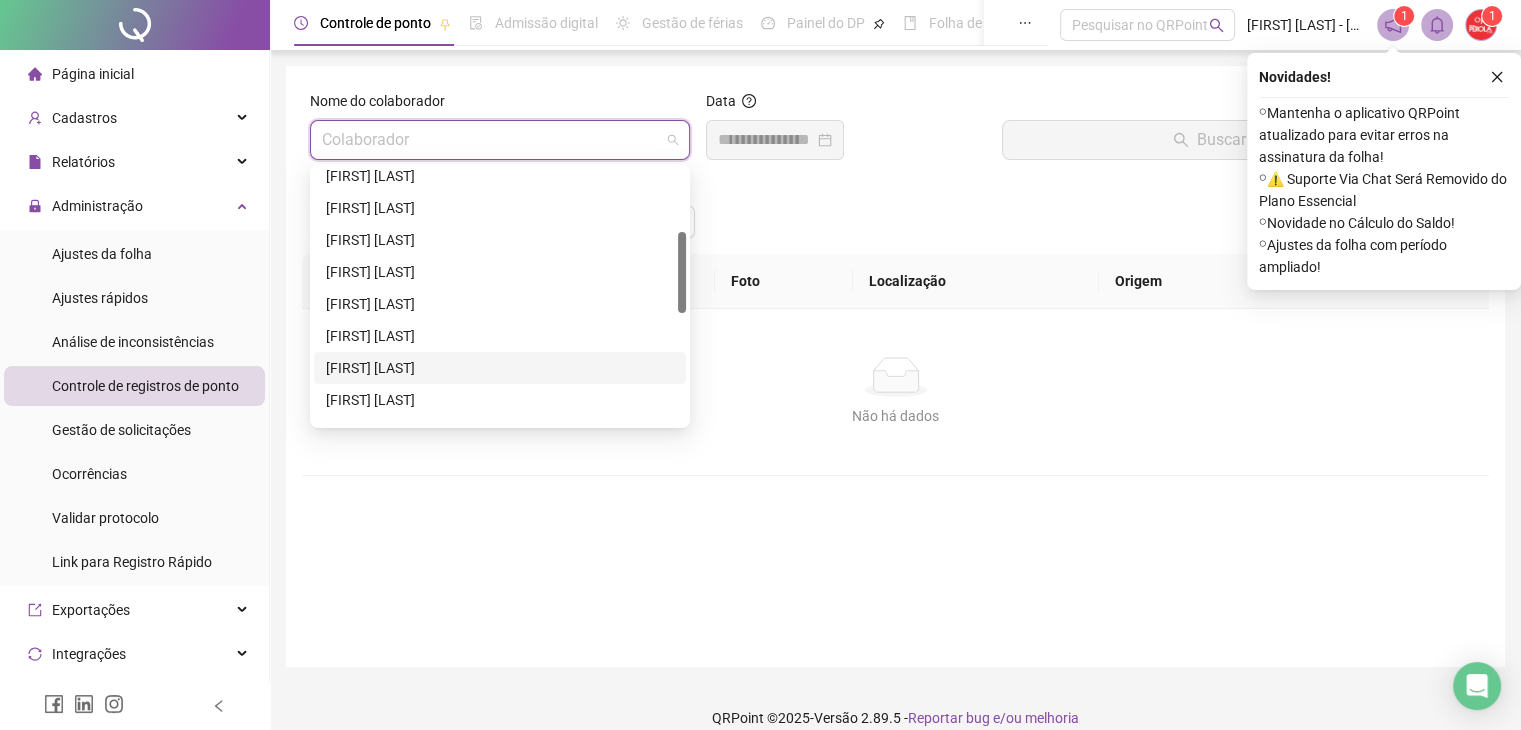 click on "[FIRST] [LAST]" at bounding box center (500, 368) 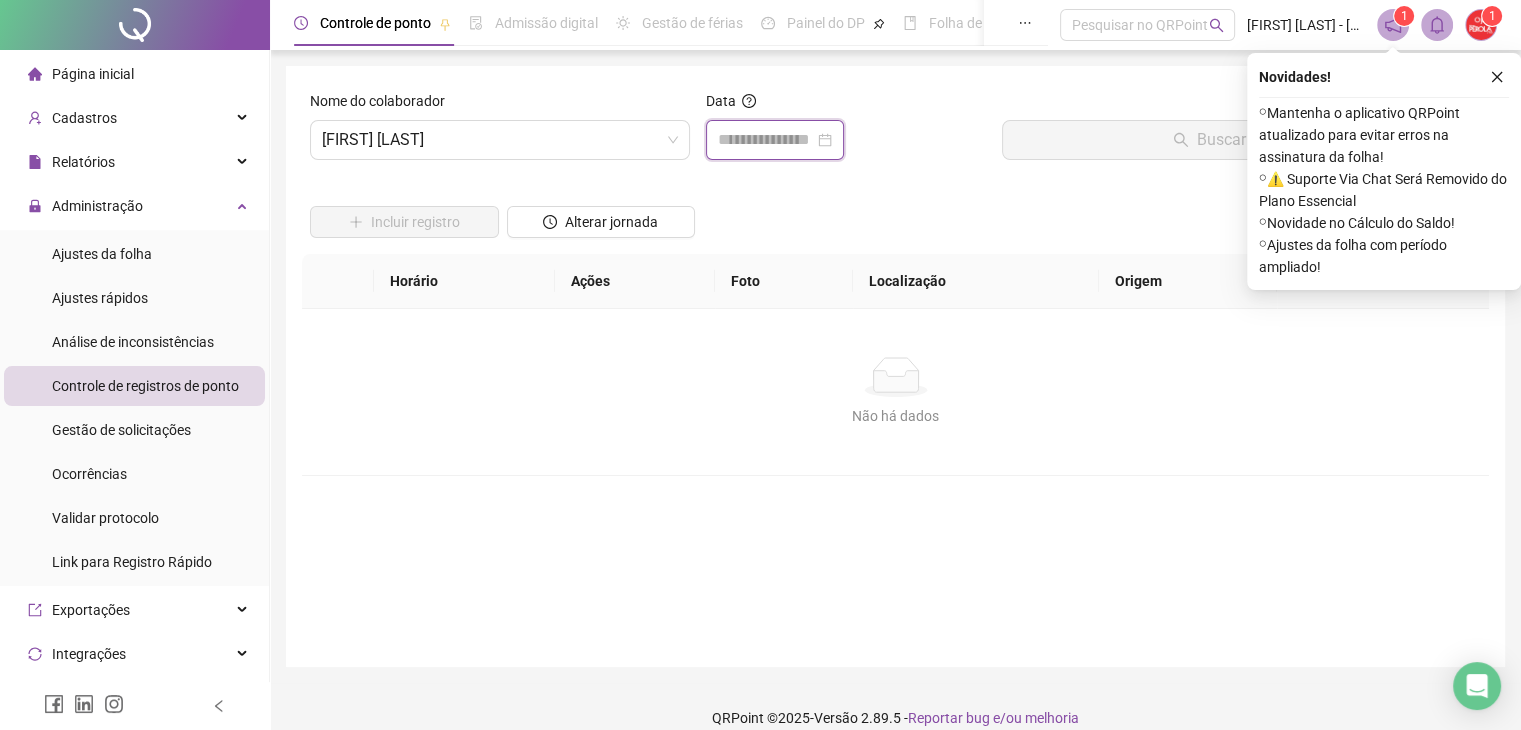 click at bounding box center (766, 140) 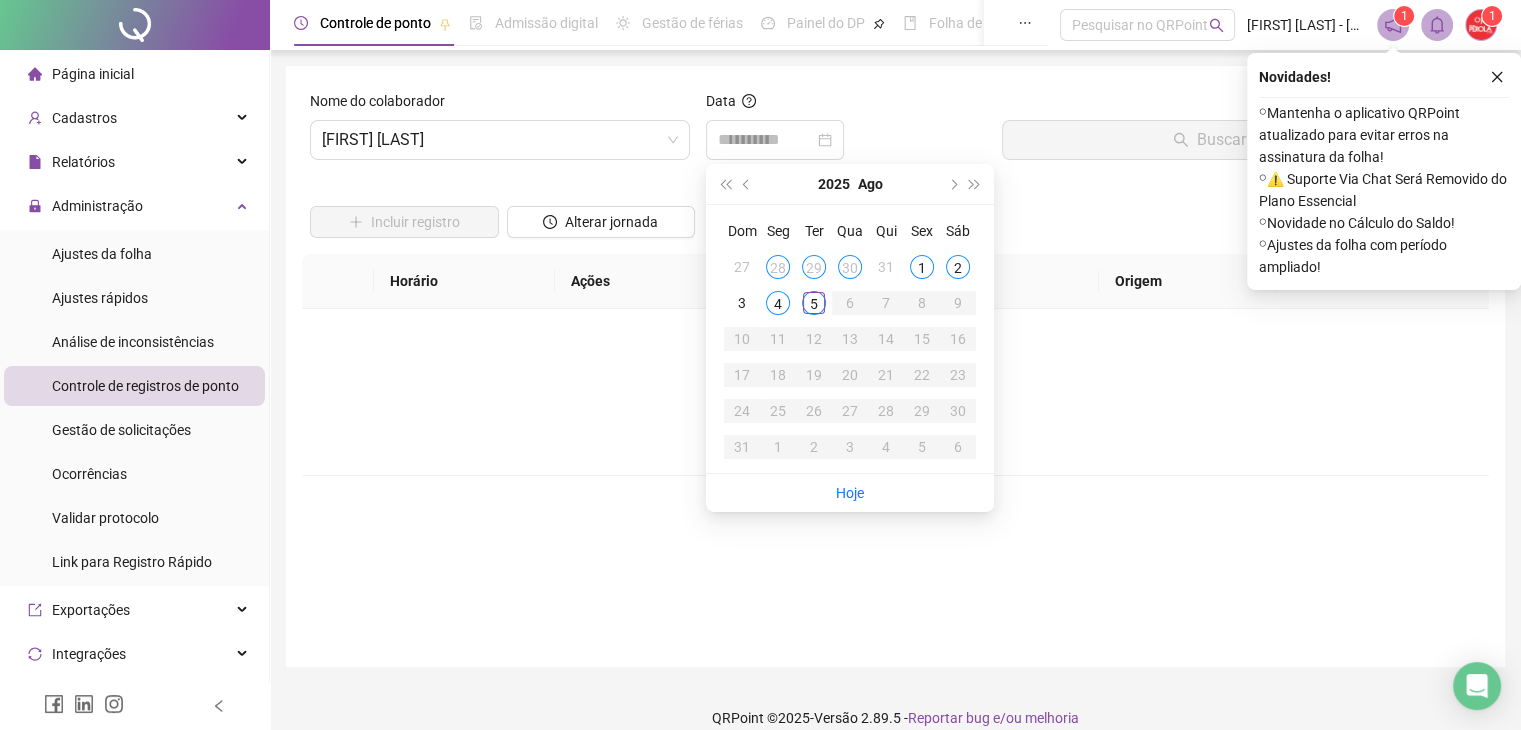 drag, startPoint x: 873, startPoint y: 269, endPoint x: 918, endPoint y: 251, distance: 48.466484 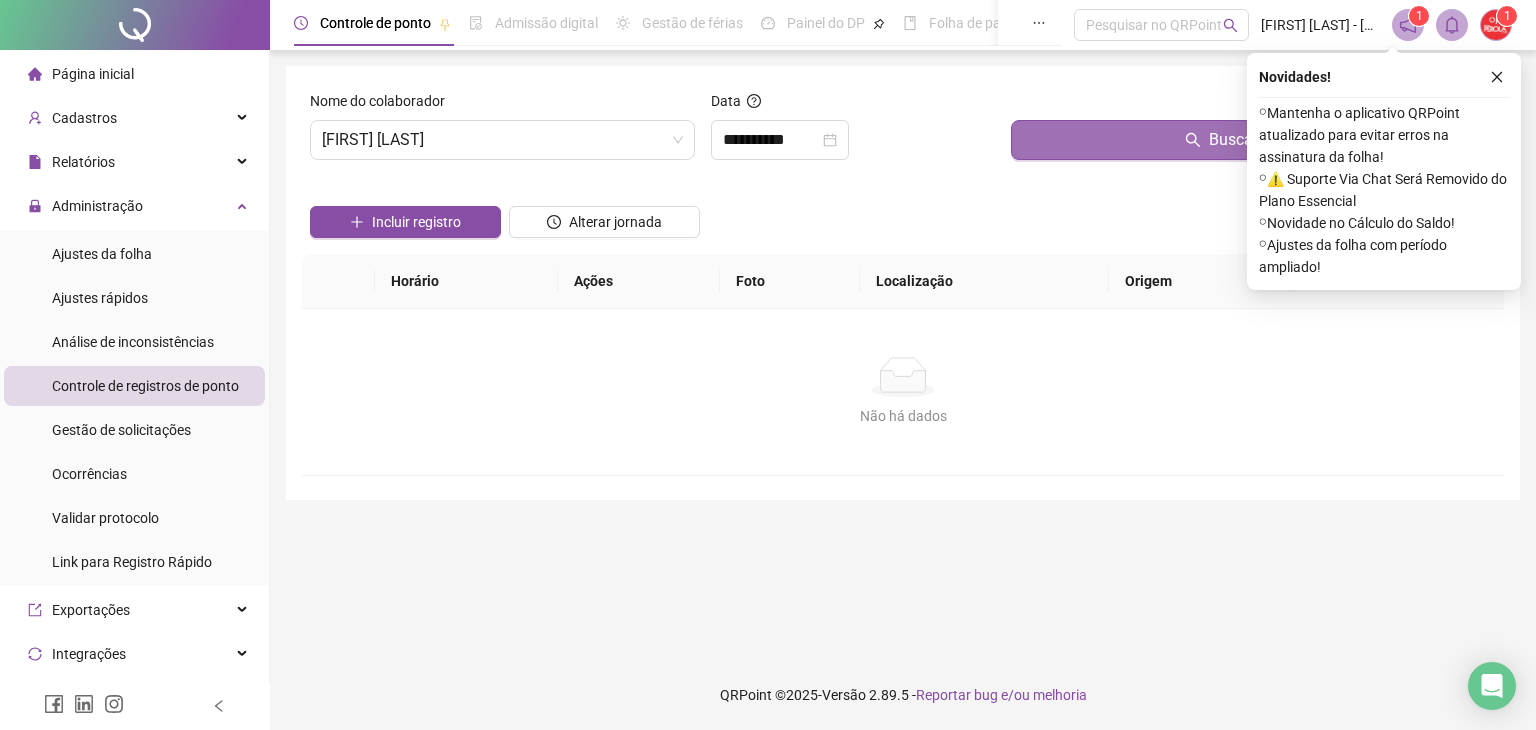 click on "Buscar registros" at bounding box center [1253, 140] 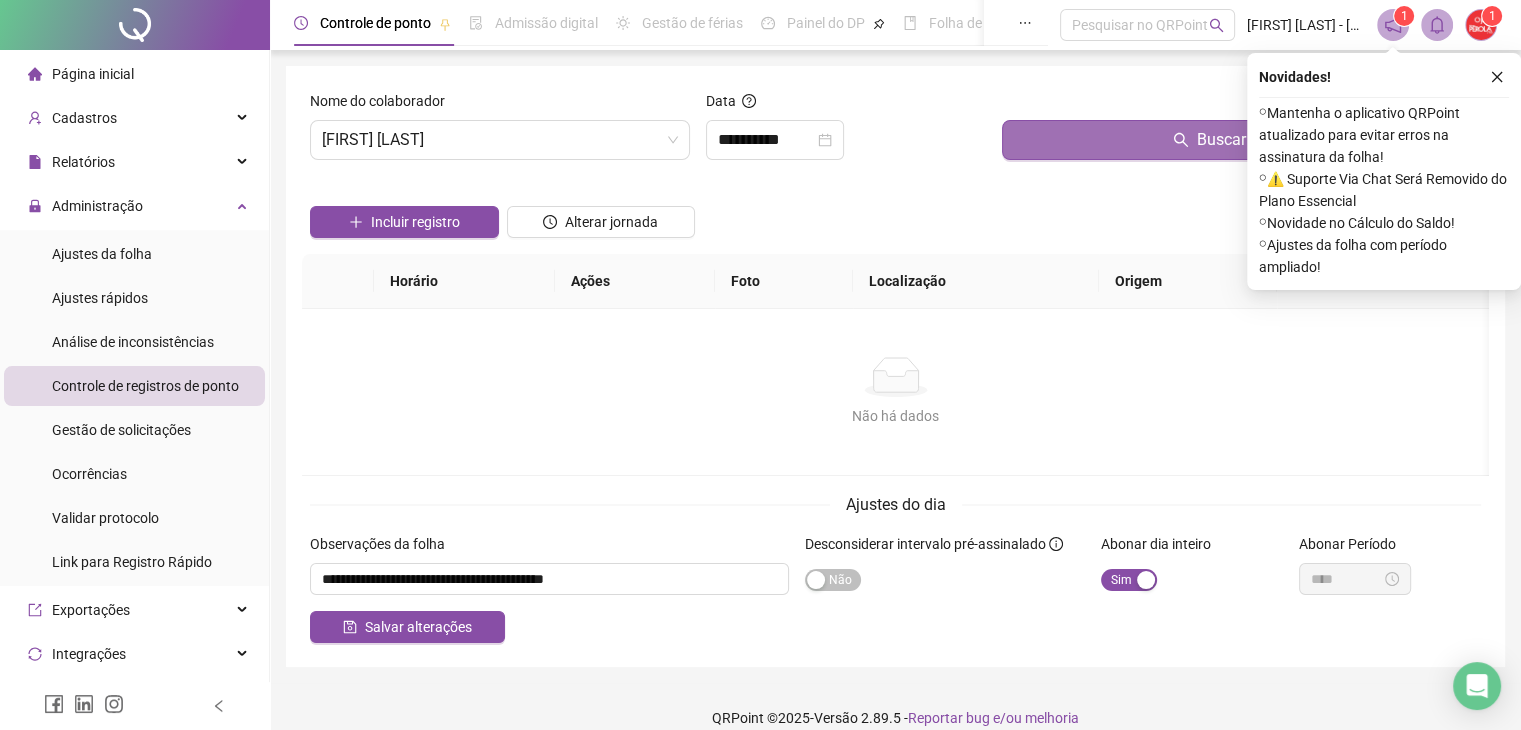click on "Buscar registros" at bounding box center [1241, 140] 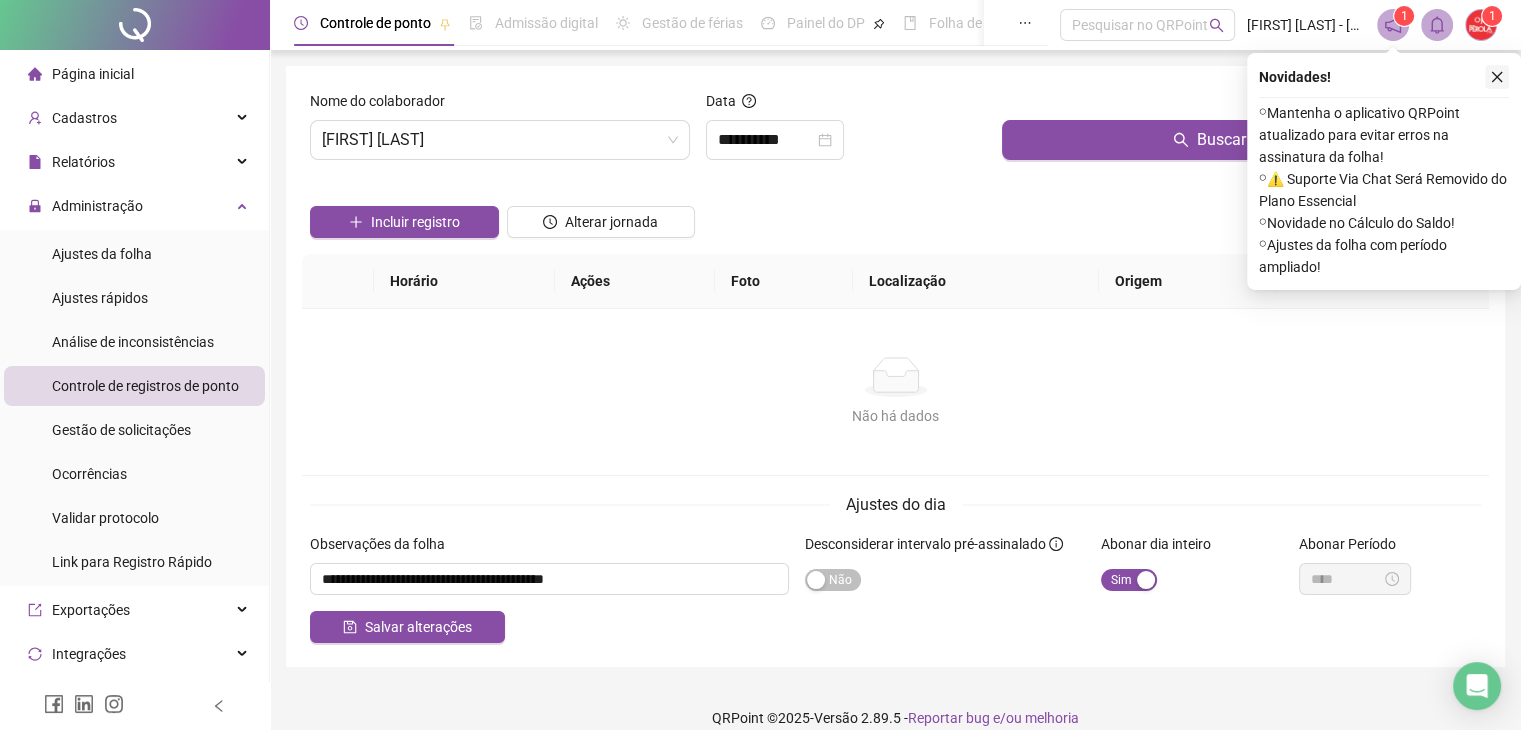 click at bounding box center (1497, 77) 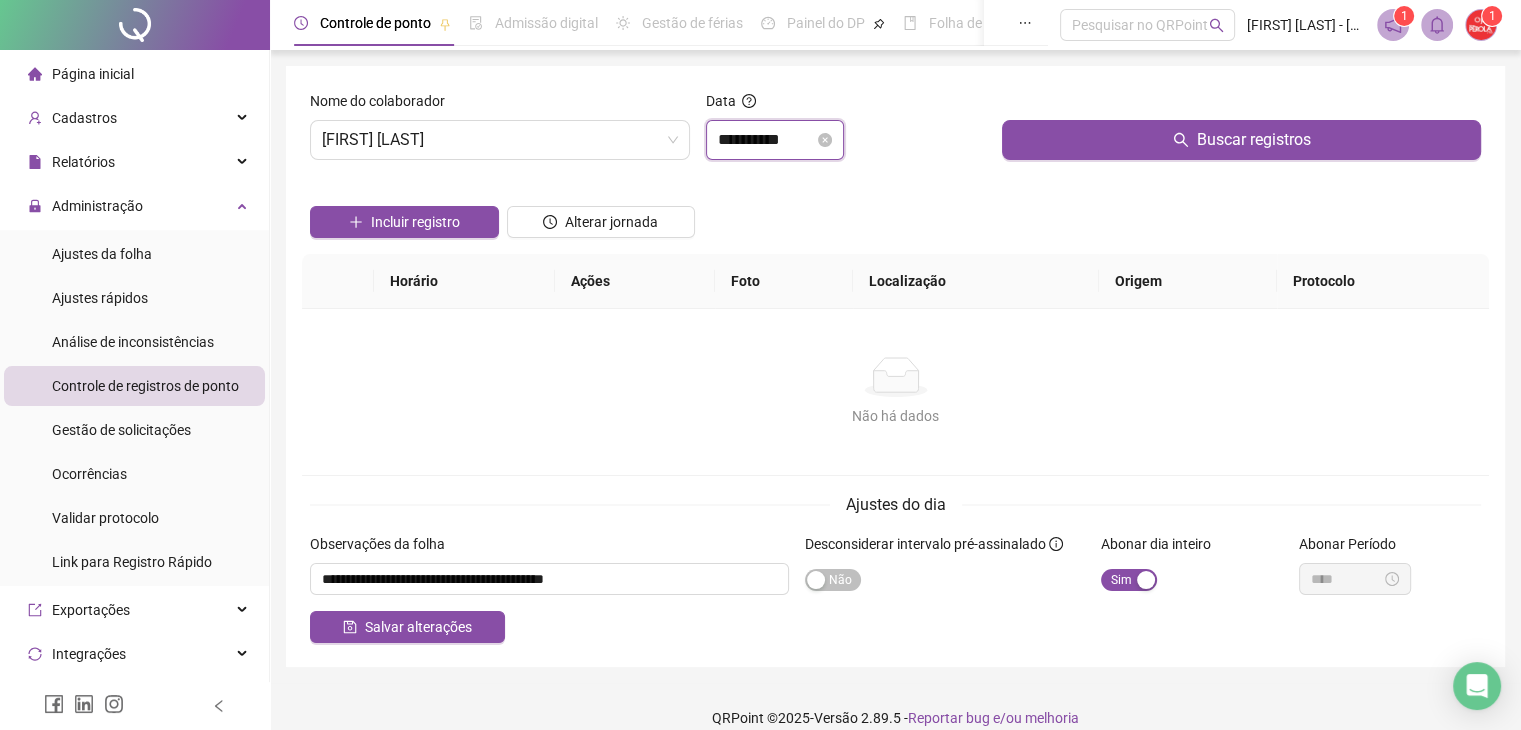 click on "**********" at bounding box center (766, 140) 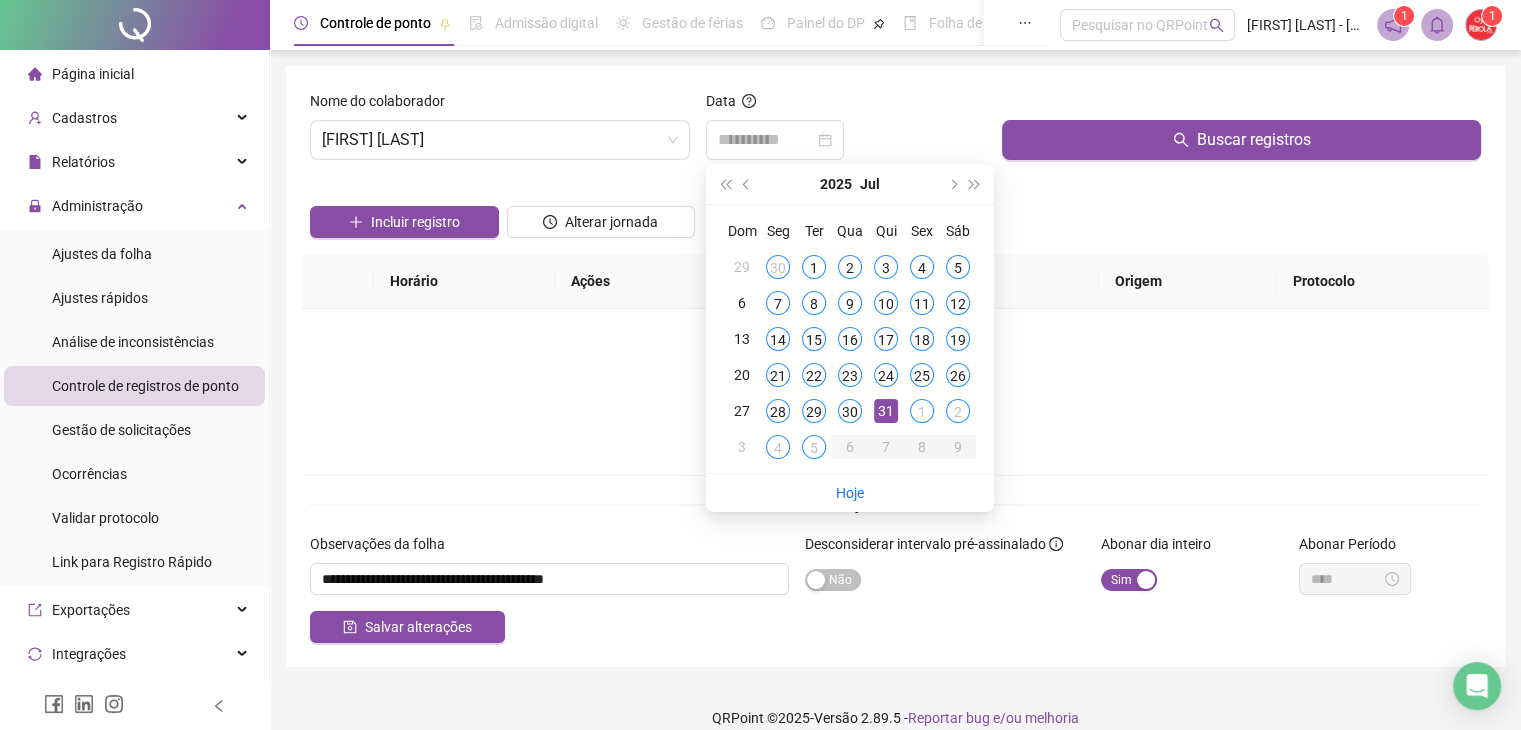 drag, startPoint x: 908, startPoint y: 413, endPoint x: 927, endPoint y: 391, distance: 29.068884 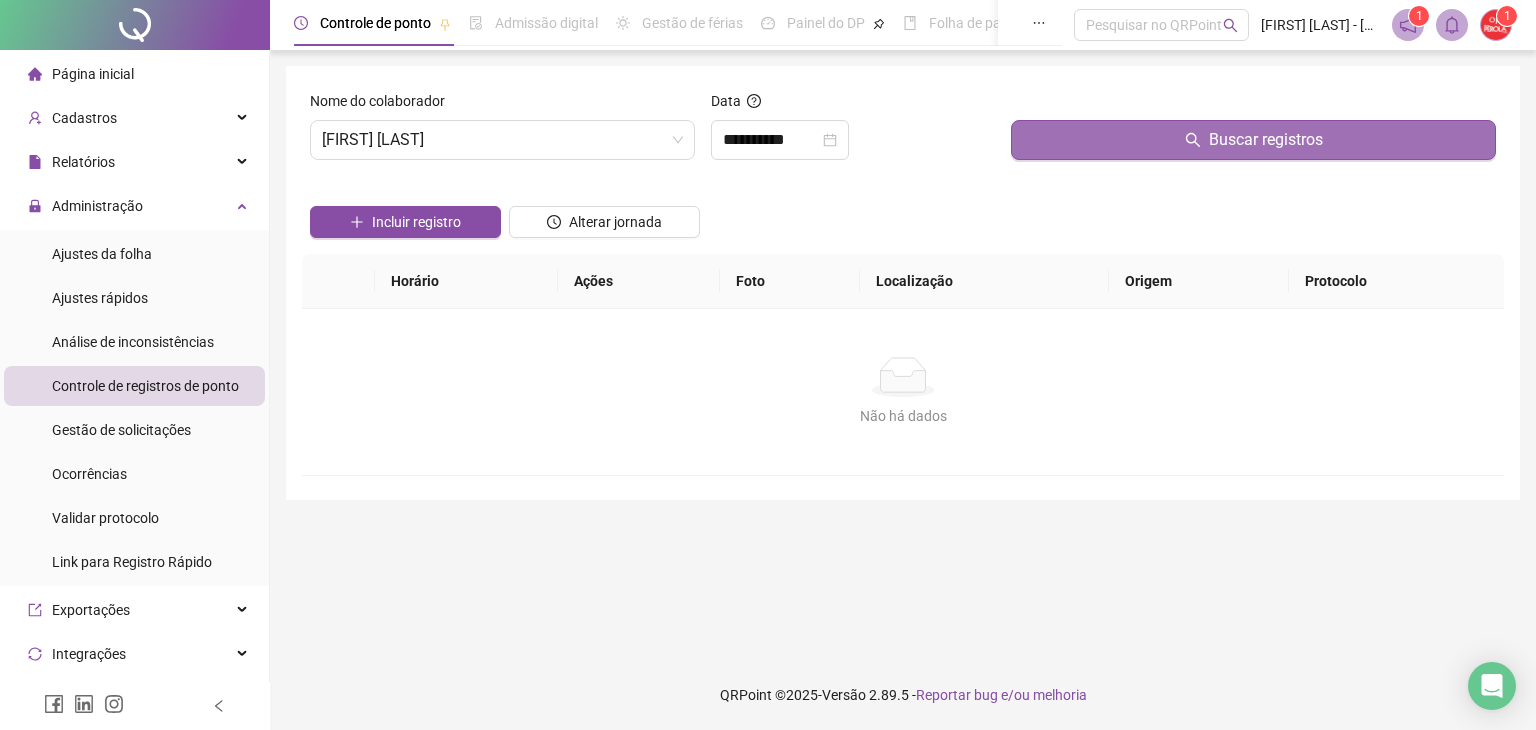 click on "Buscar registros" at bounding box center (1253, 140) 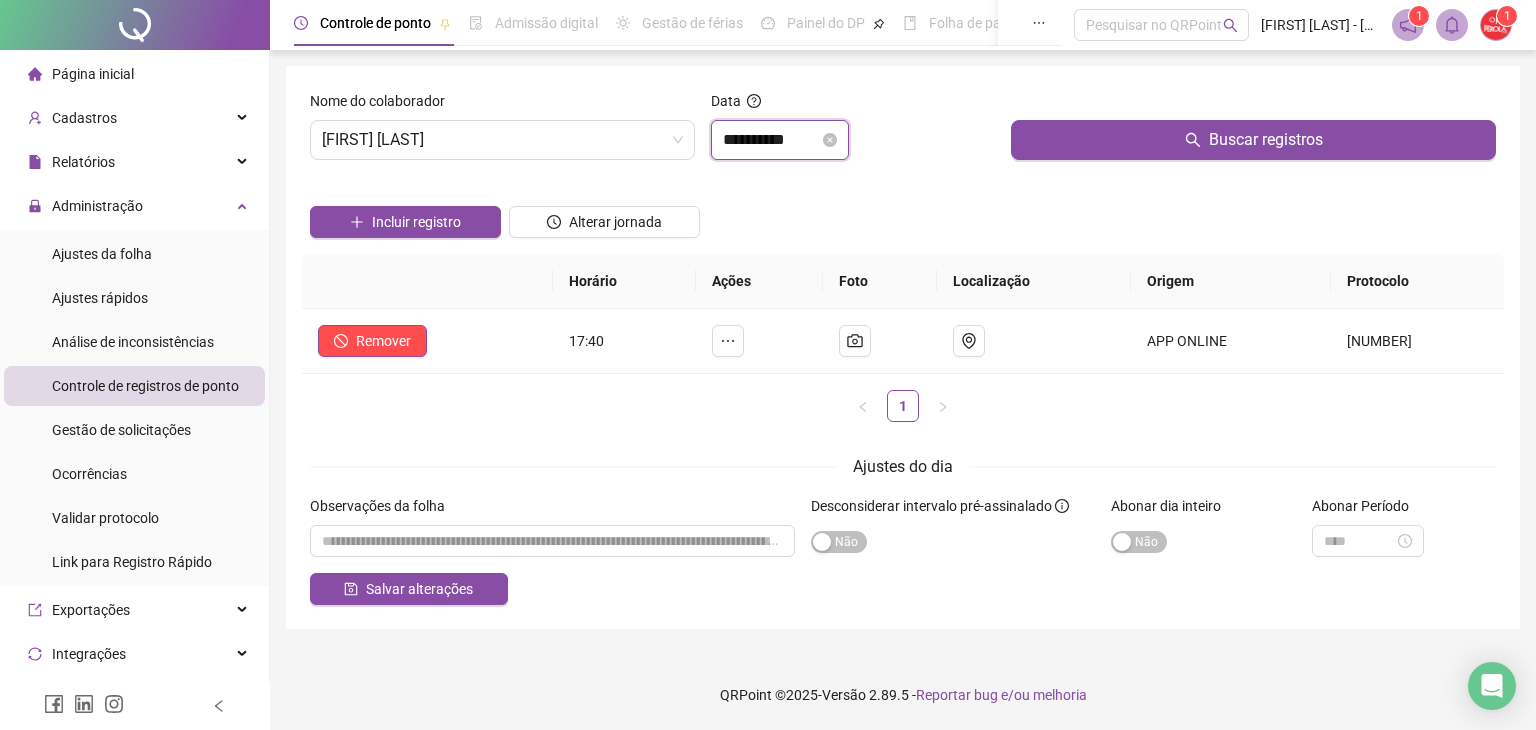 click on "**********" at bounding box center [771, 140] 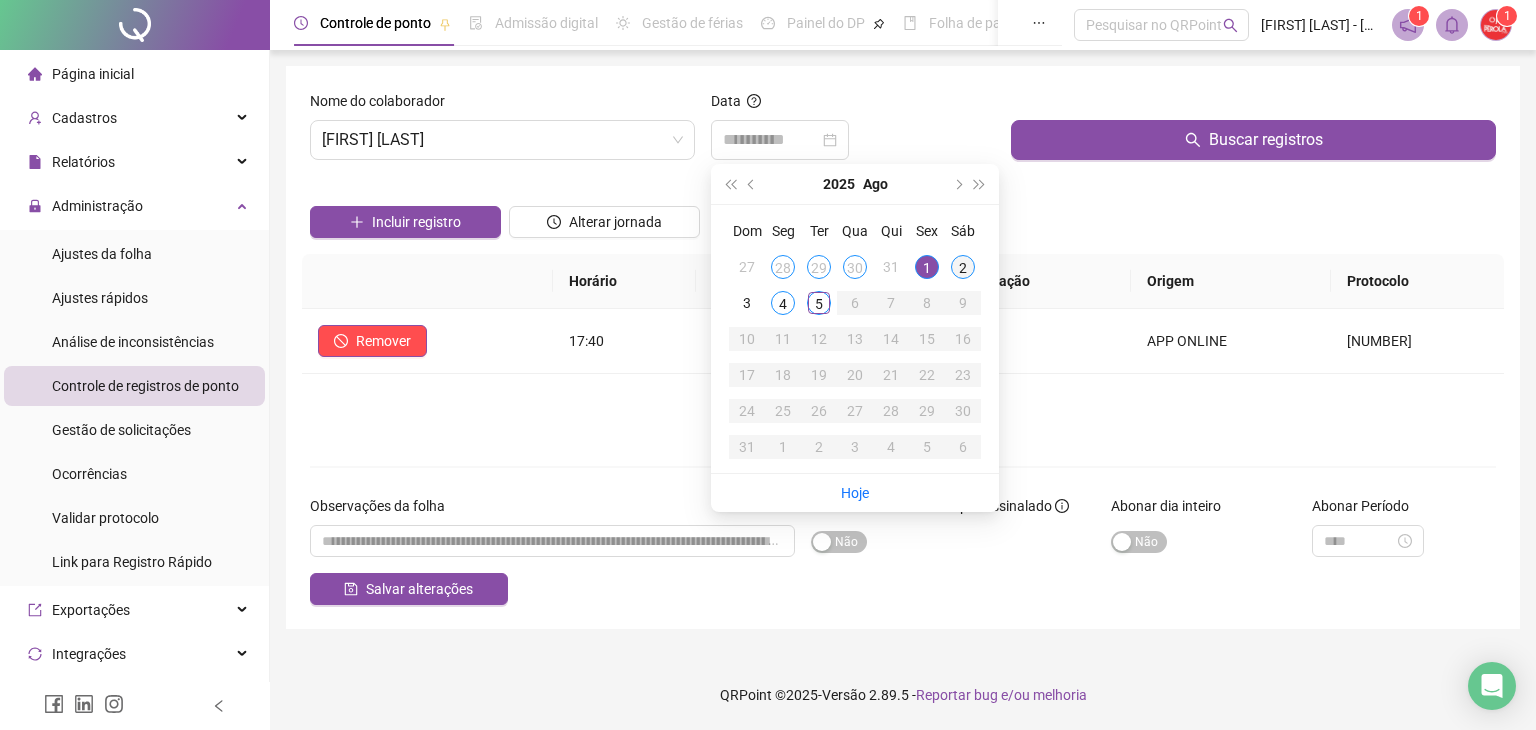 click on "2" at bounding box center (963, 267) 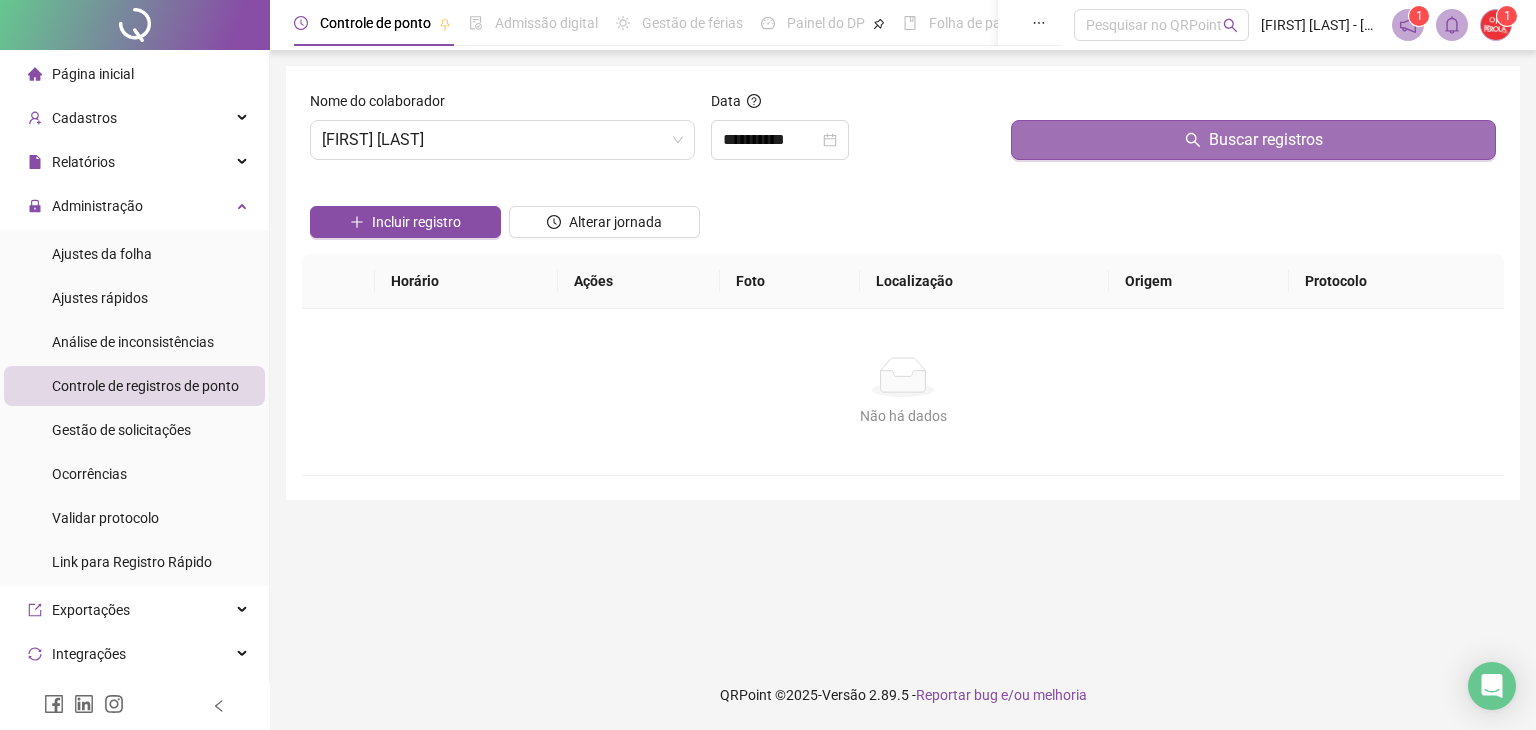 click on "Buscar registros" at bounding box center [1253, 140] 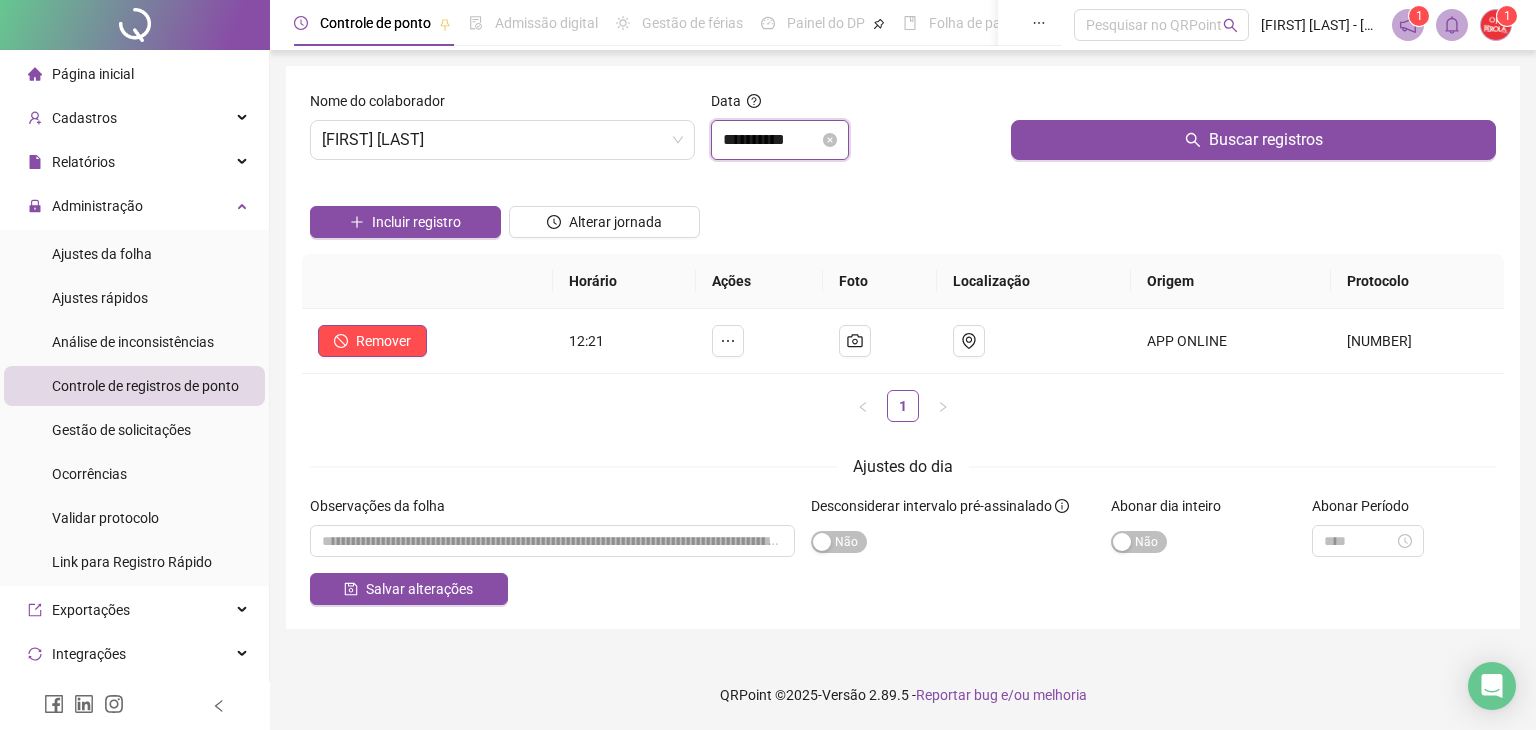 click on "**********" at bounding box center (771, 140) 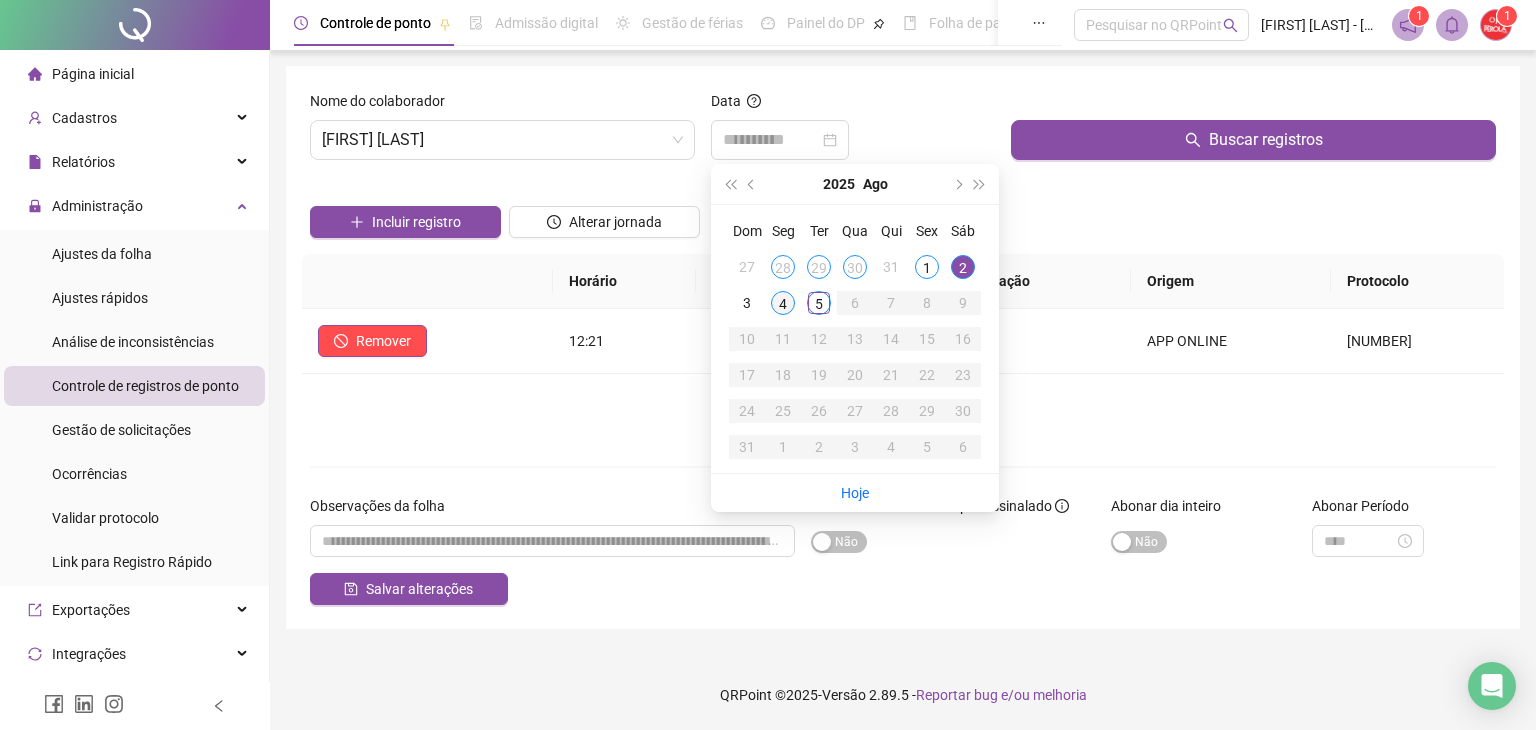 click on "4" at bounding box center [783, 303] 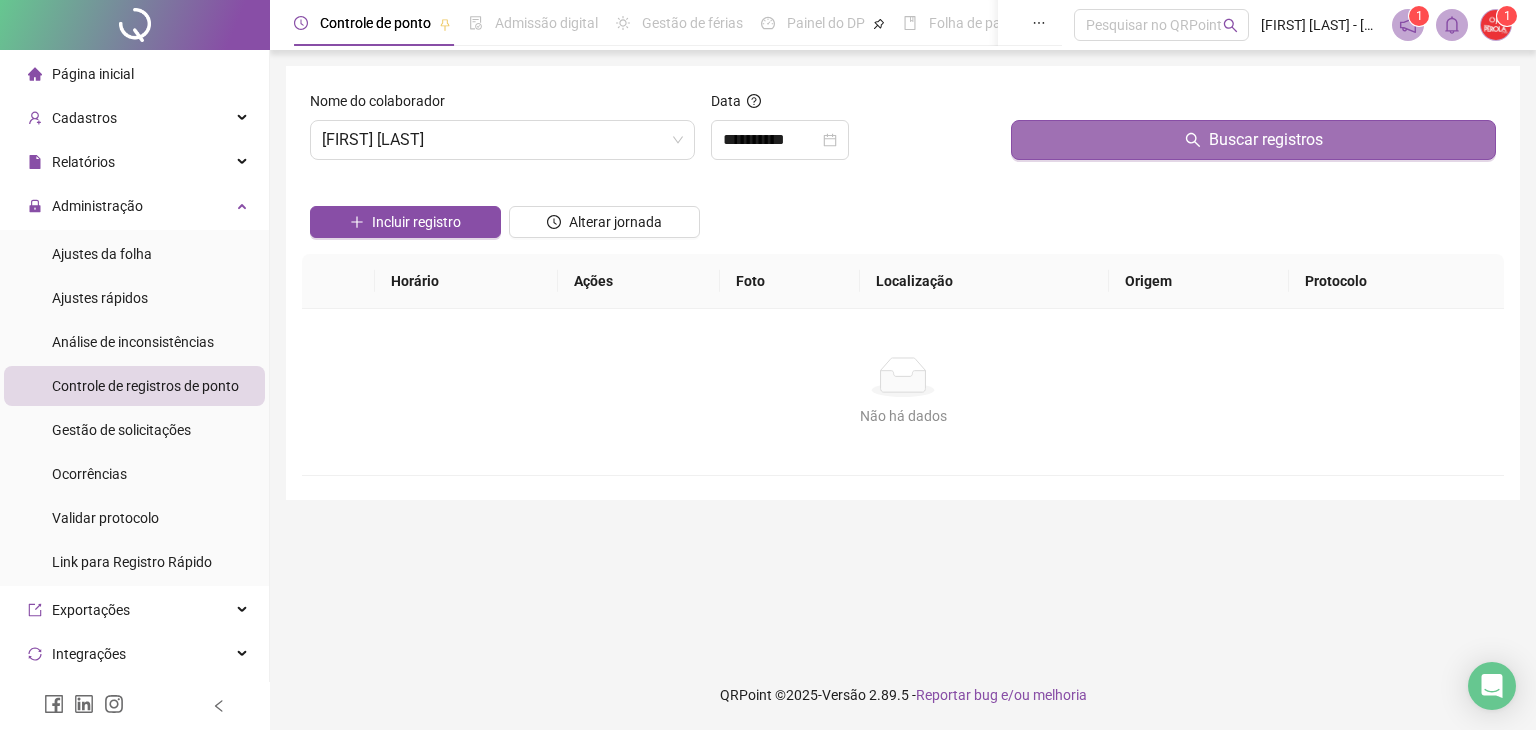 click on "Buscar registros" at bounding box center [1253, 140] 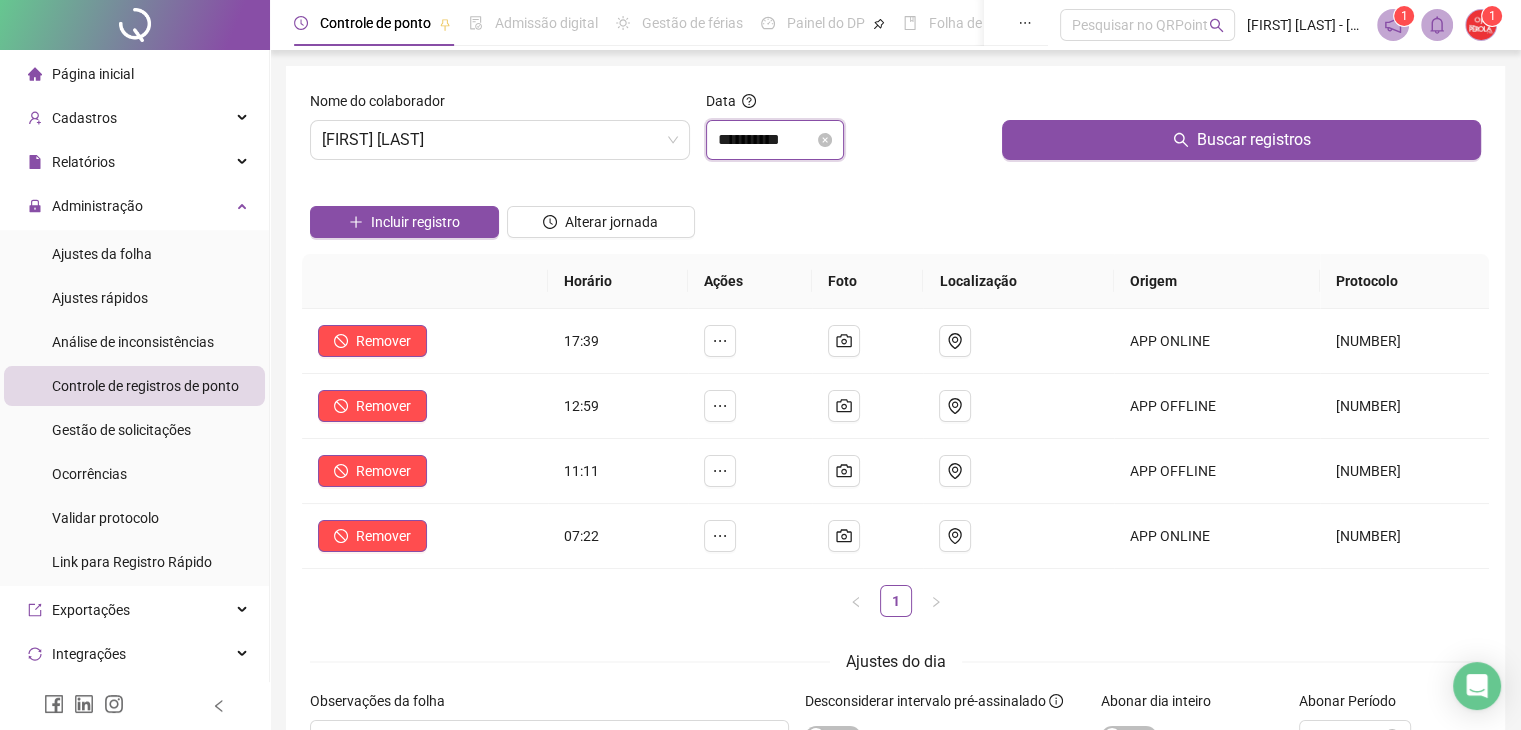 click on "**********" at bounding box center (766, 140) 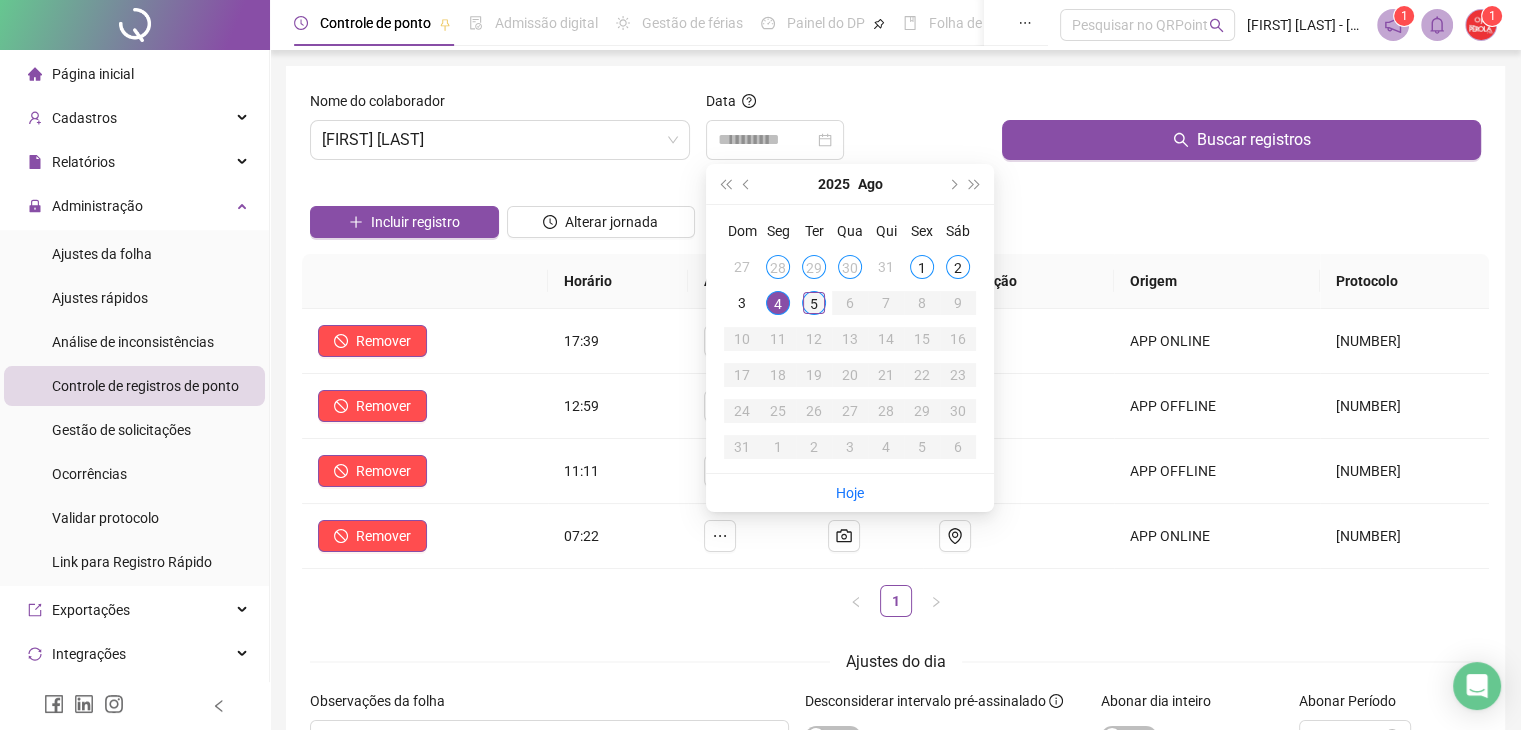 click on "5" at bounding box center [814, 303] 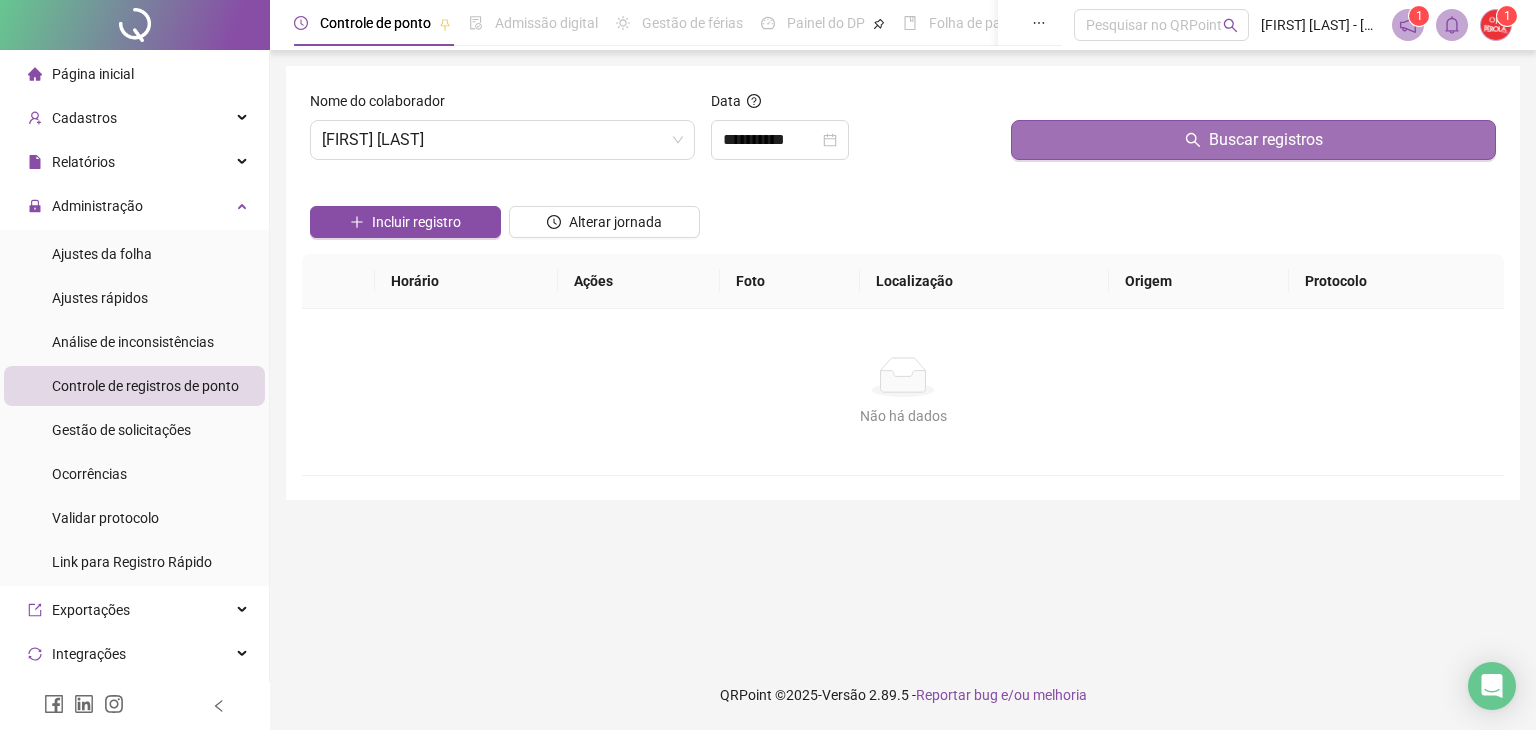 click on "Buscar registros" at bounding box center (1253, 140) 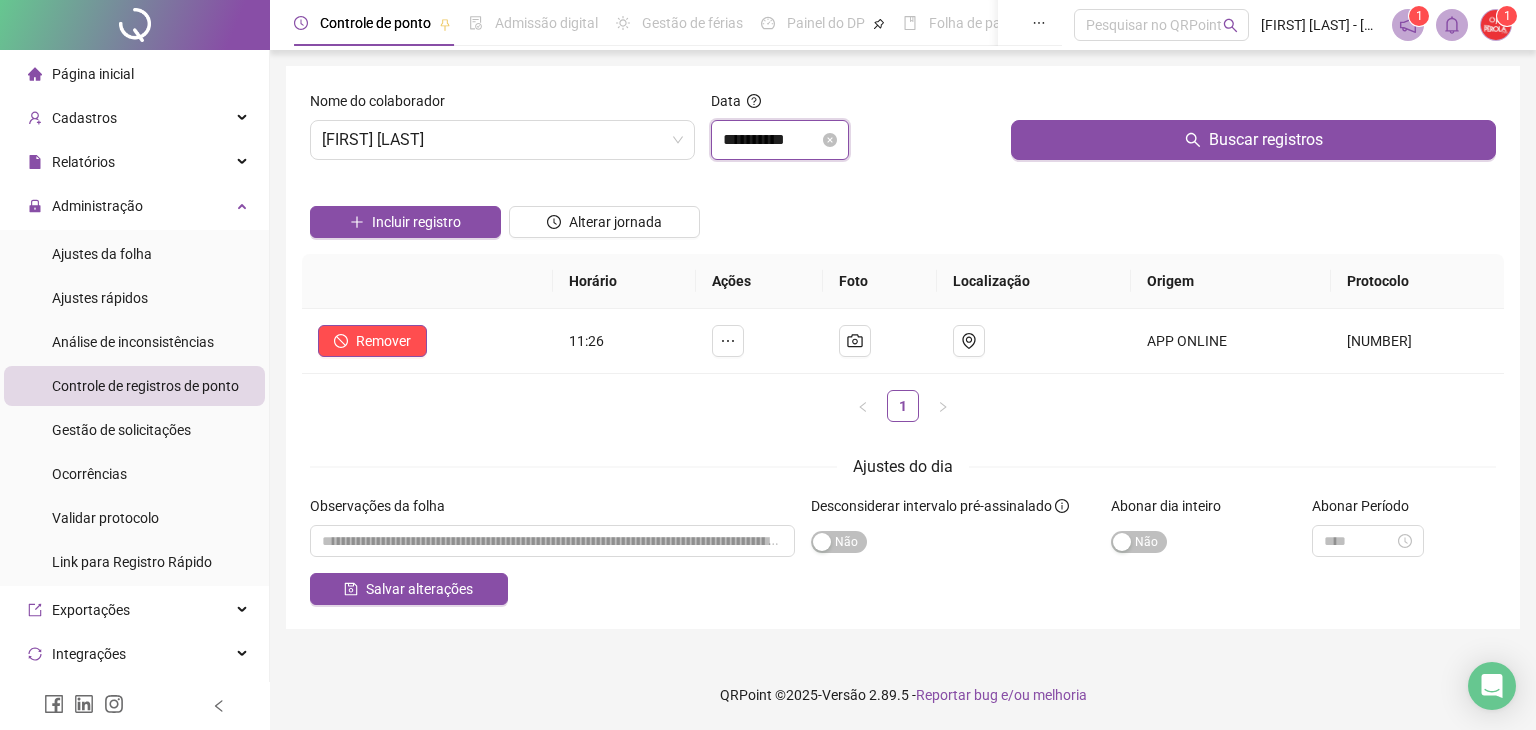 click on "**********" at bounding box center (771, 140) 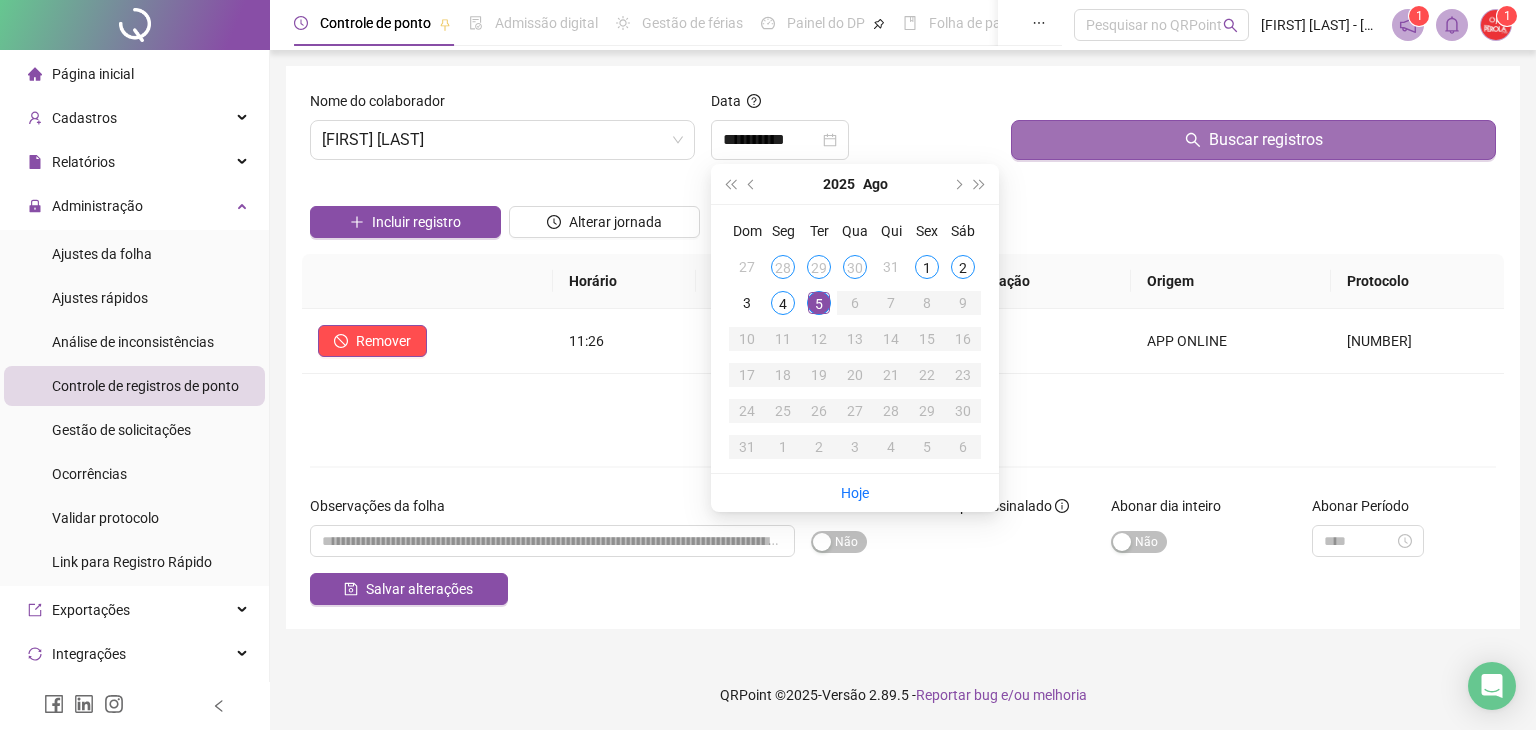 click on "Buscar registros" at bounding box center [1253, 140] 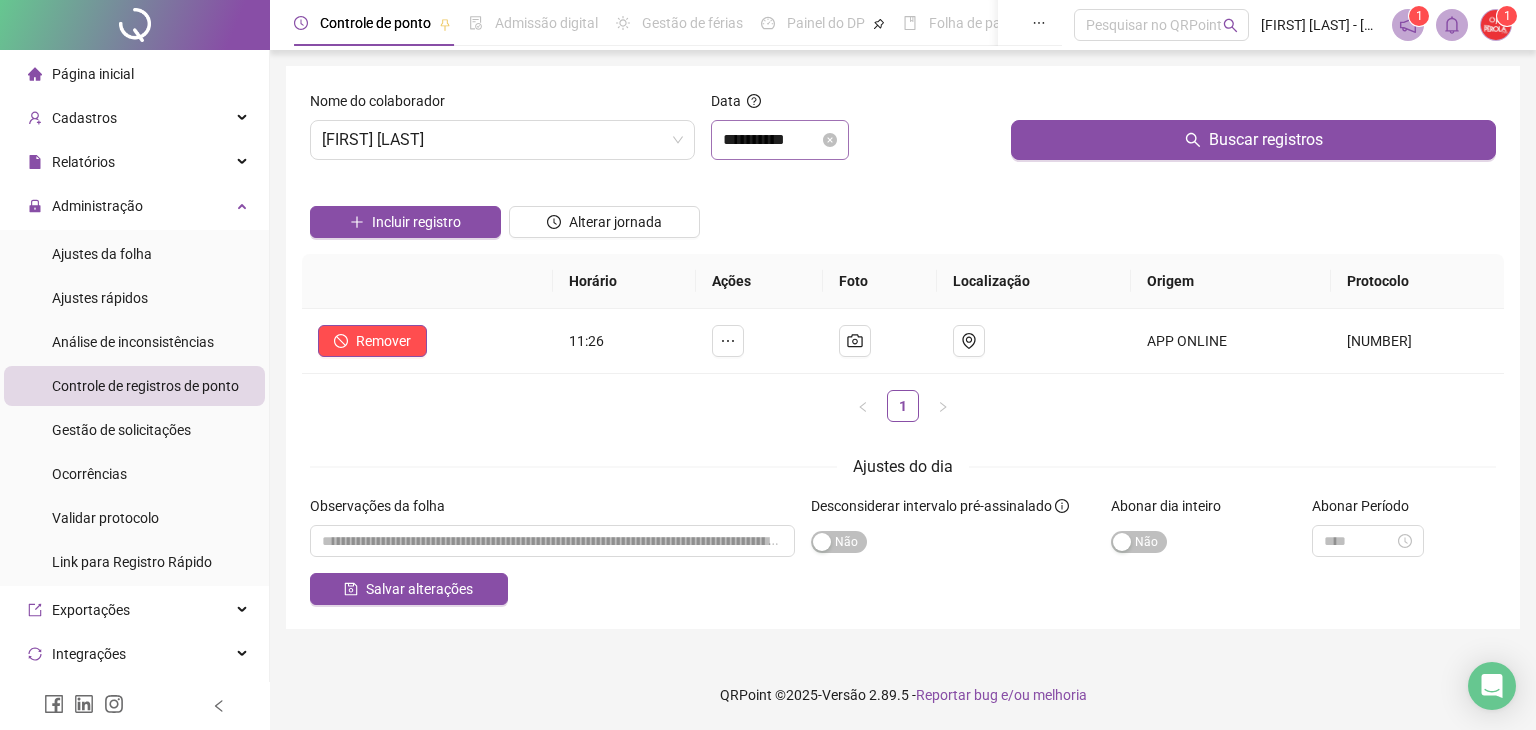 click on "**********" at bounding box center [780, 140] 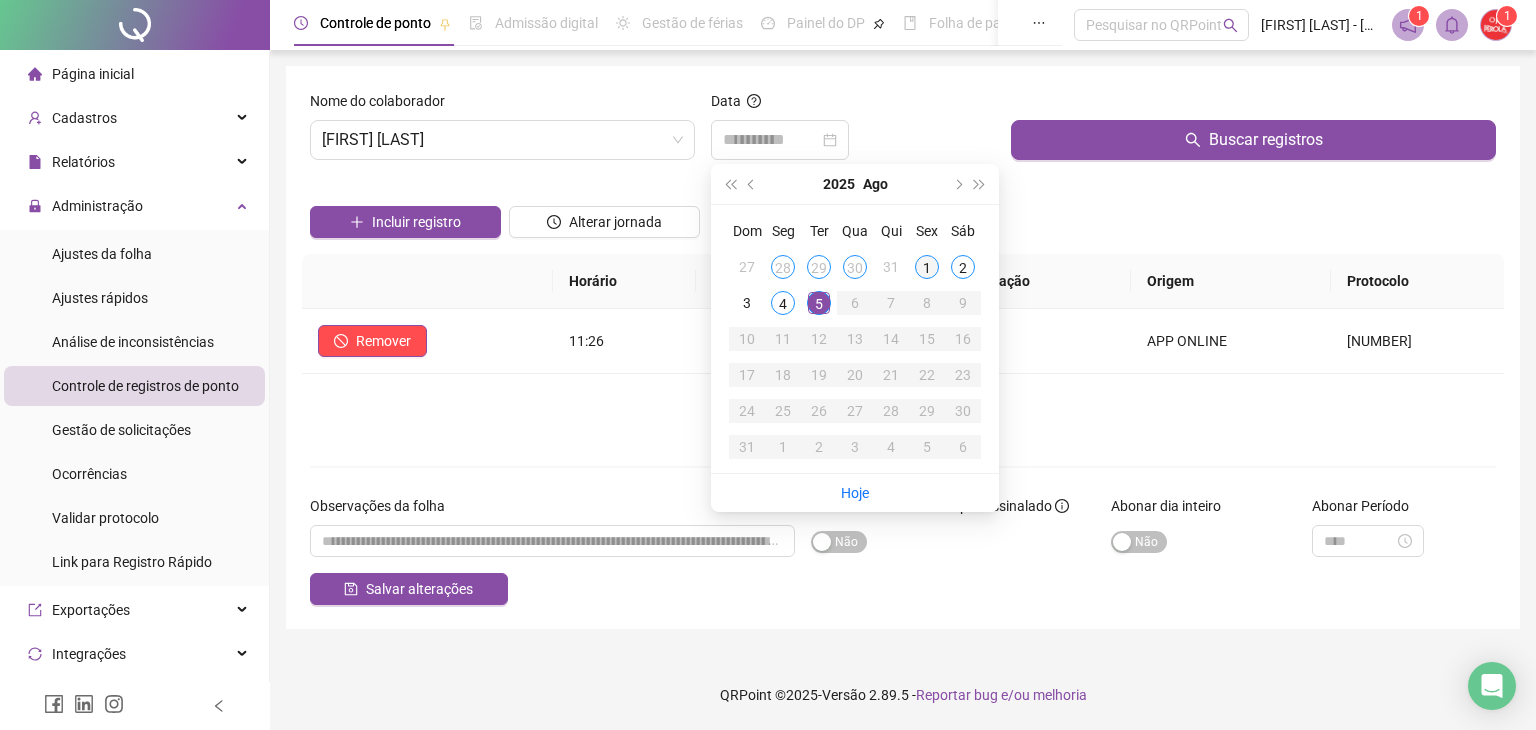 click on "1" at bounding box center (927, 267) 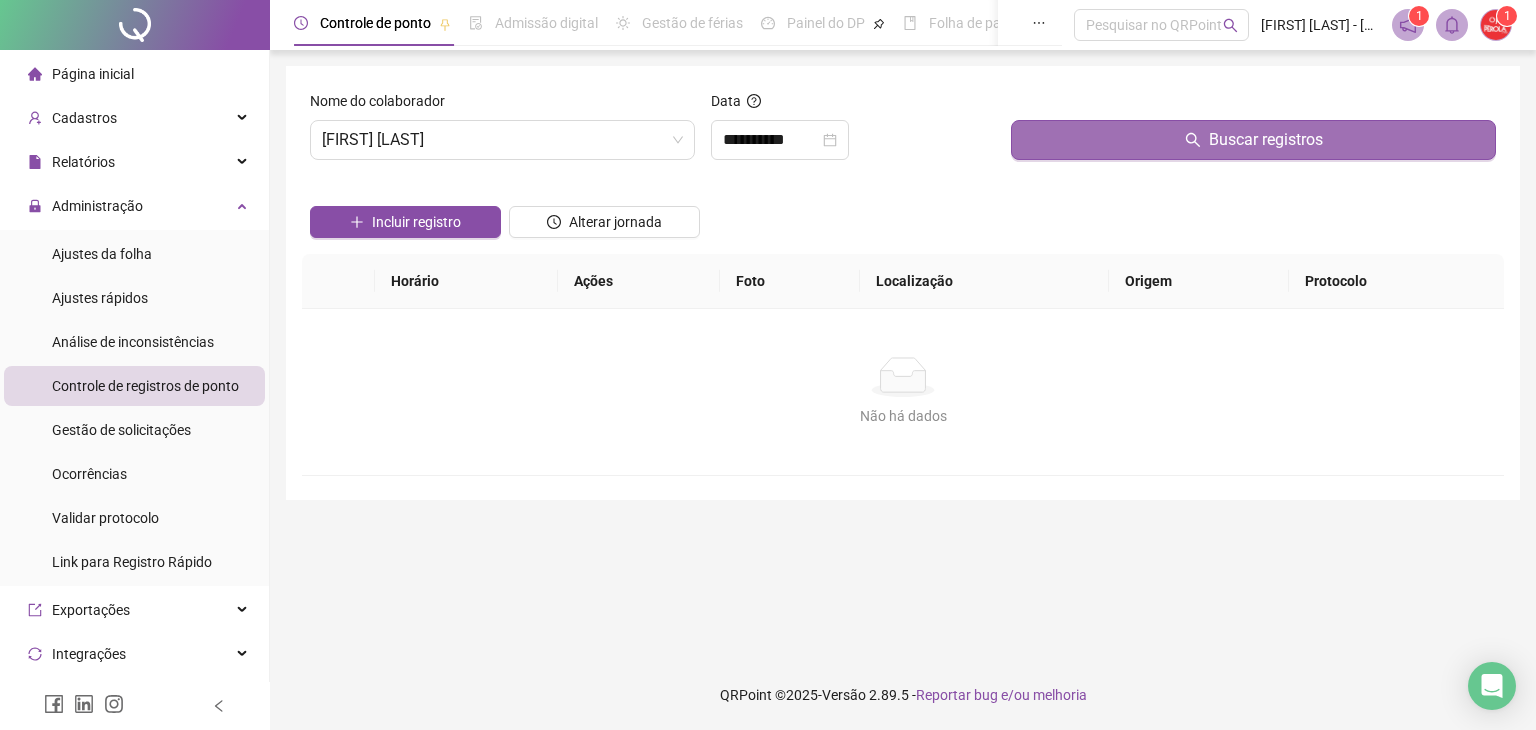 click on "Buscar registros" at bounding box center [1253, 140] 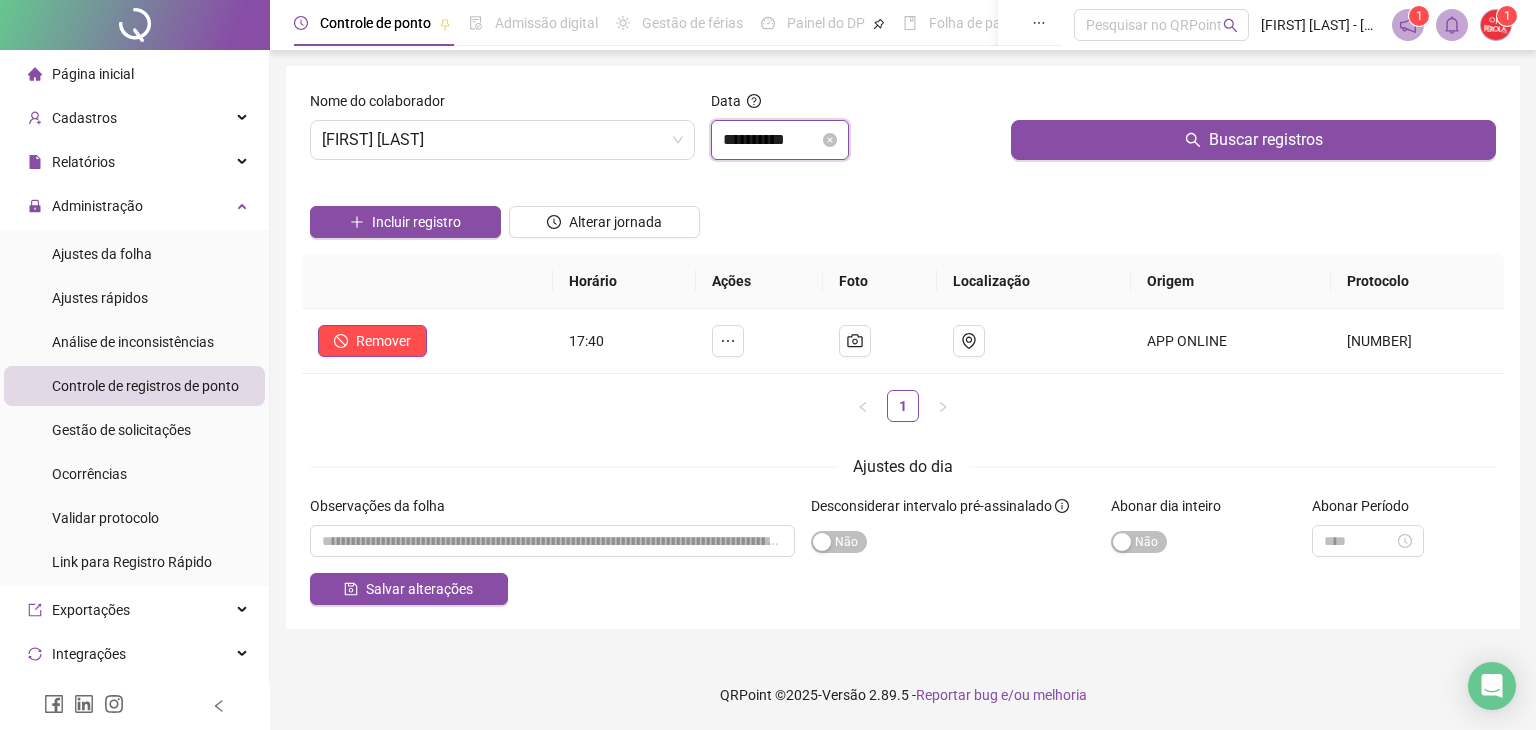 click on "**********" at bounding box center [771, 140] 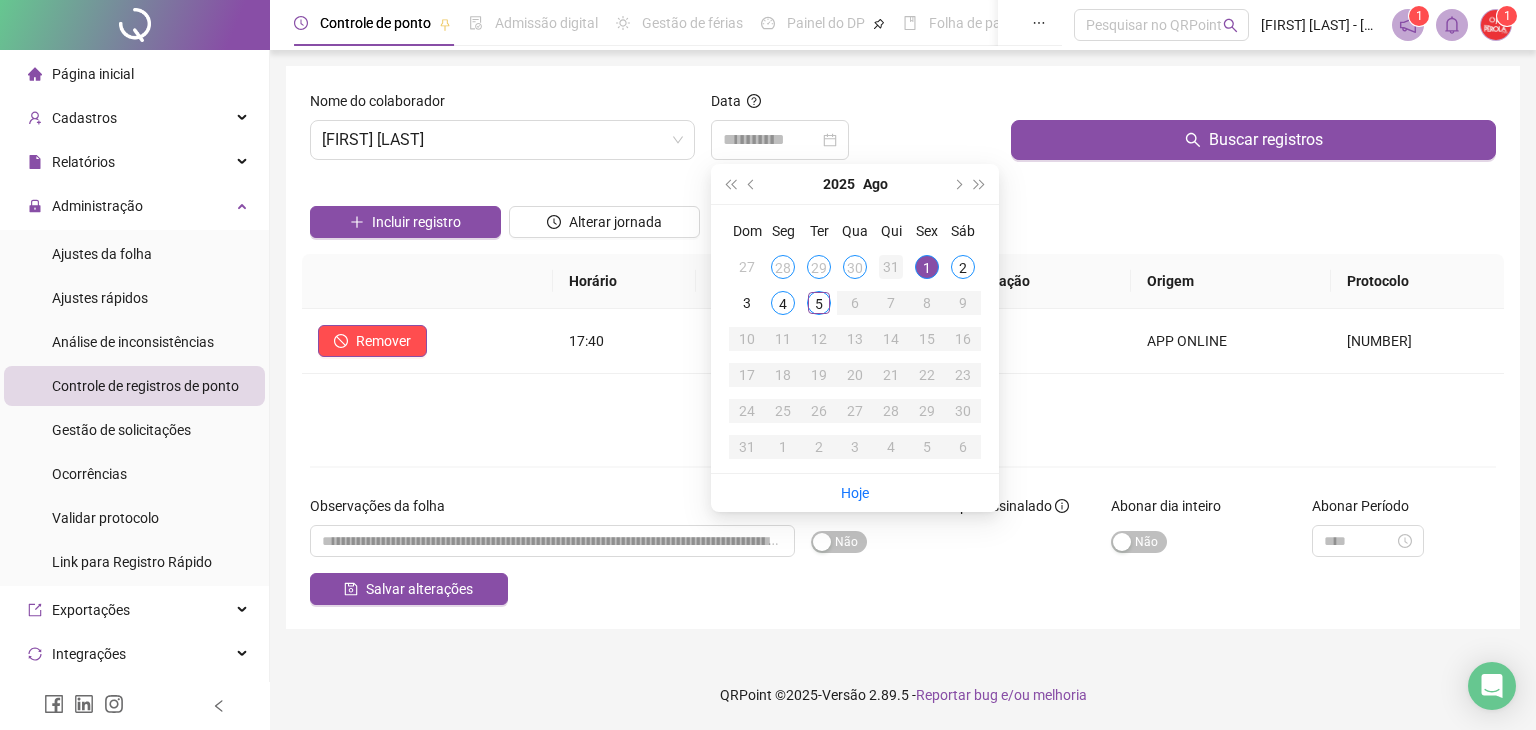 click on "31" at bounding box center (891, 267) 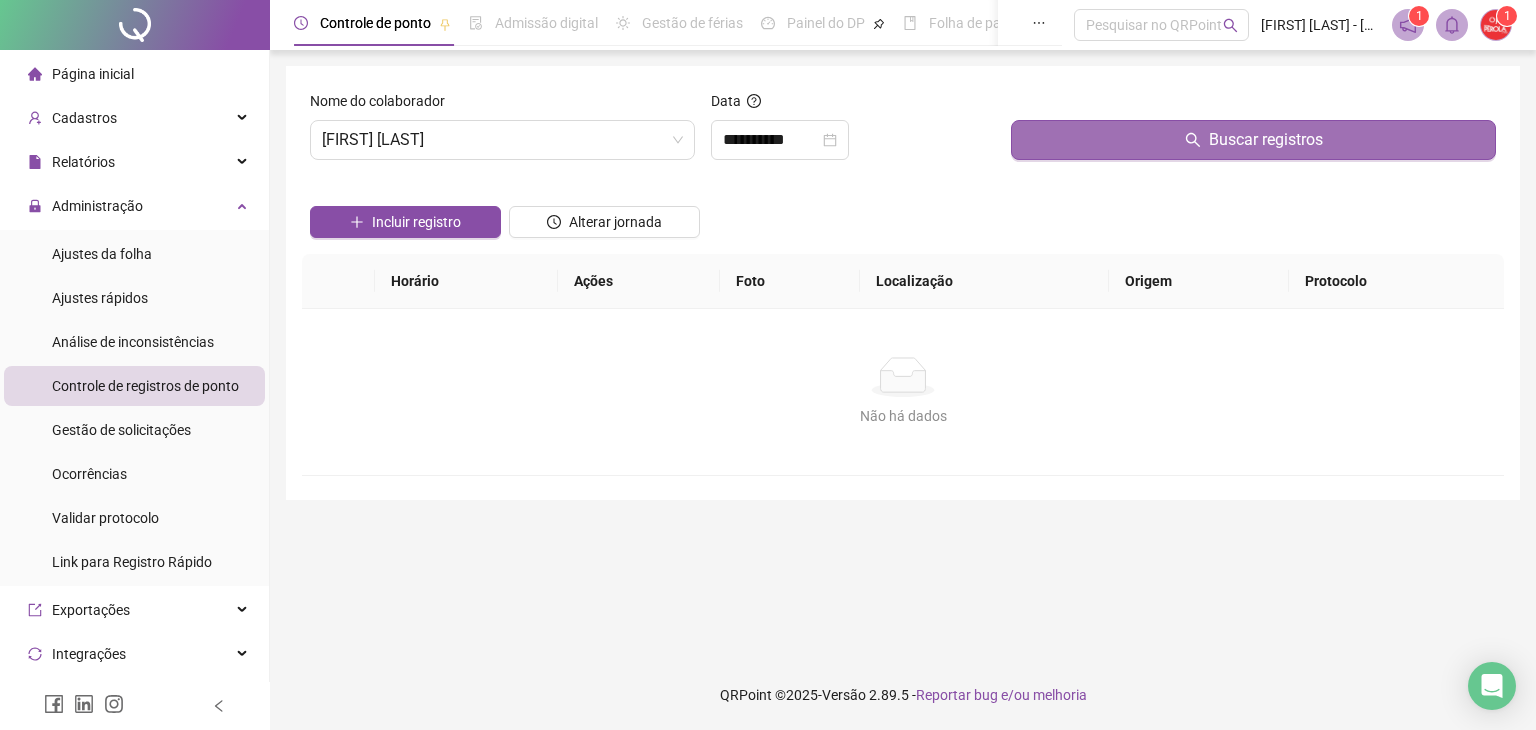 click on "Buscar registros" at bounding box center (1253, 140) 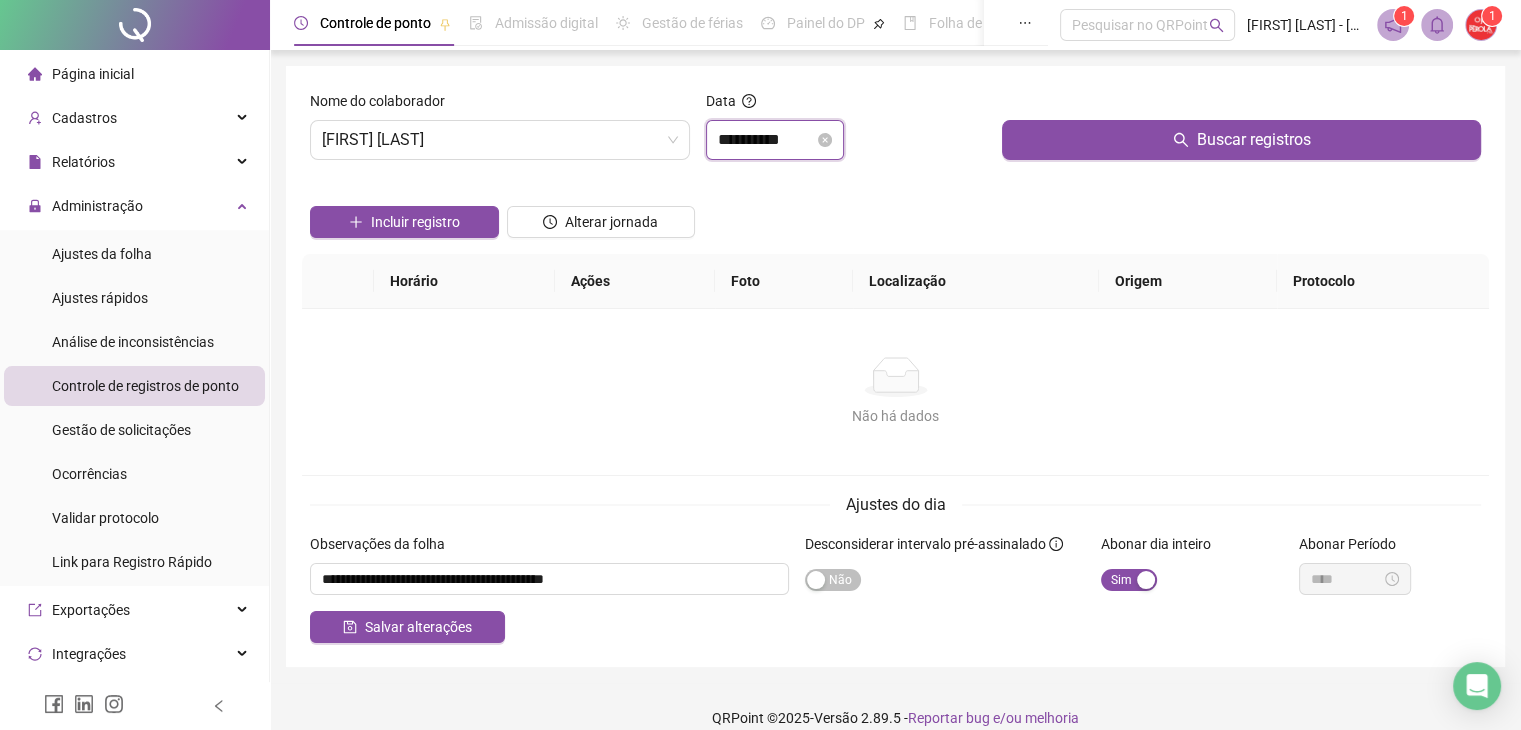 click on "**********" at bounding box center [766, 140] 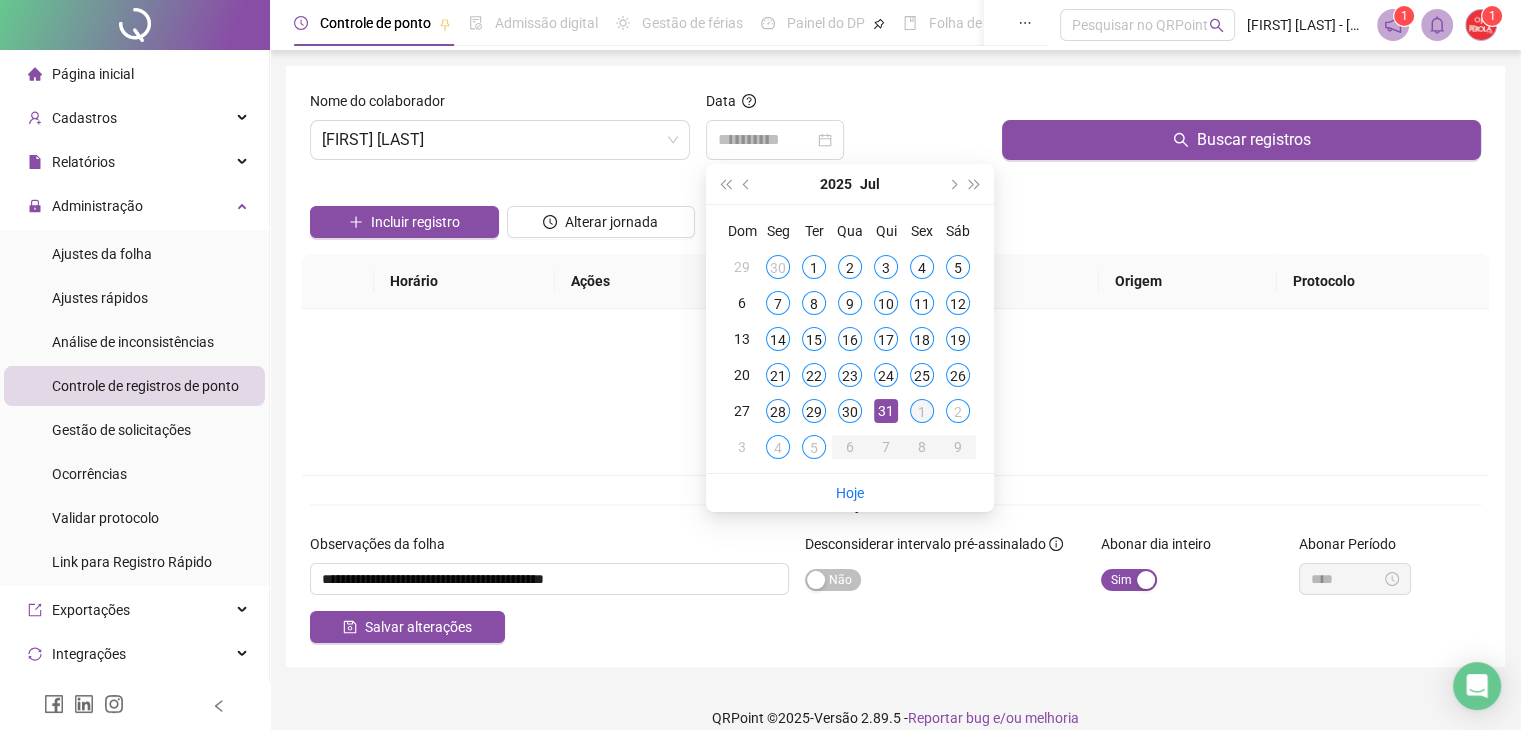 click on "1" at bounding box center [922, 411] 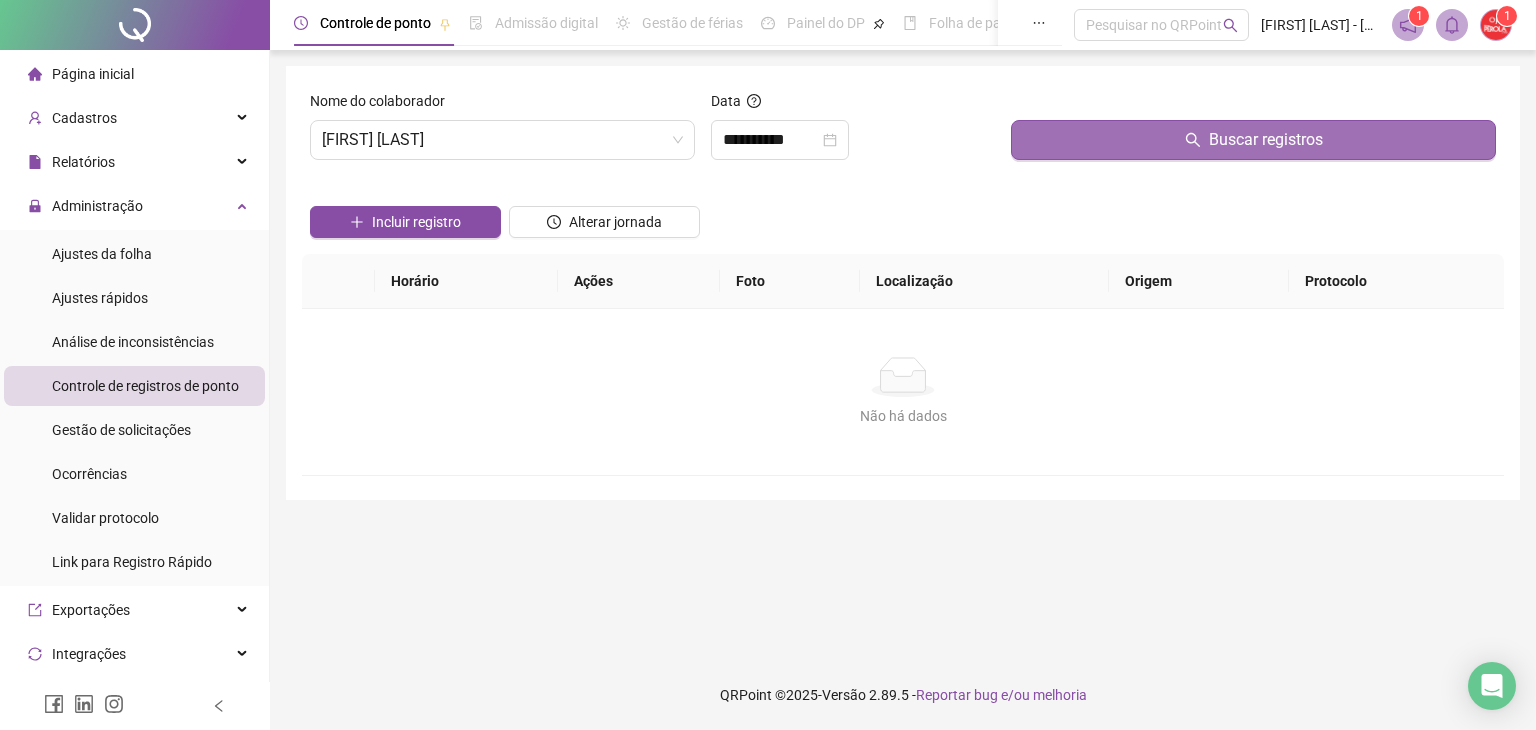click on "Buscar registros" at bounding box center [1253, 140] 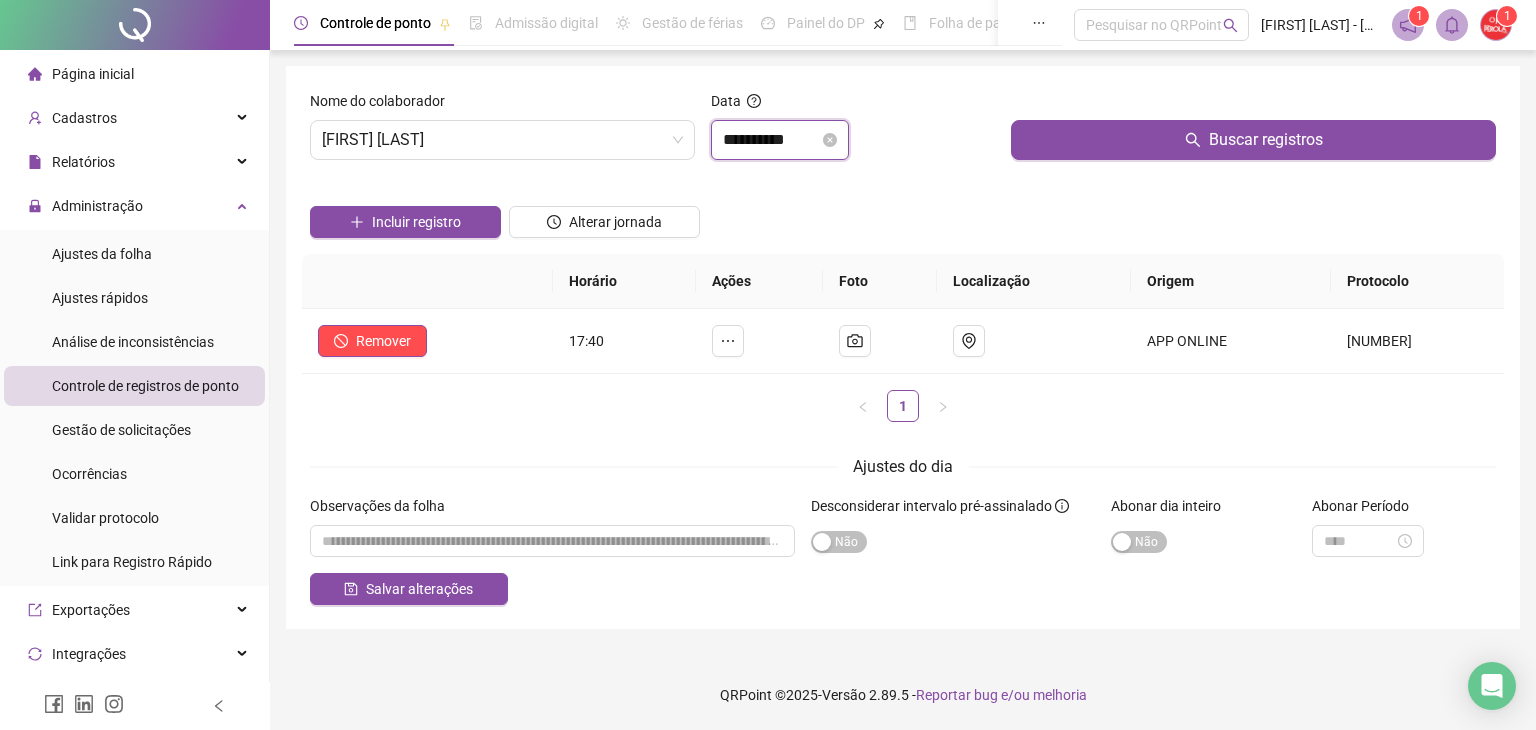 click on "**********" at bounding box center (771, 140) 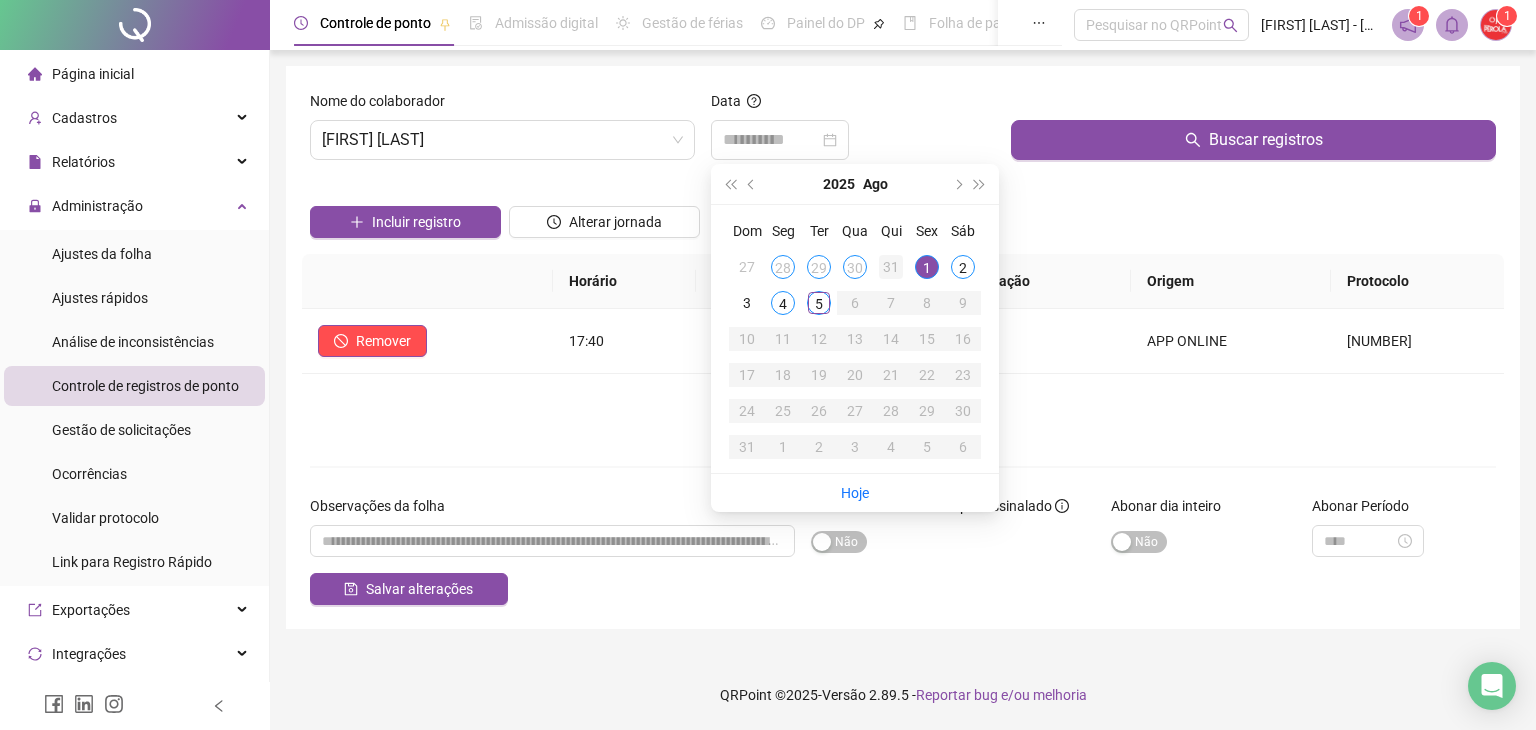 click on "31" at bounding box center [891, 267] 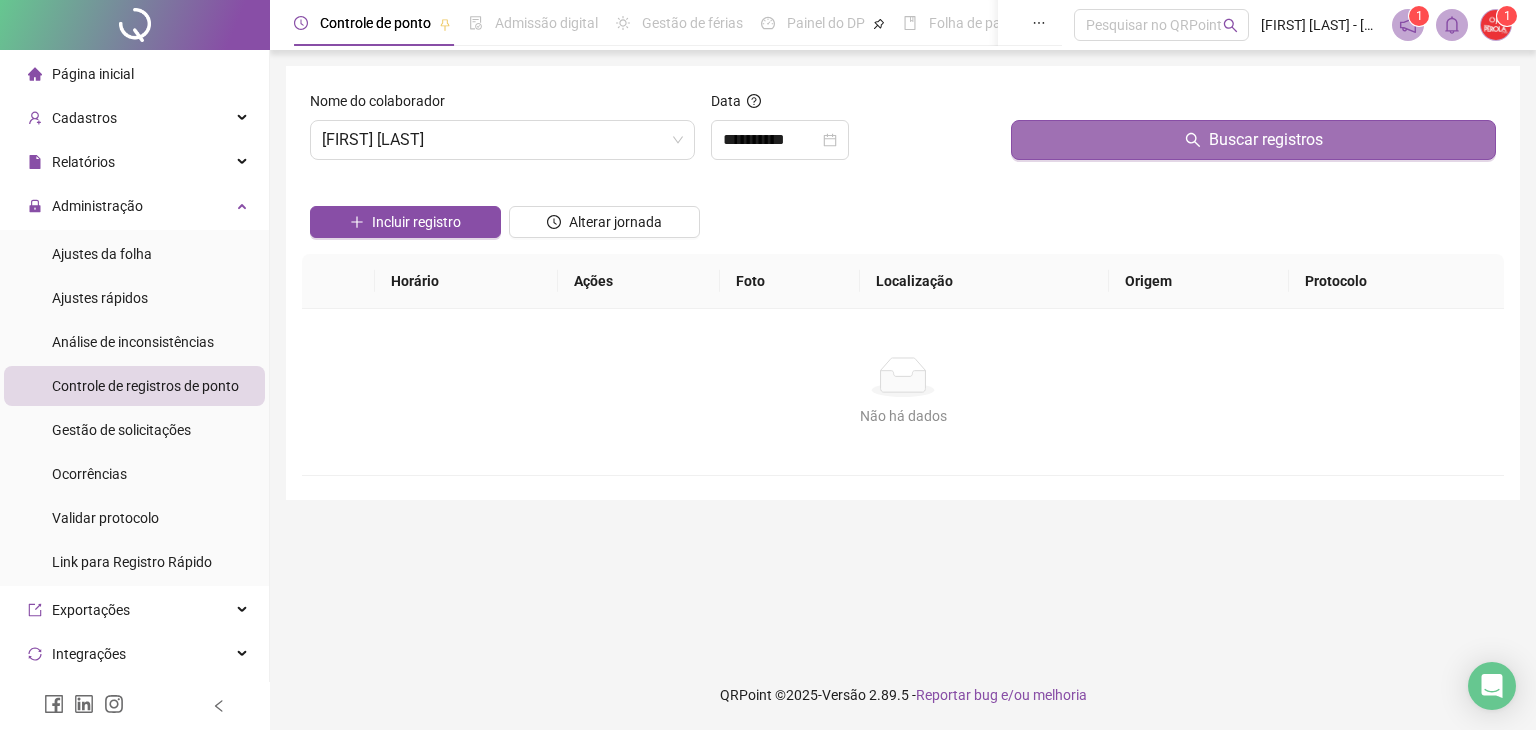 click on "Buscar registros" at bounding box center [1253, 140] 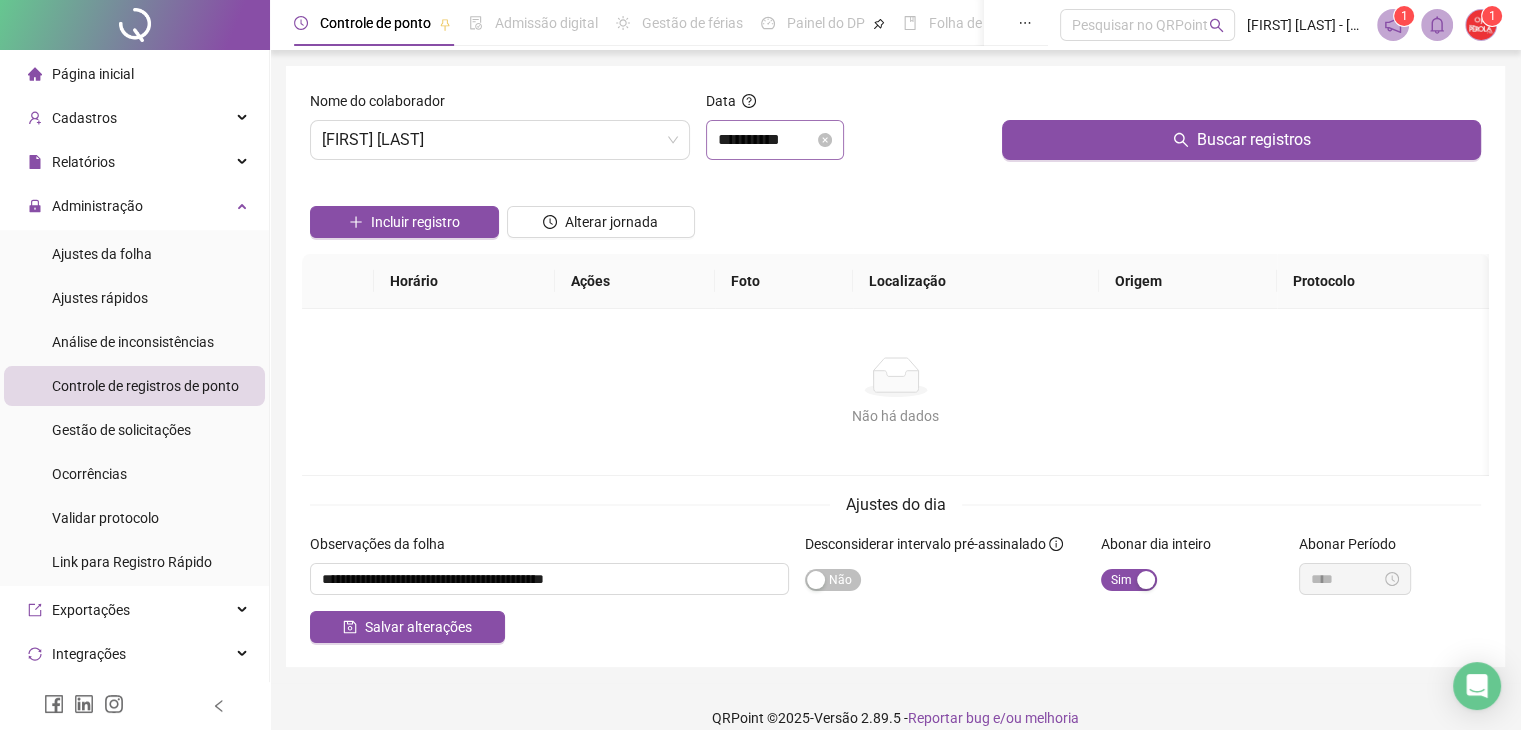 click on "**********" at bounding box center (775, 140) 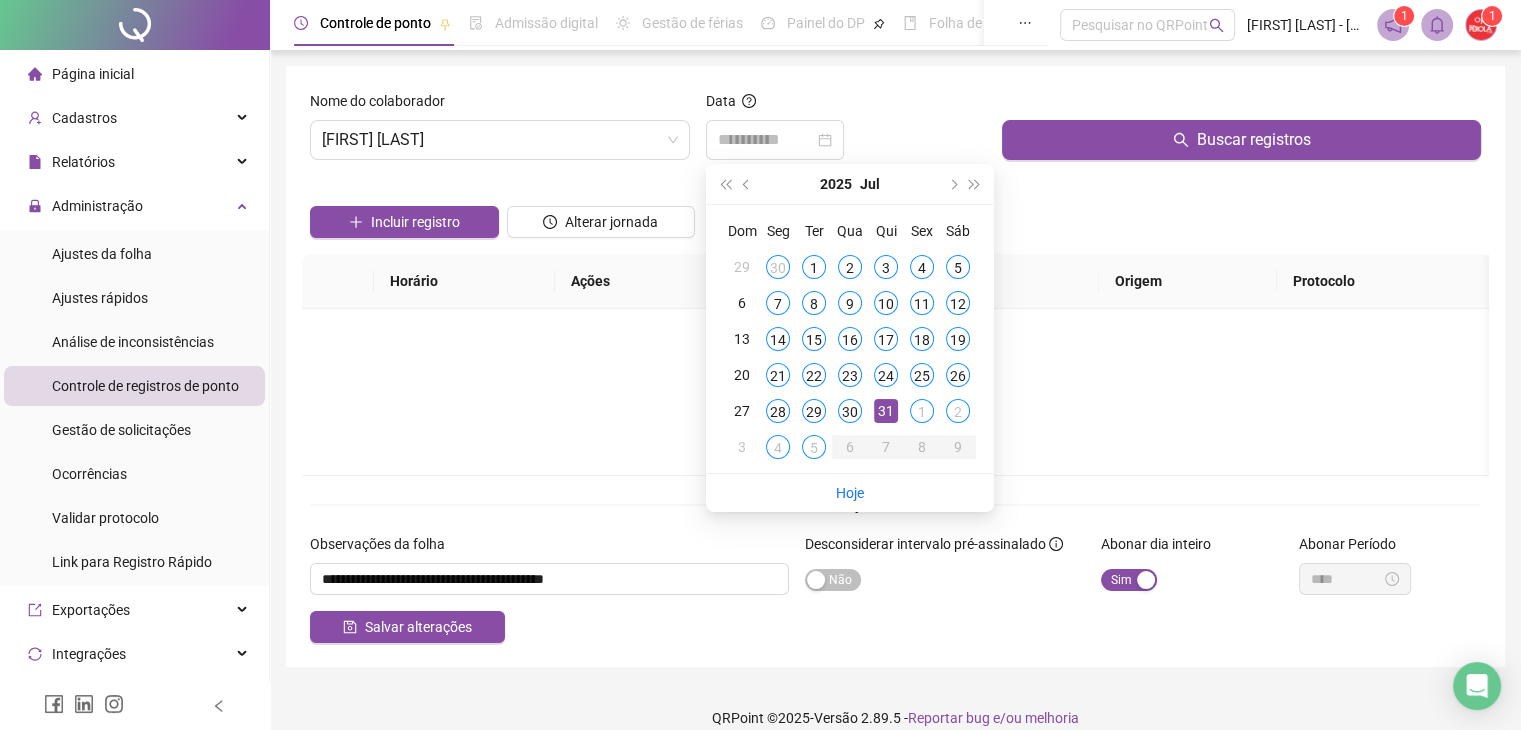 click on "30" at bounding box center (850, 411) 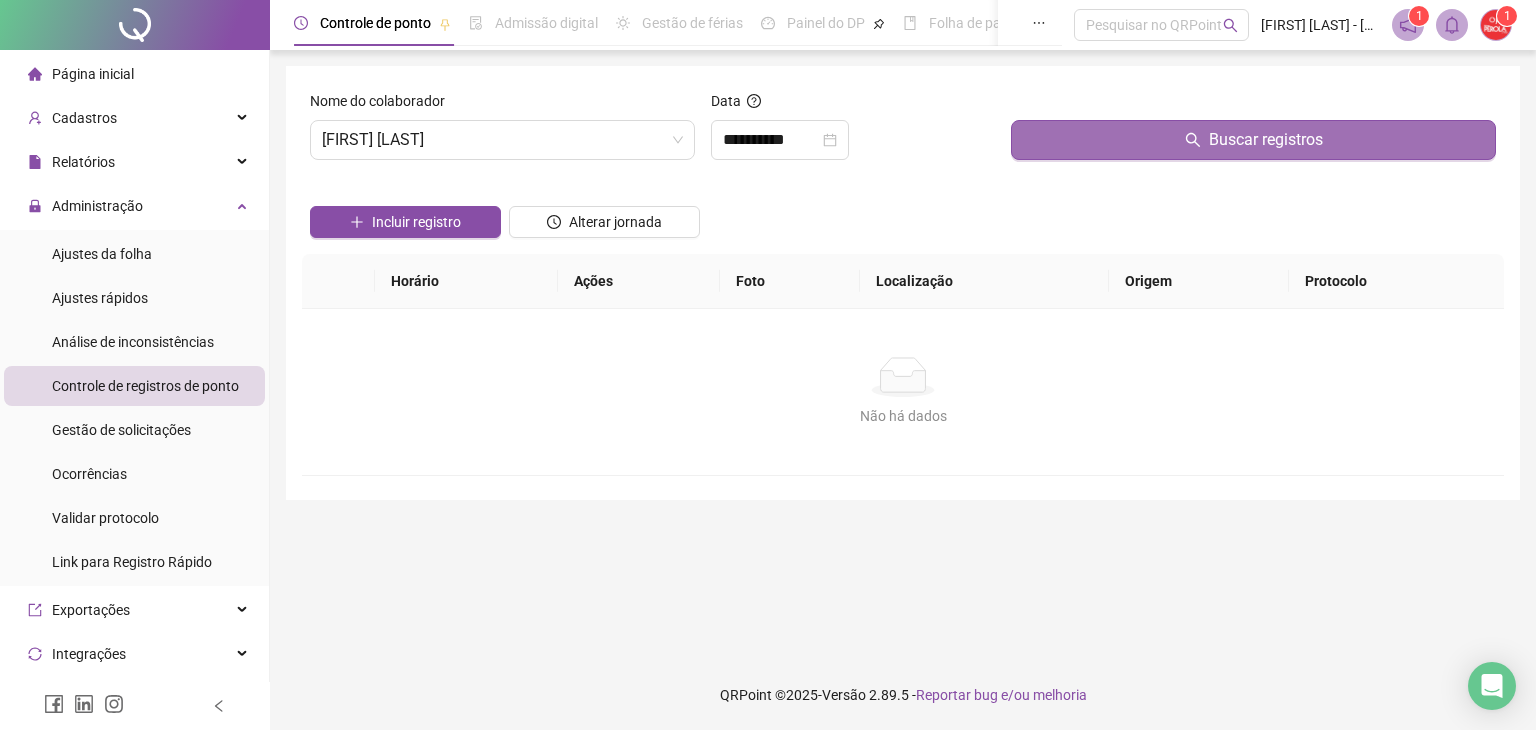 click on "Buscar registros" at bounding box center [1253, 140] 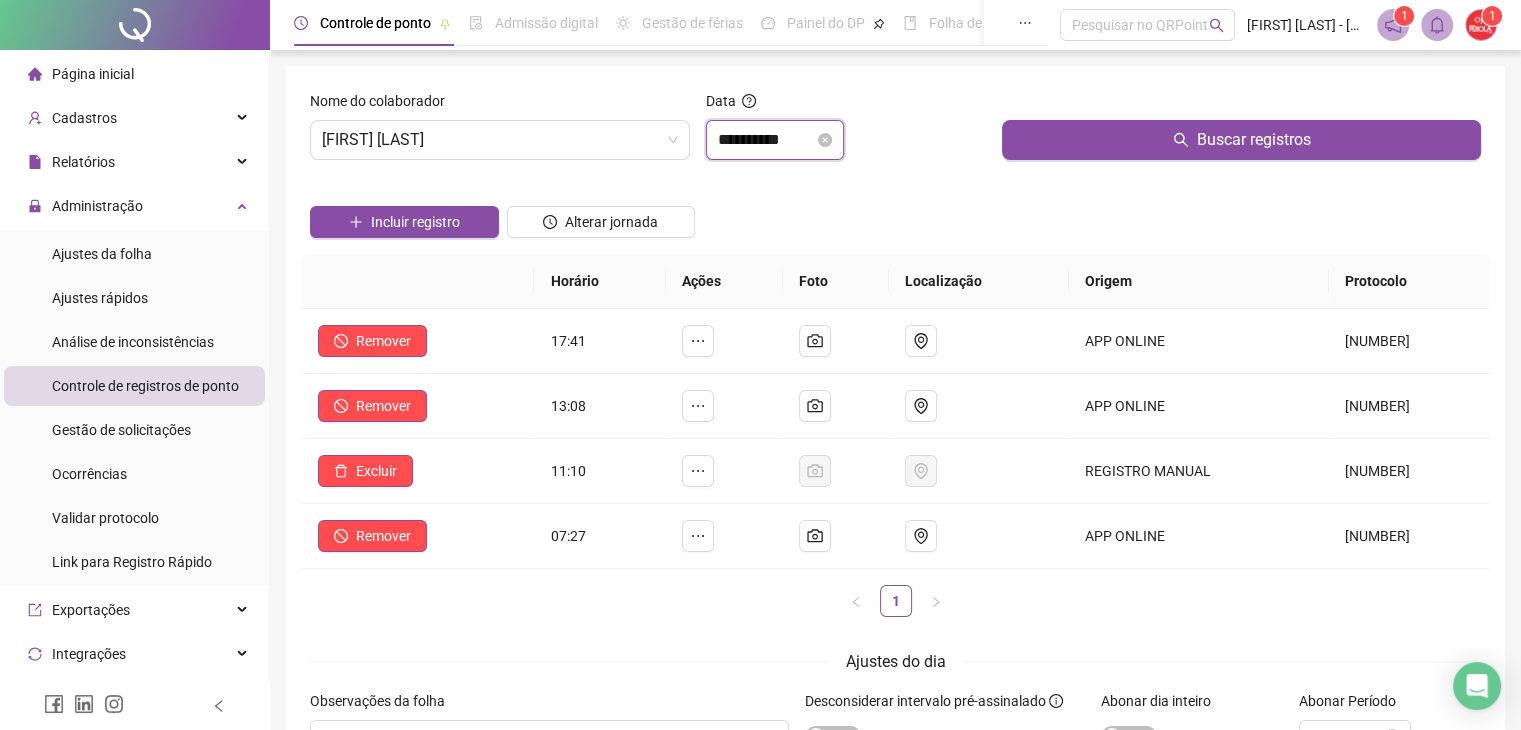 click on "**********" at bounding box center [766, 140] 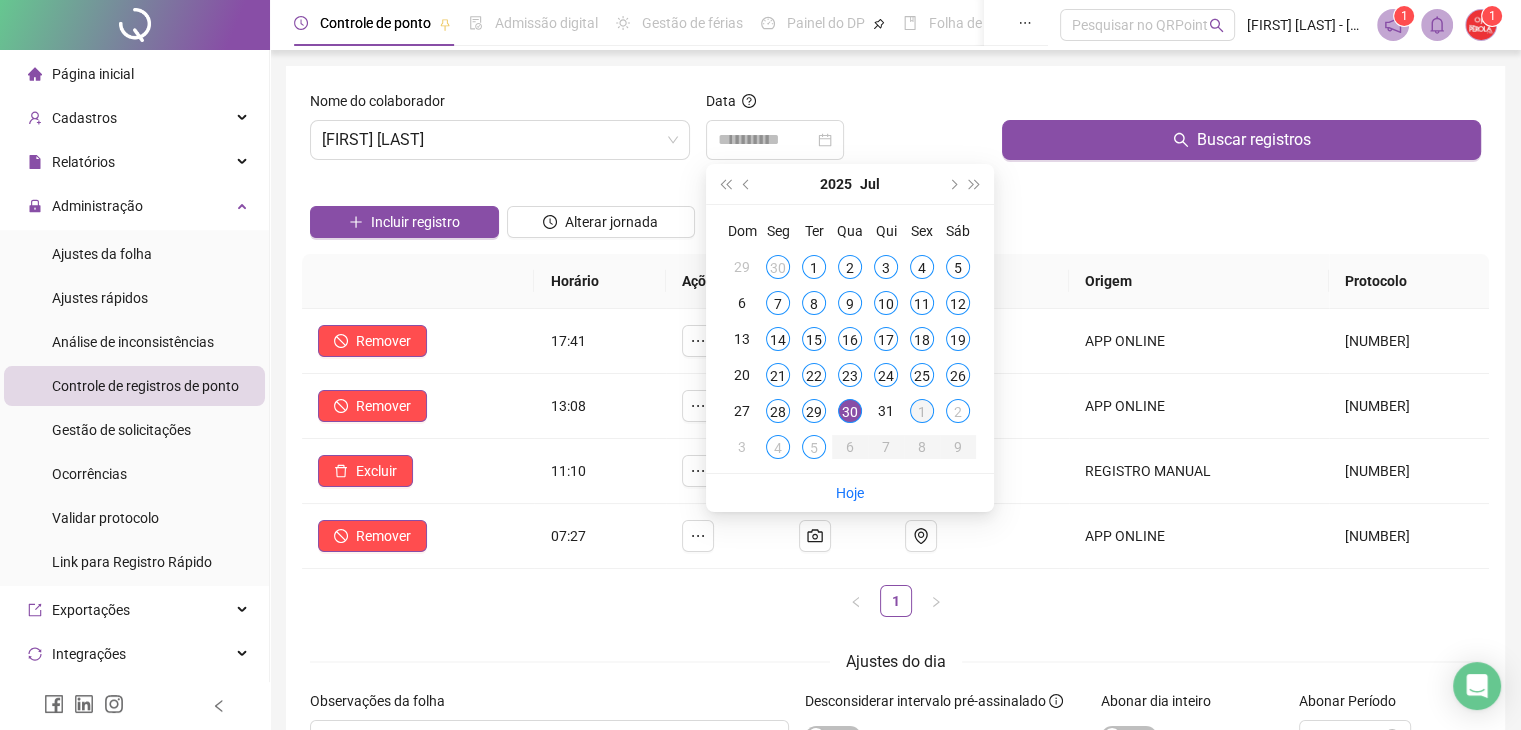 click on "1" at bounding box center (922, 411) 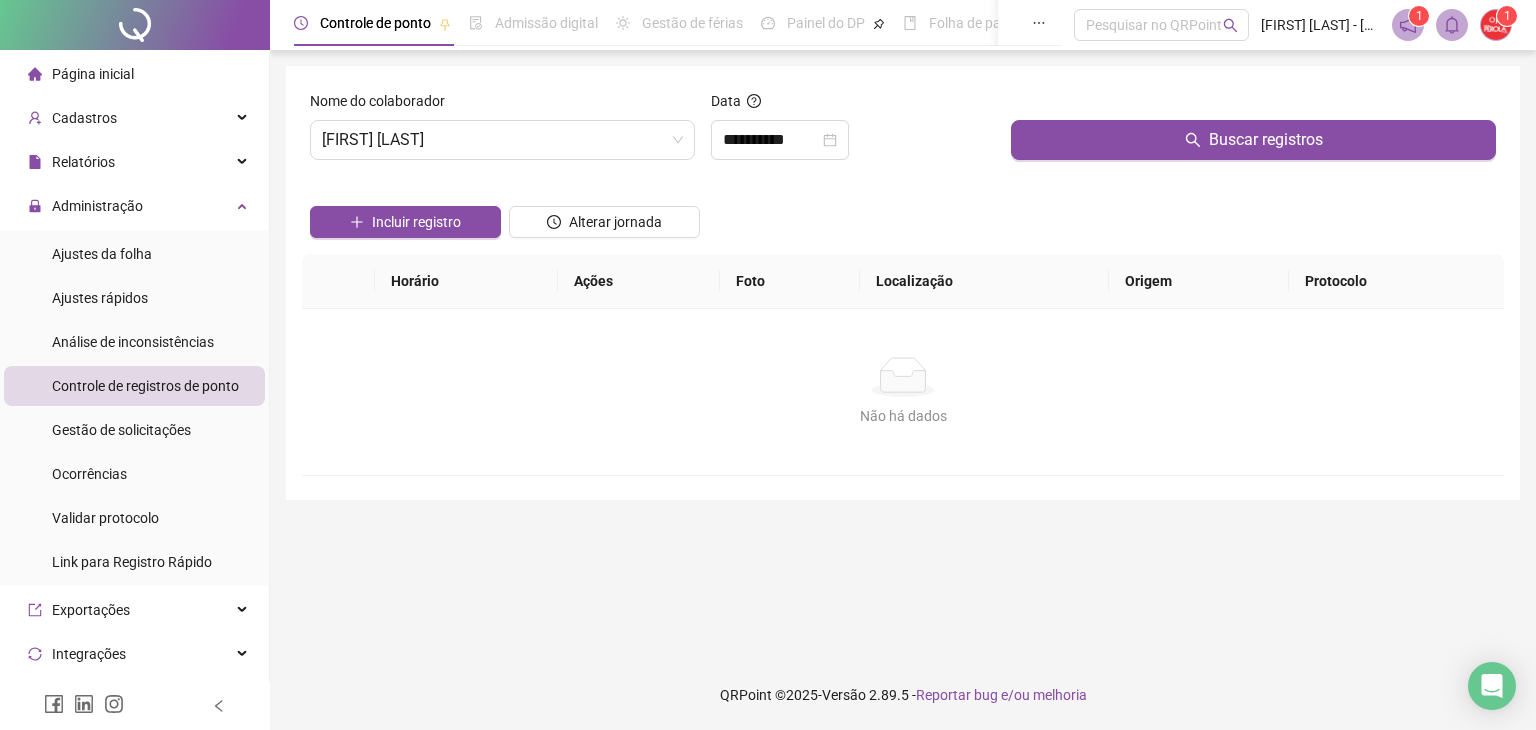 click at bounding box center [1253, 105] 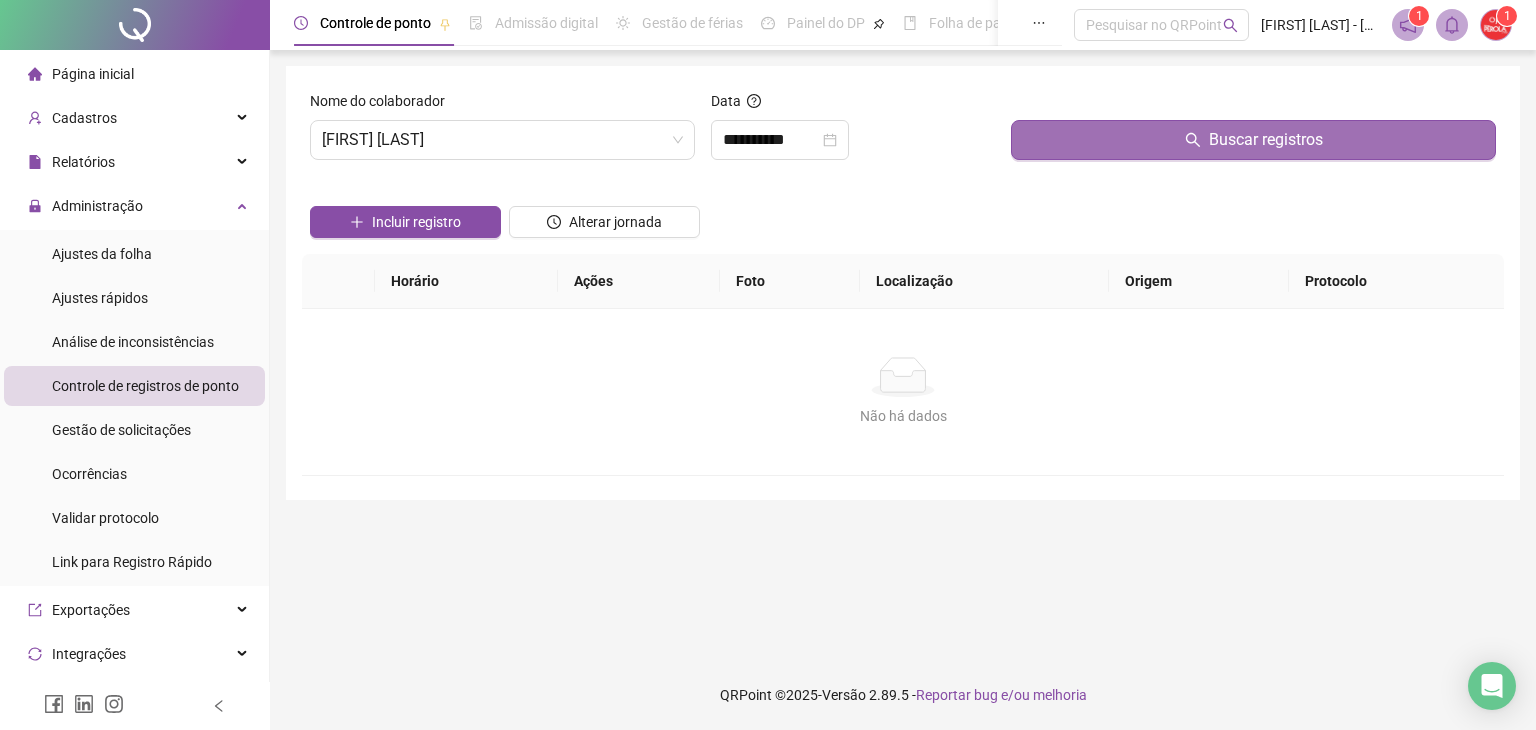 click on "Buscar registros" at bounding box center [1253, 140] 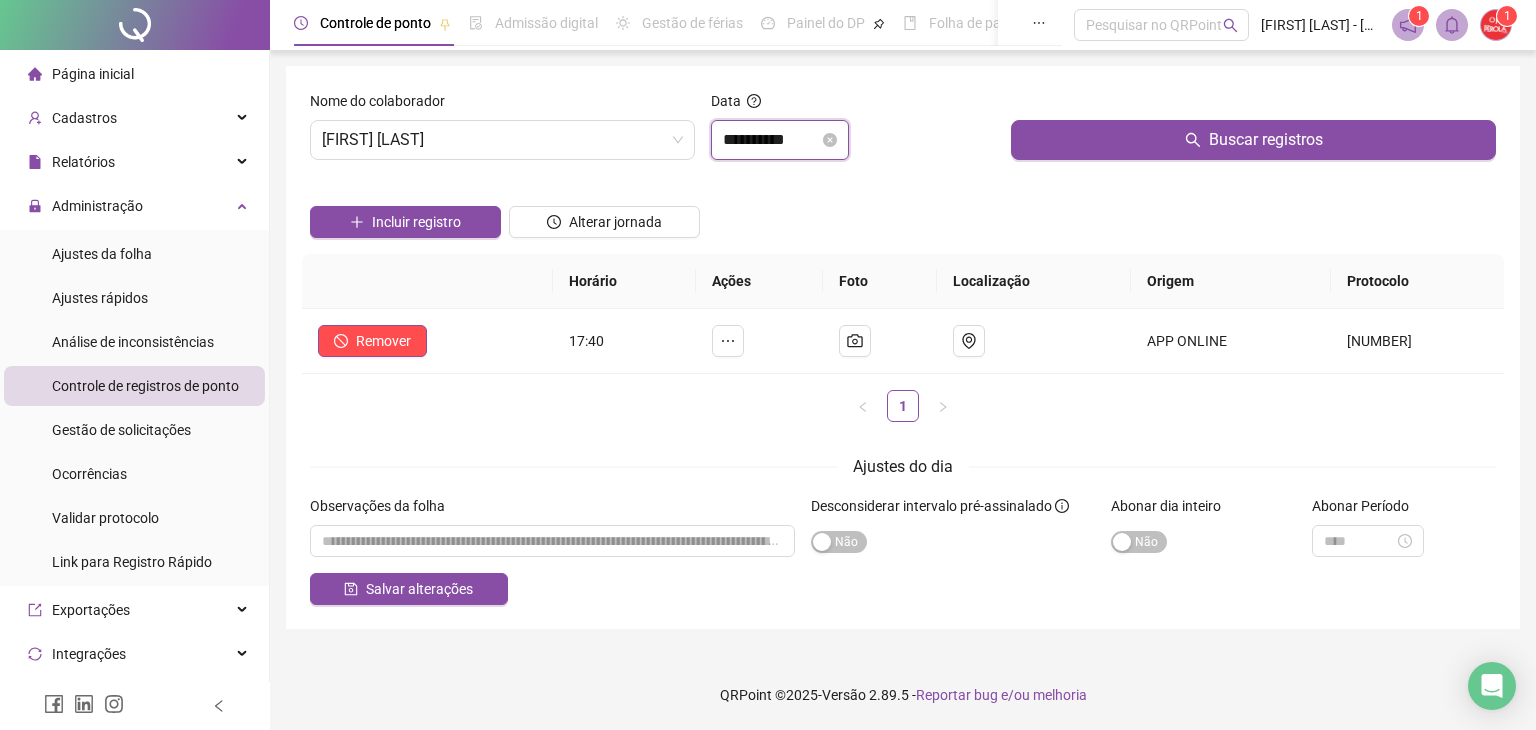 click on "**********" at bounding box center [771, 140] 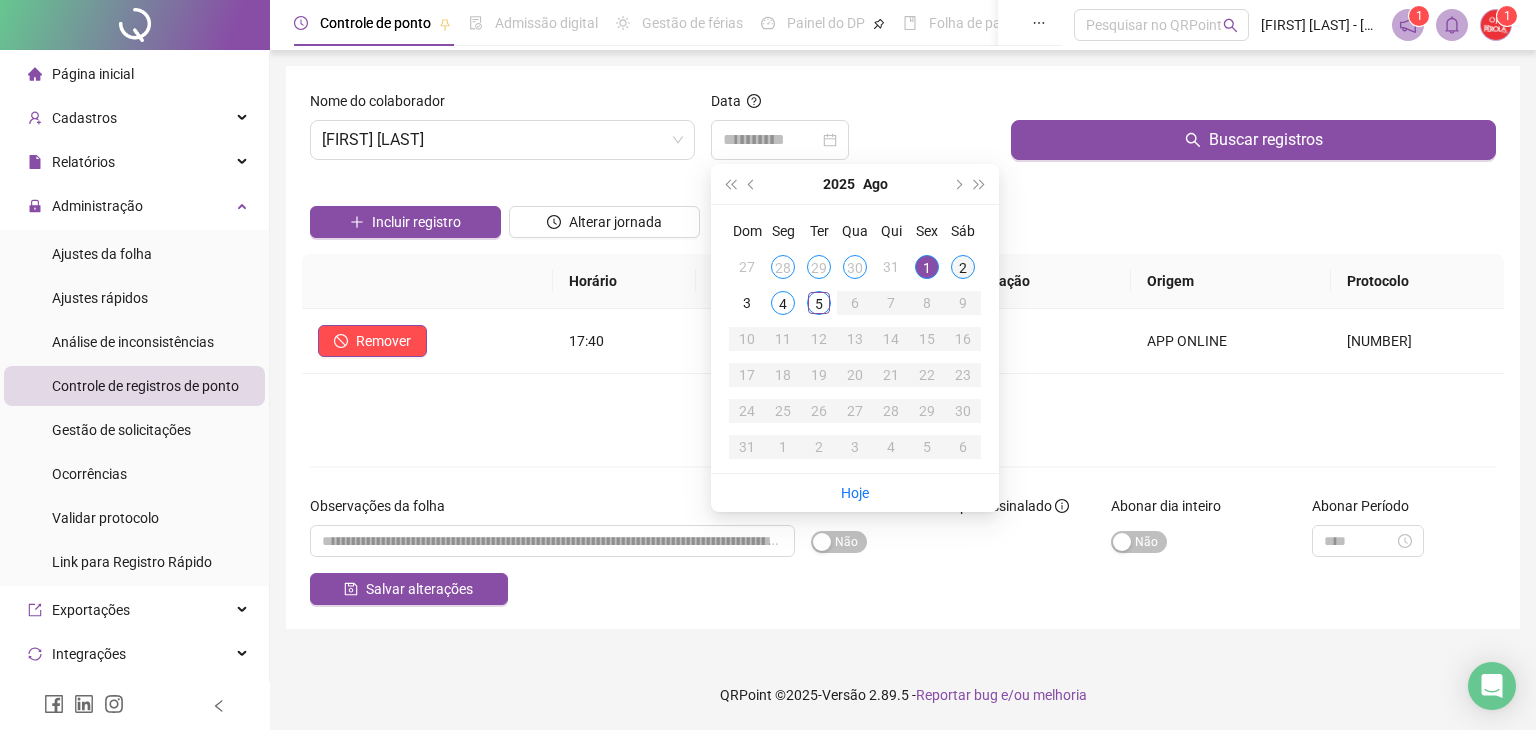click on "2" at bounding box center (963, 267) 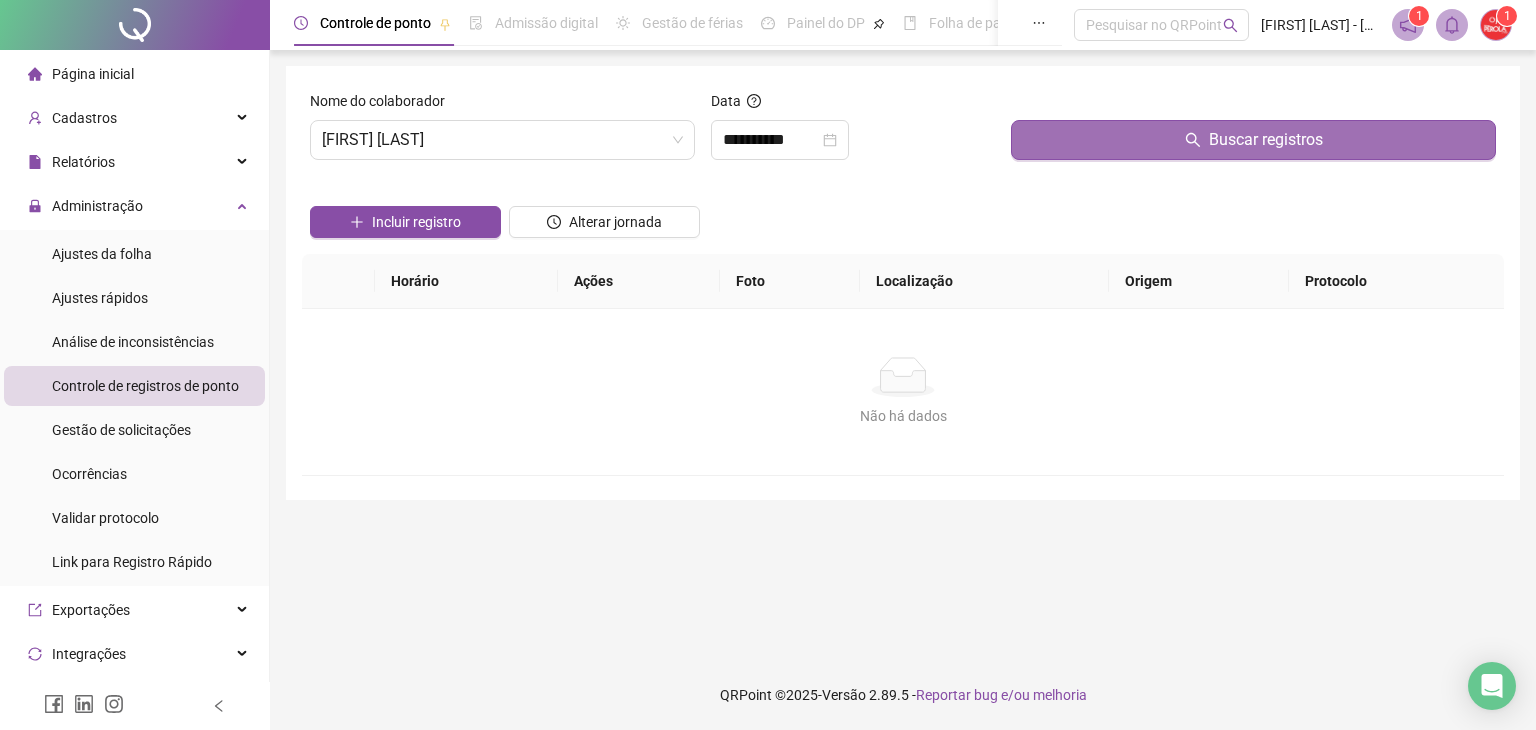 click on "Buscar registros" at bounding box center [1253, 140] 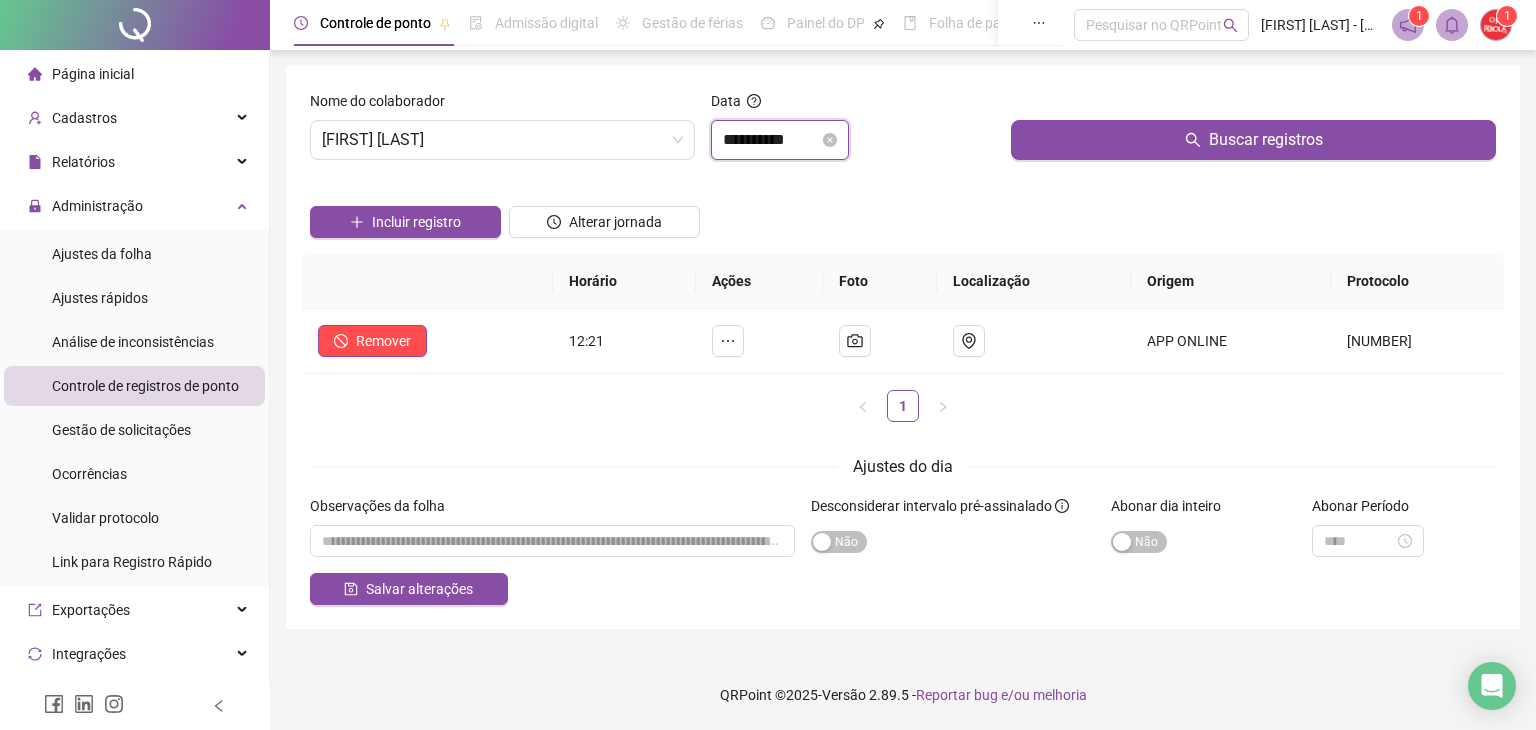 click on "**********" at bounding box center (771, 140) 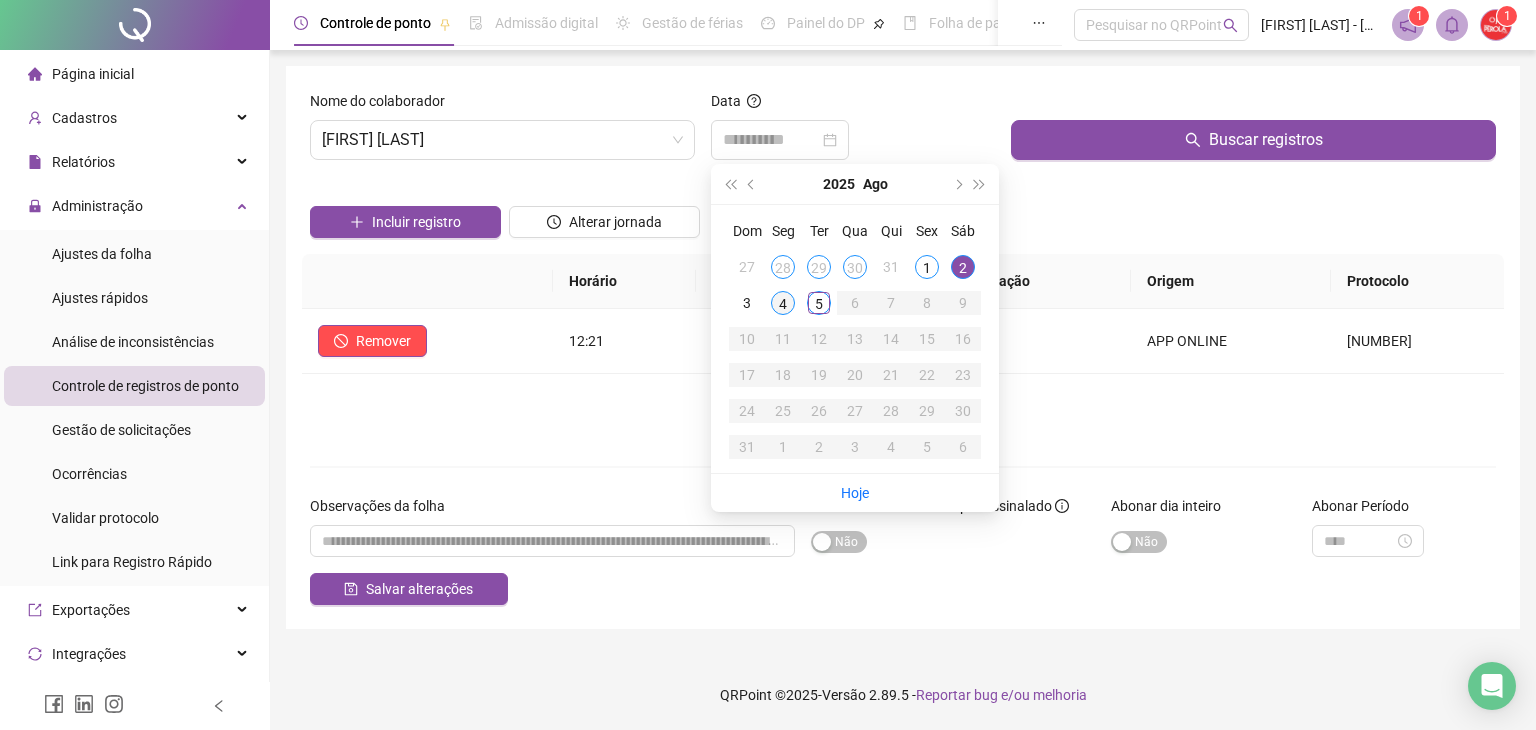 click on "4" at bounding box center [783, 303] 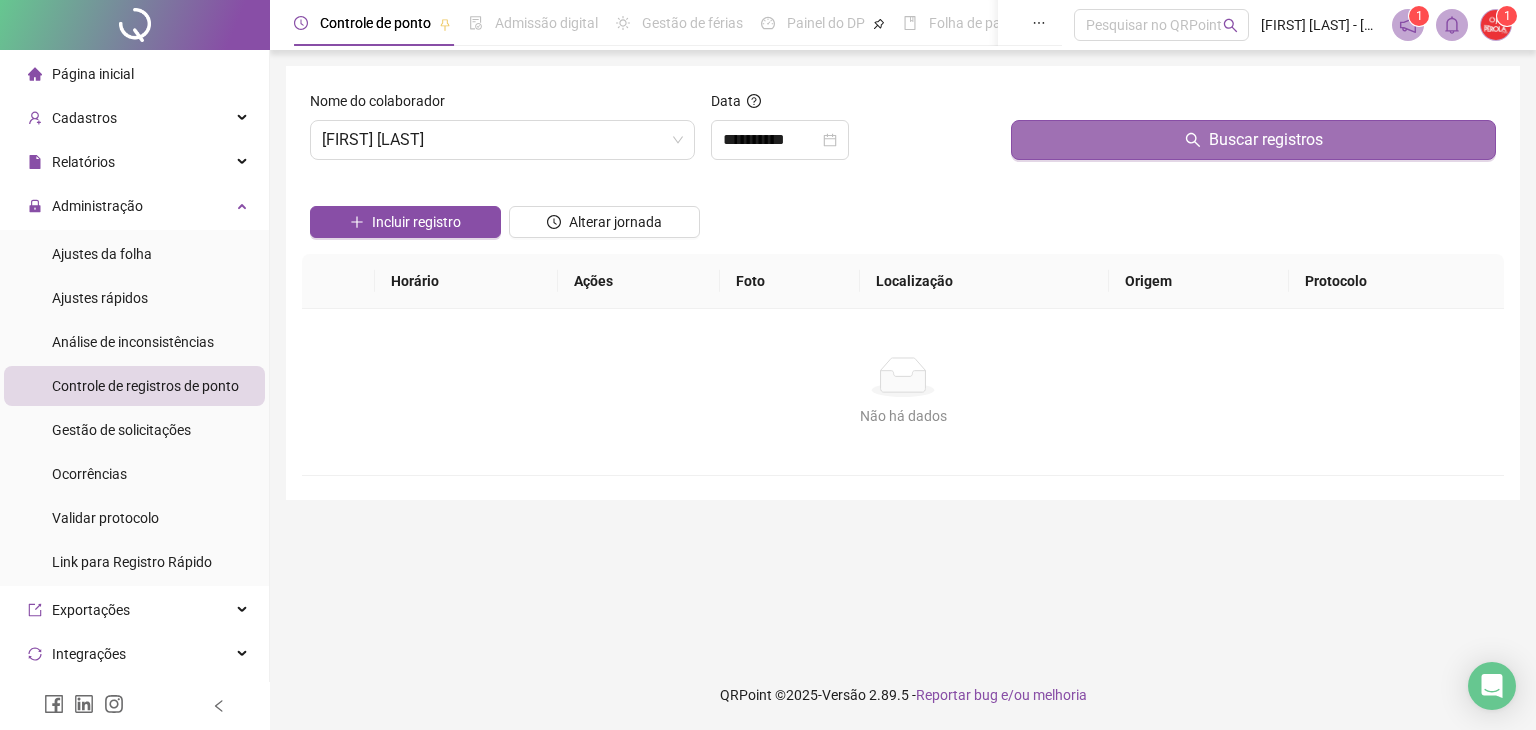 click on "Buscar registros" at bounding box center (1253, 140) 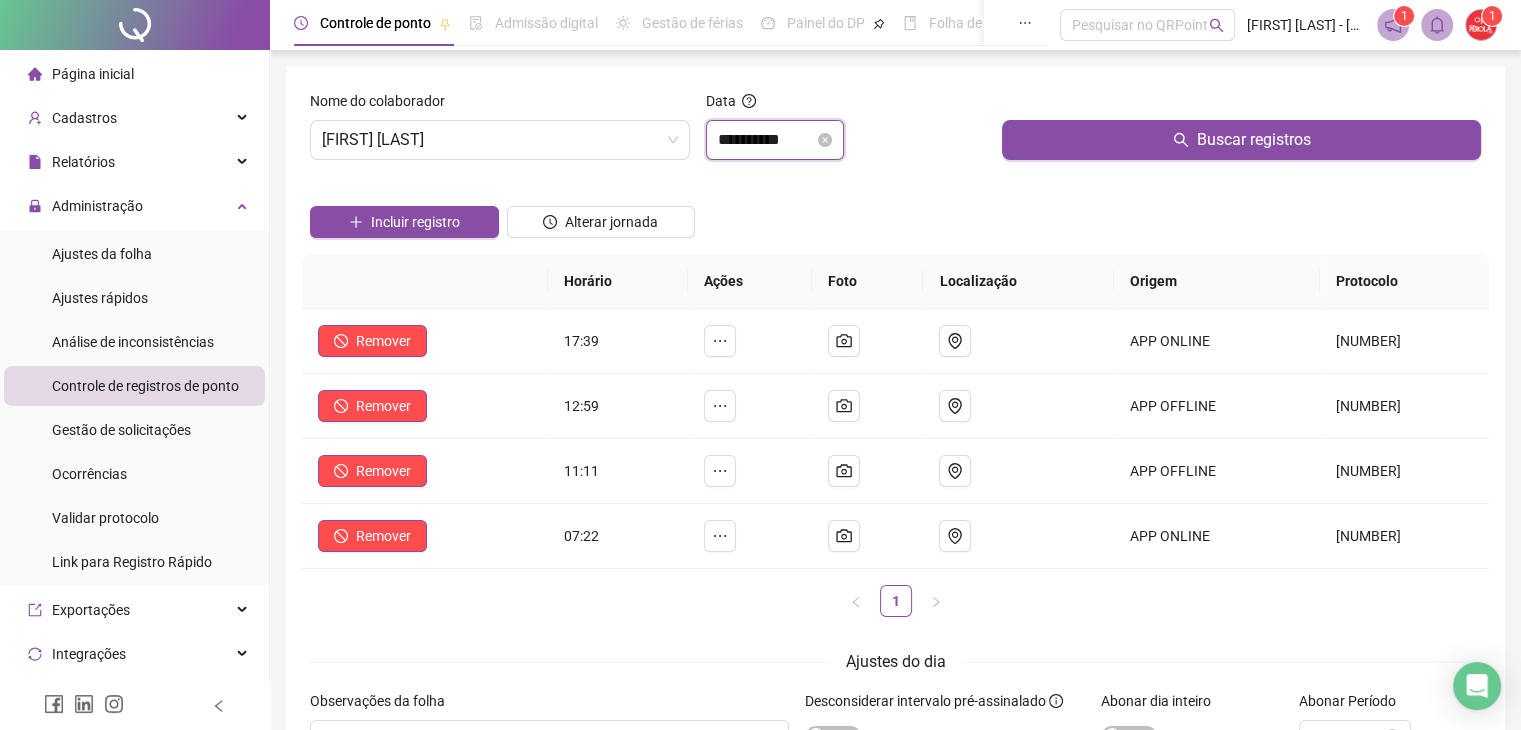 click on "**********" at bounding box center (766, 140) 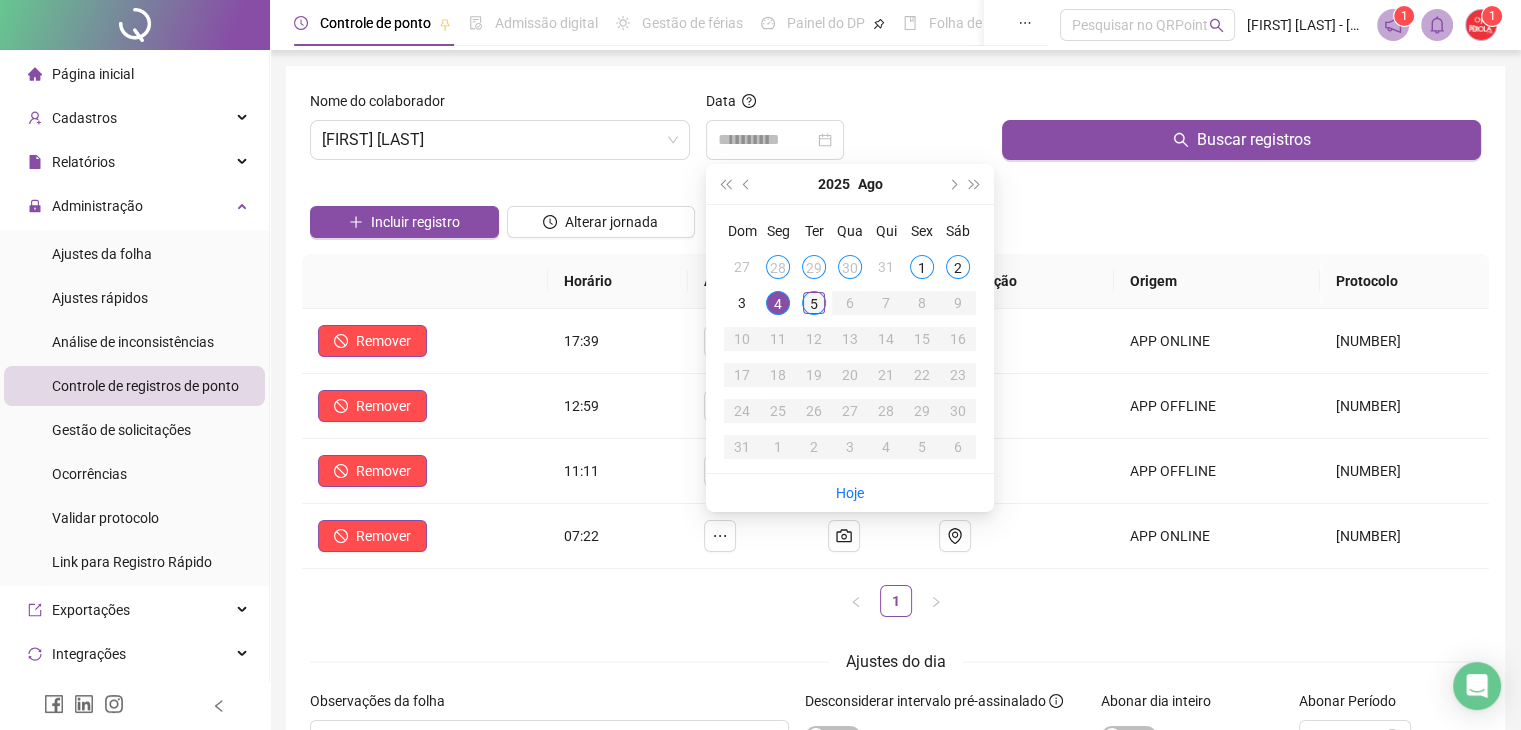 click on "5" at bounding box center (814, 303) 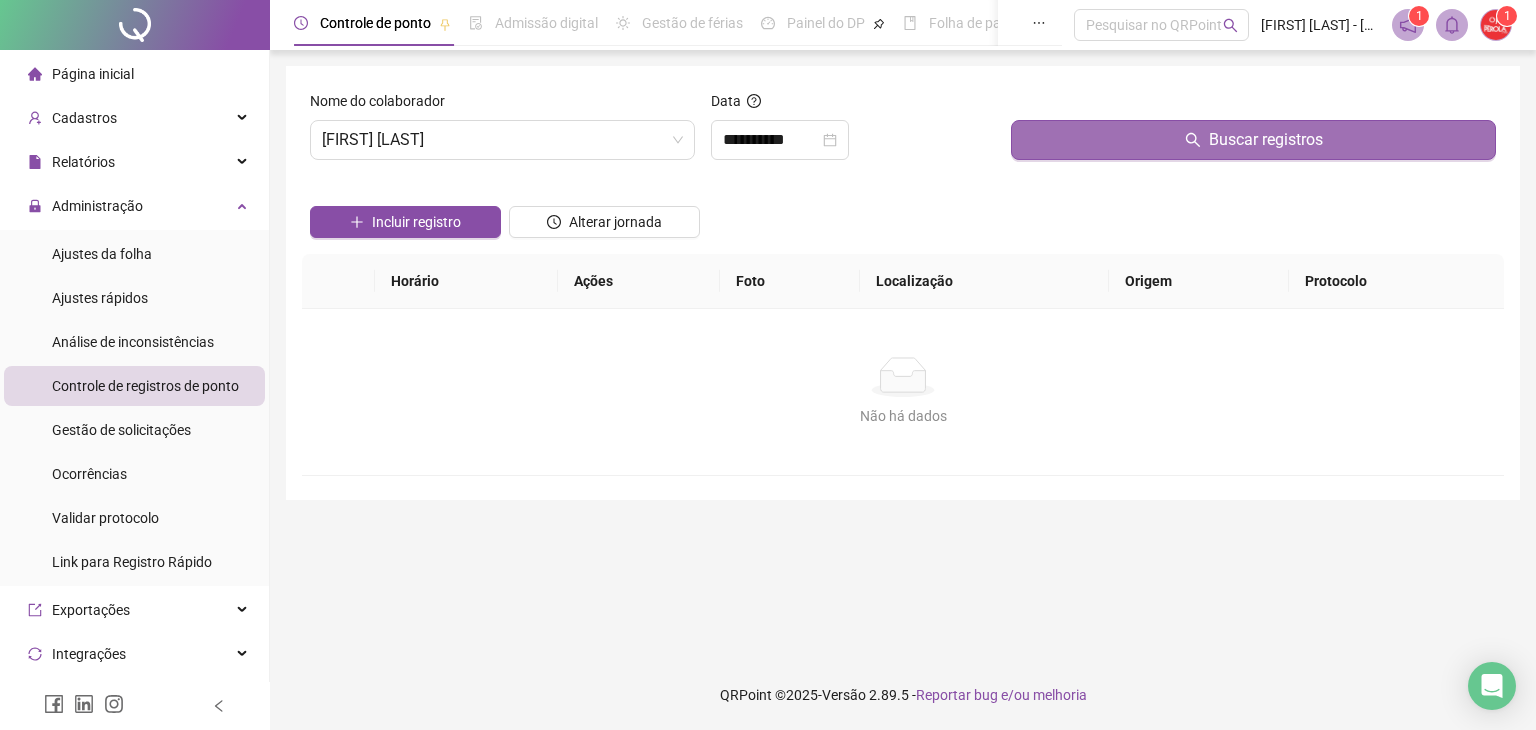 click on "Buscar registros" at bounding box center (1253, 140) 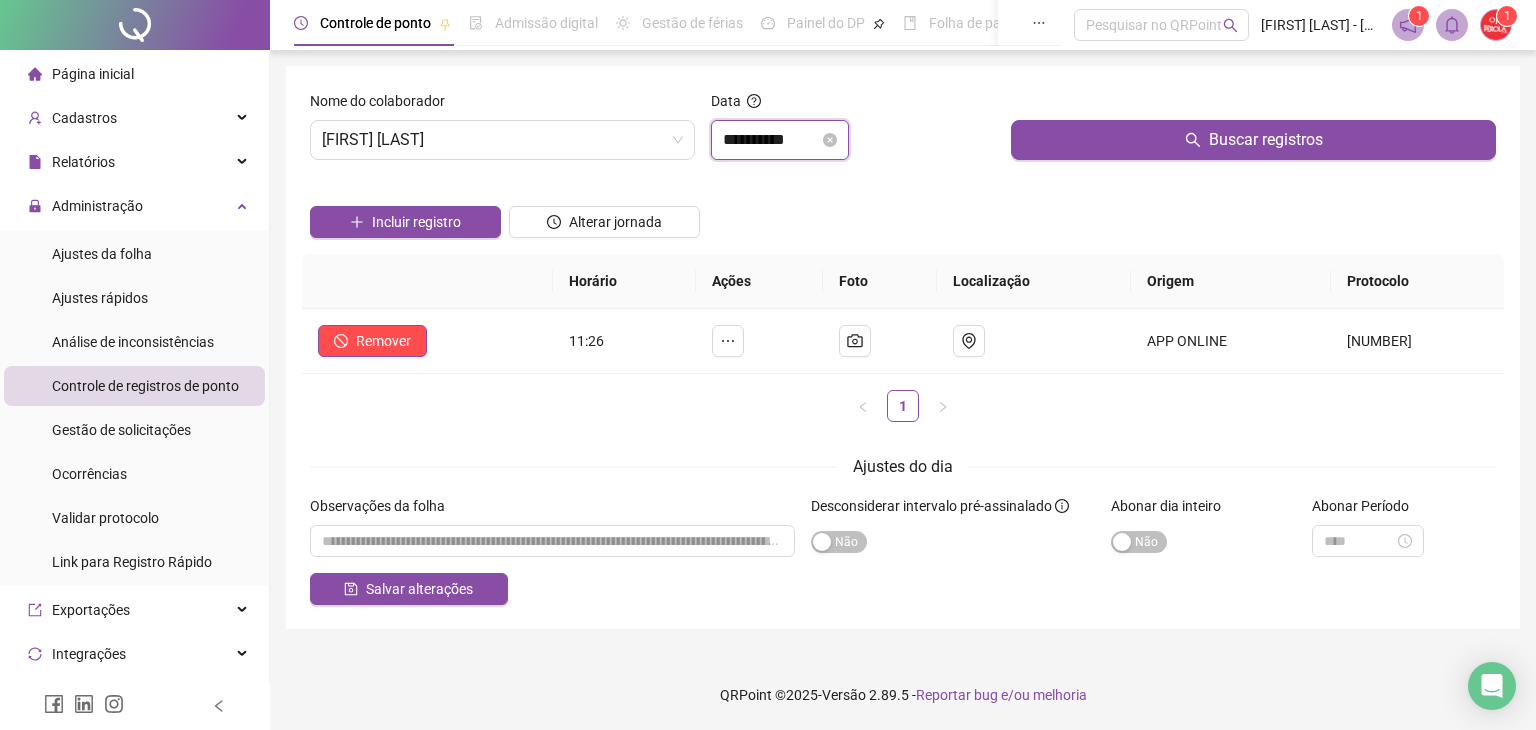 click on "**********" at bounding box center [771, 140] 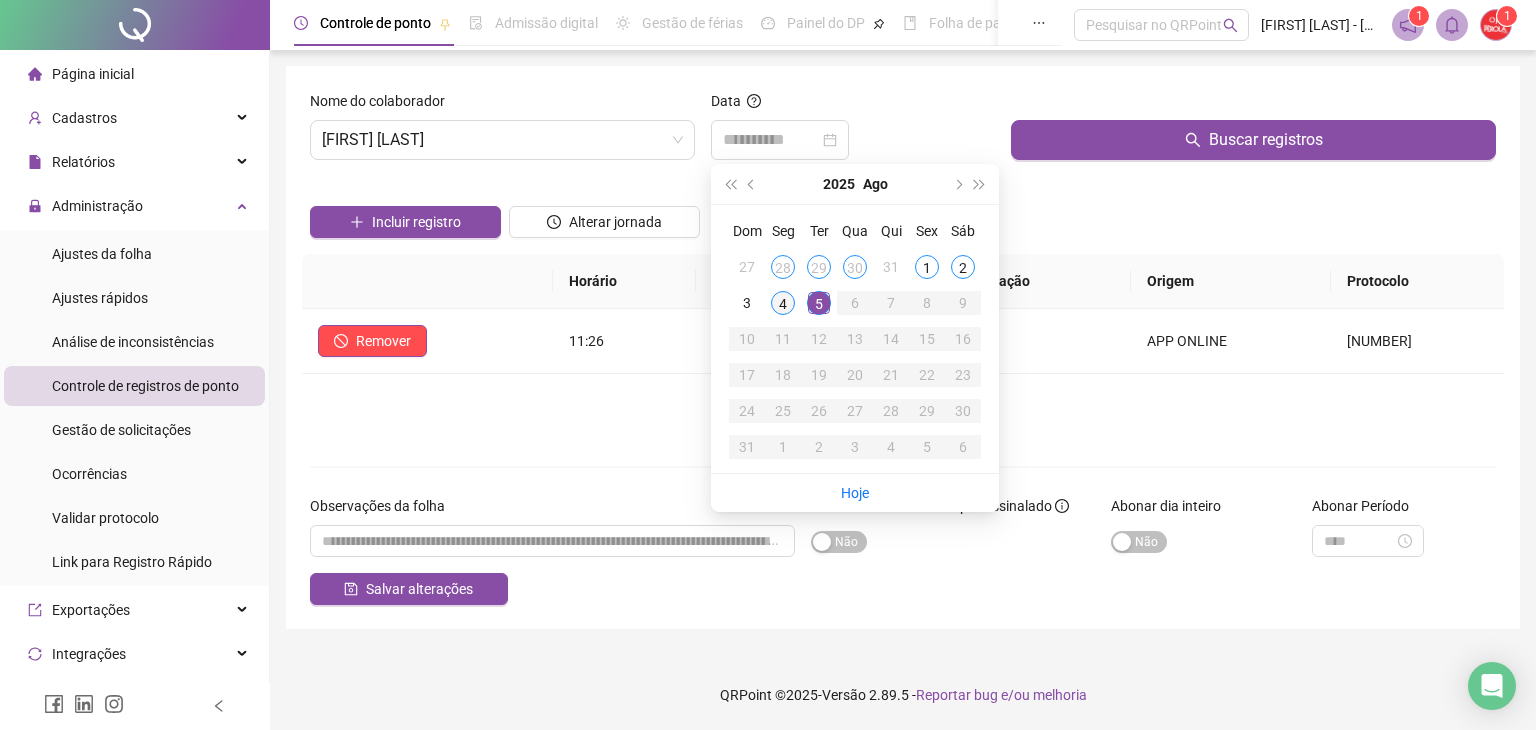 click on "4" at bounding box center (783, 303) 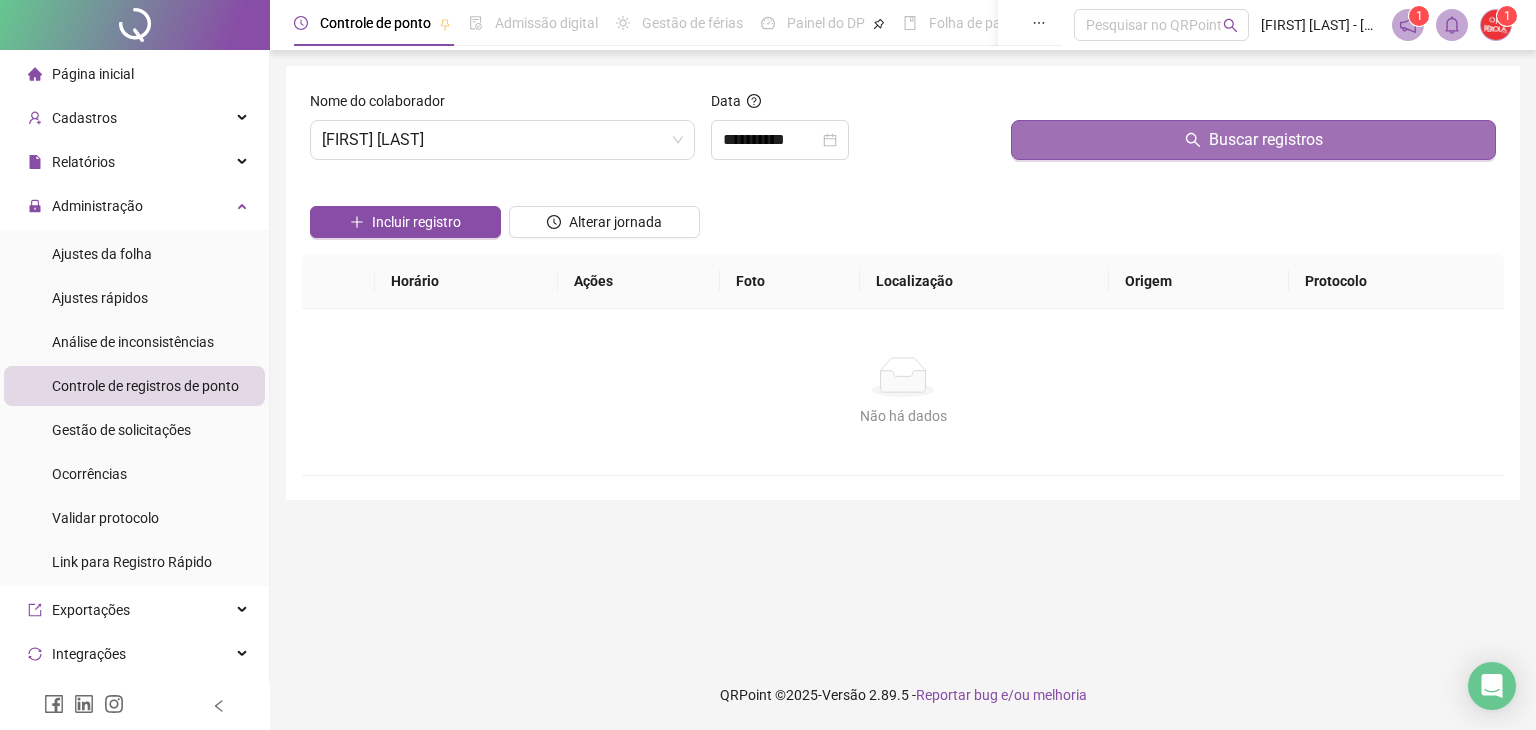 click on "Buscar registros" at bounding box center [1253, 140] 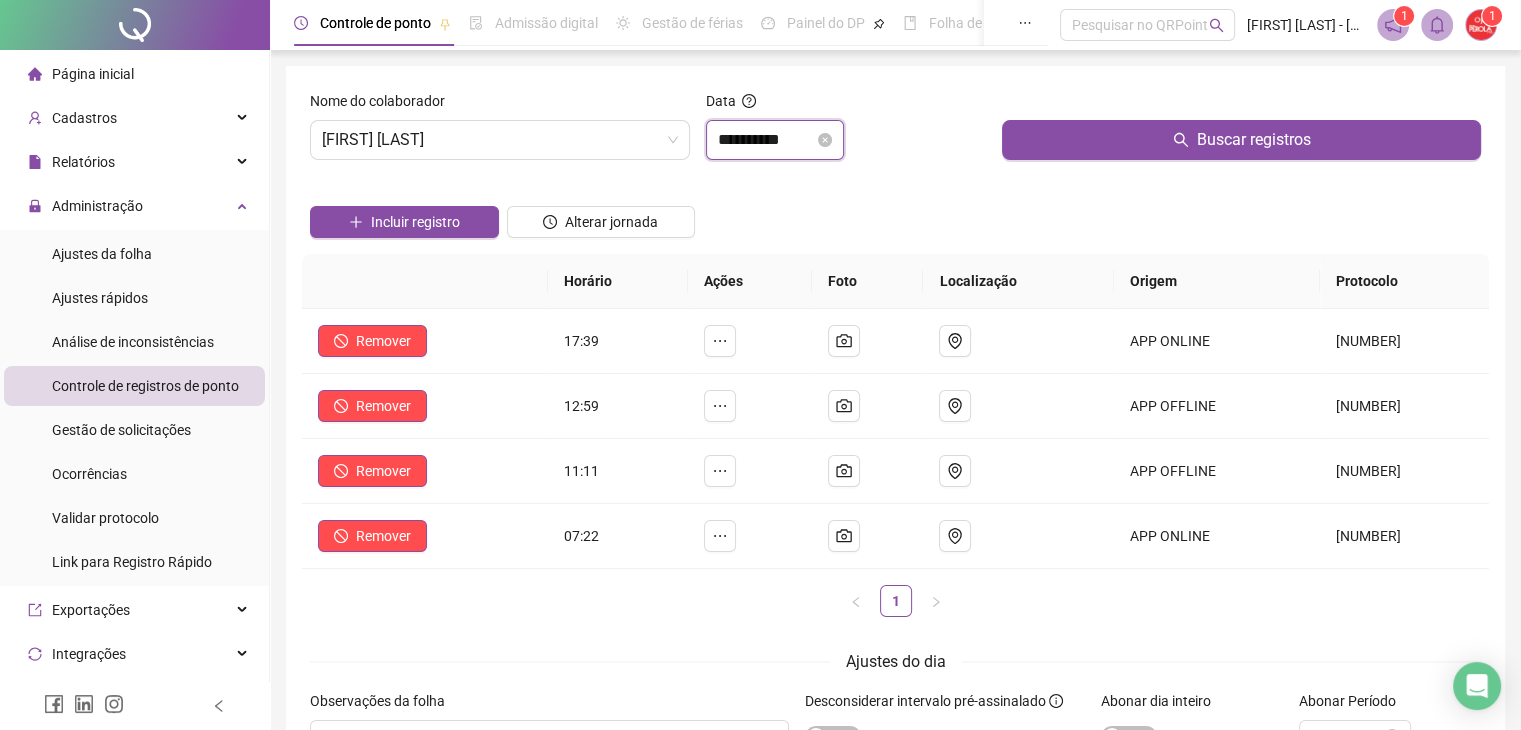 click on "**********" at bounding box center [766, 140] 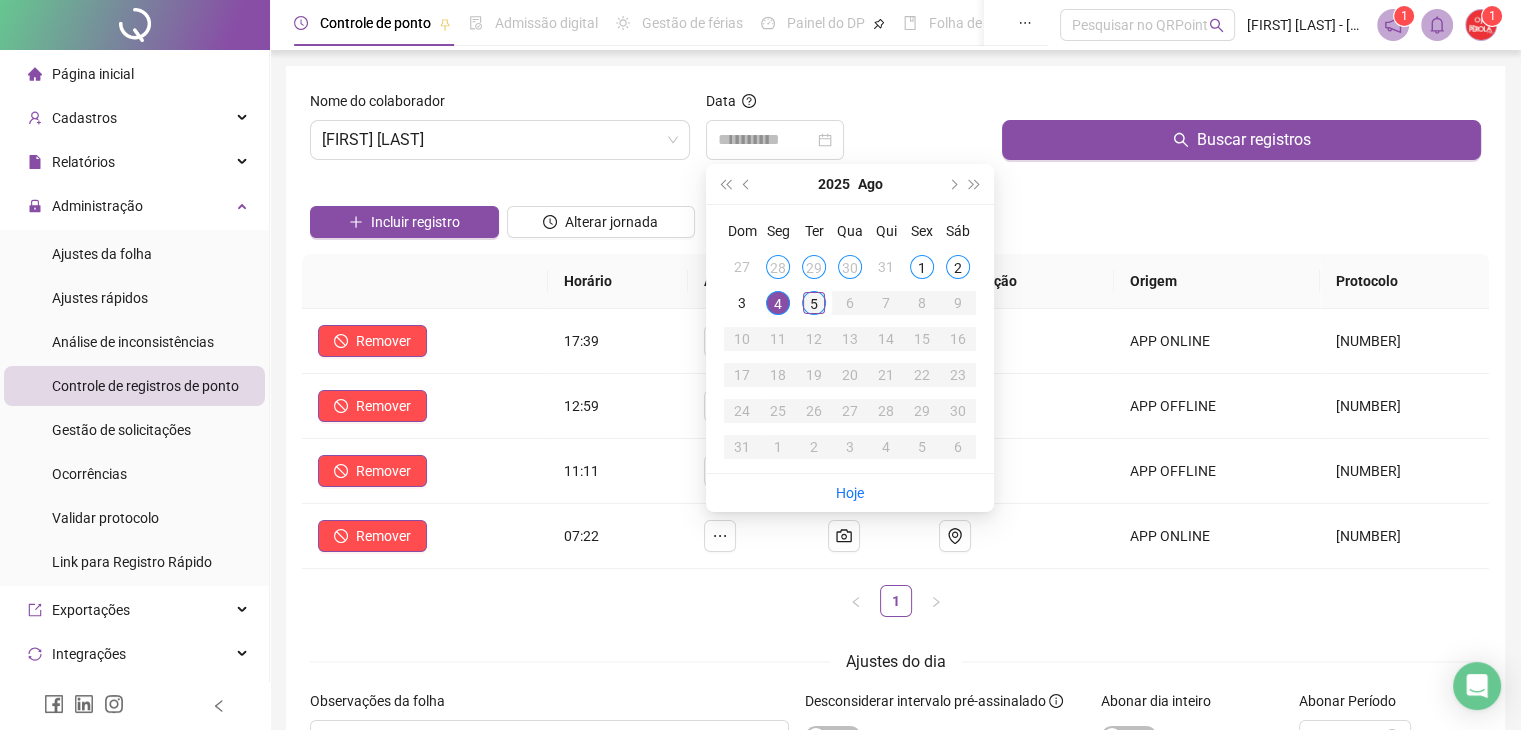 click on "5" at bounding box center (814, 303) 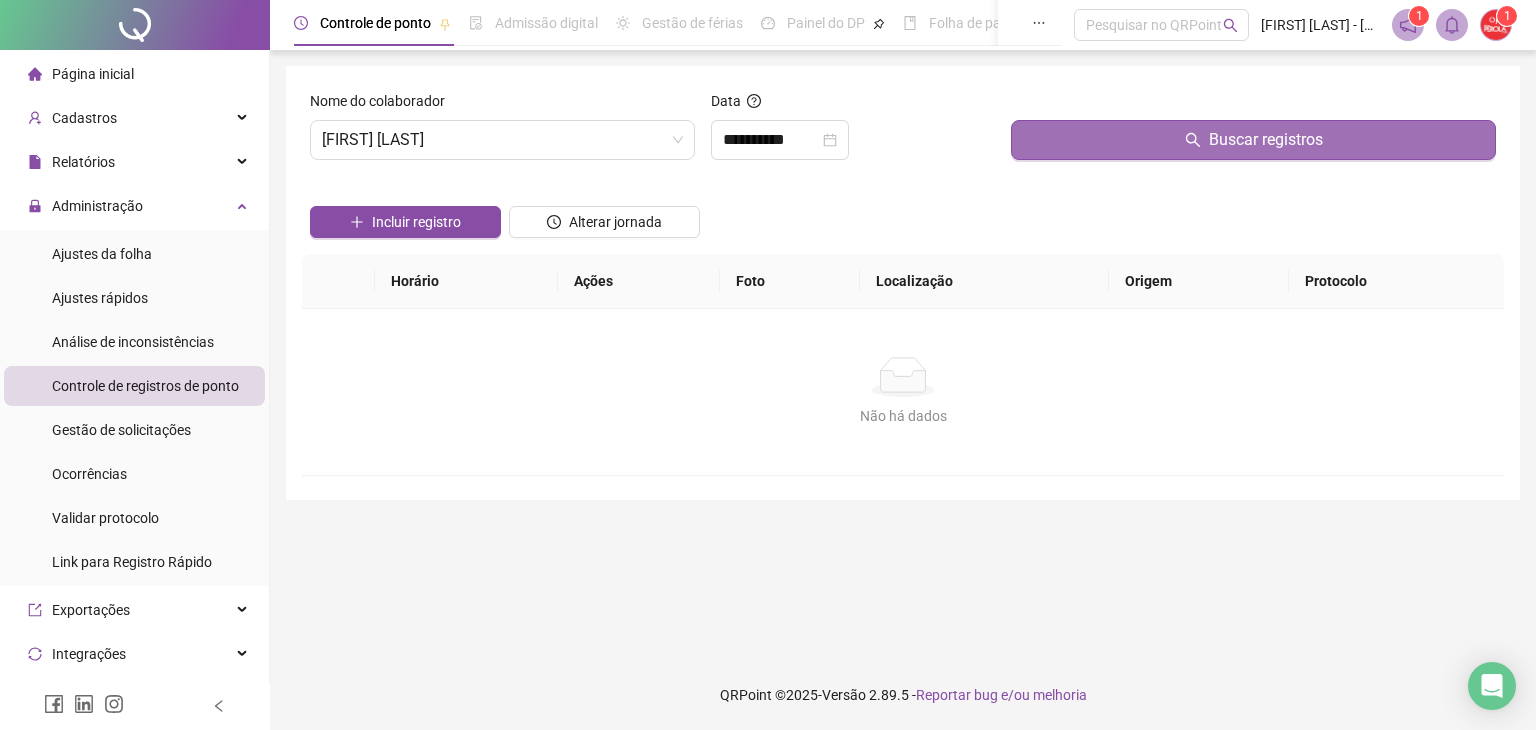 click on "Buscar registros" at bounding box center (1266, 140) 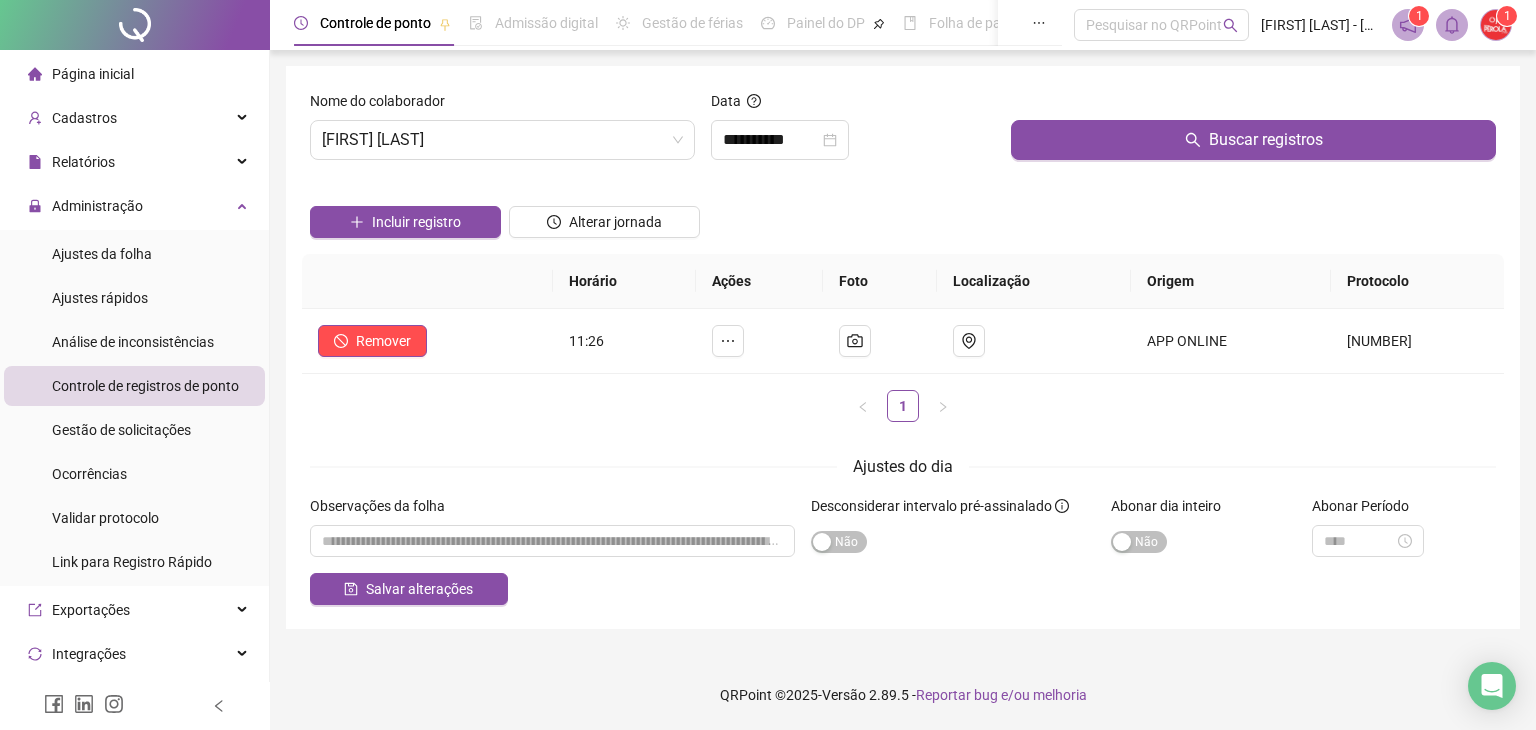 click on "Incluir registro   Alterar jornada" at bounding box center (903, 215) 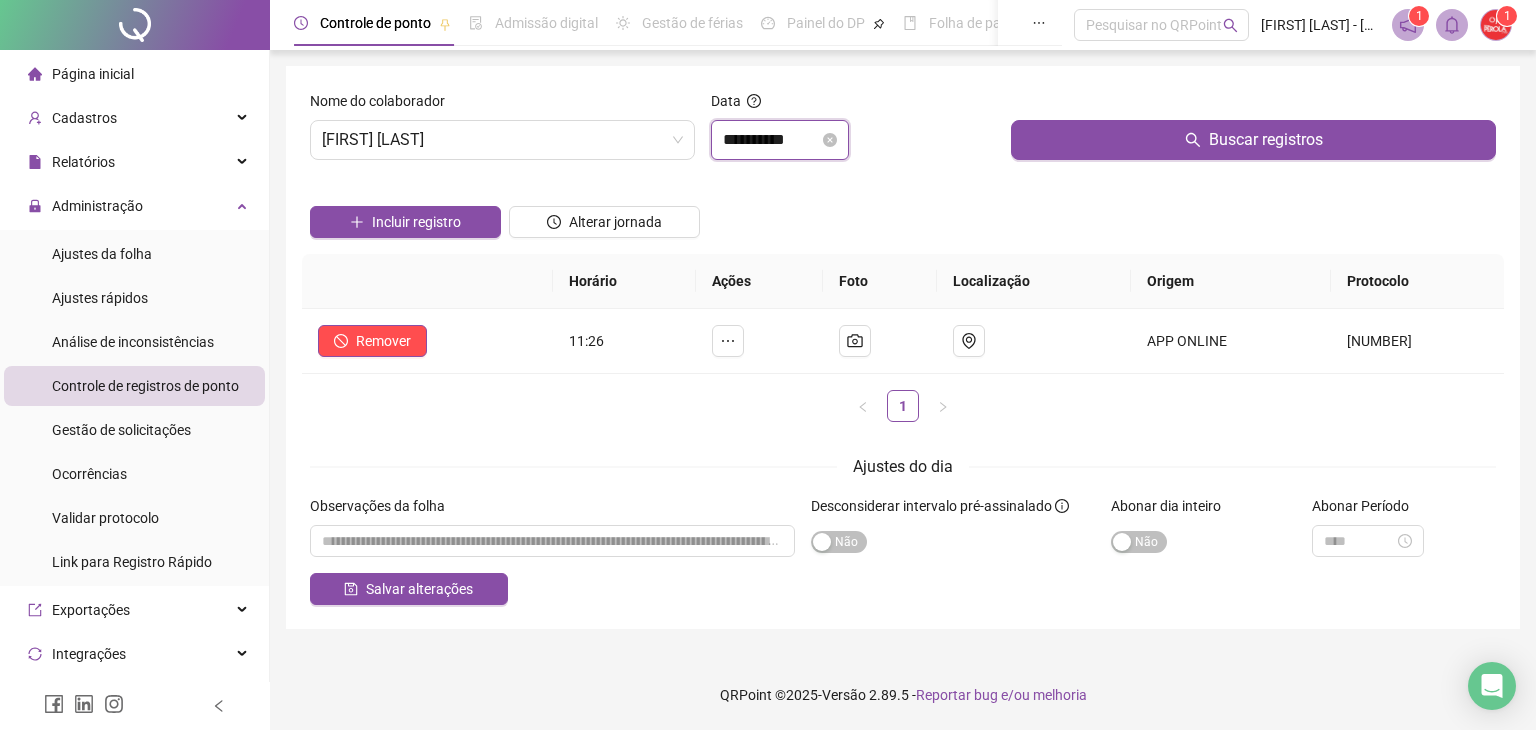 click on "**********" at bounding box center [771, 140] 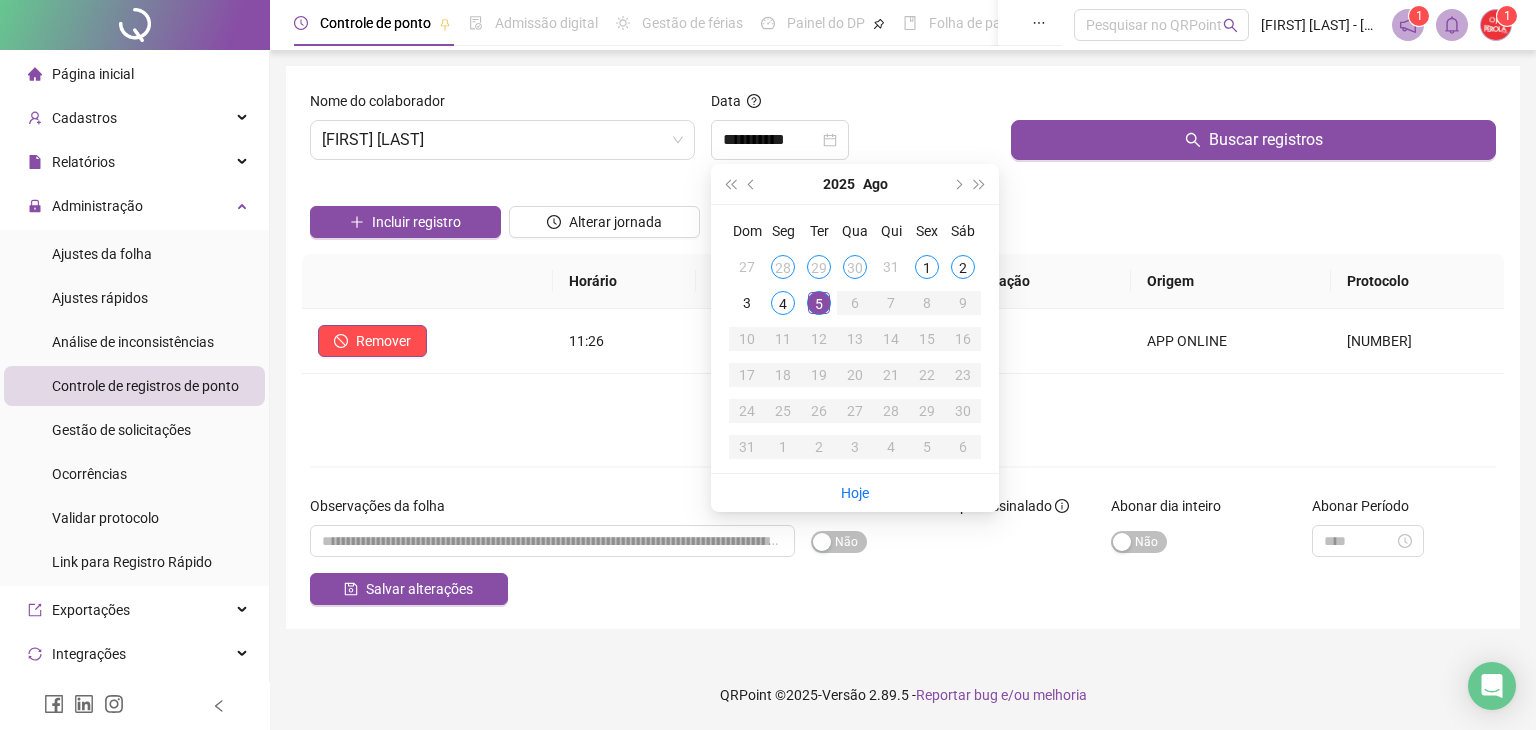 click on "Incluir registro   Alterar jornada" at bounding box center (903, 215) 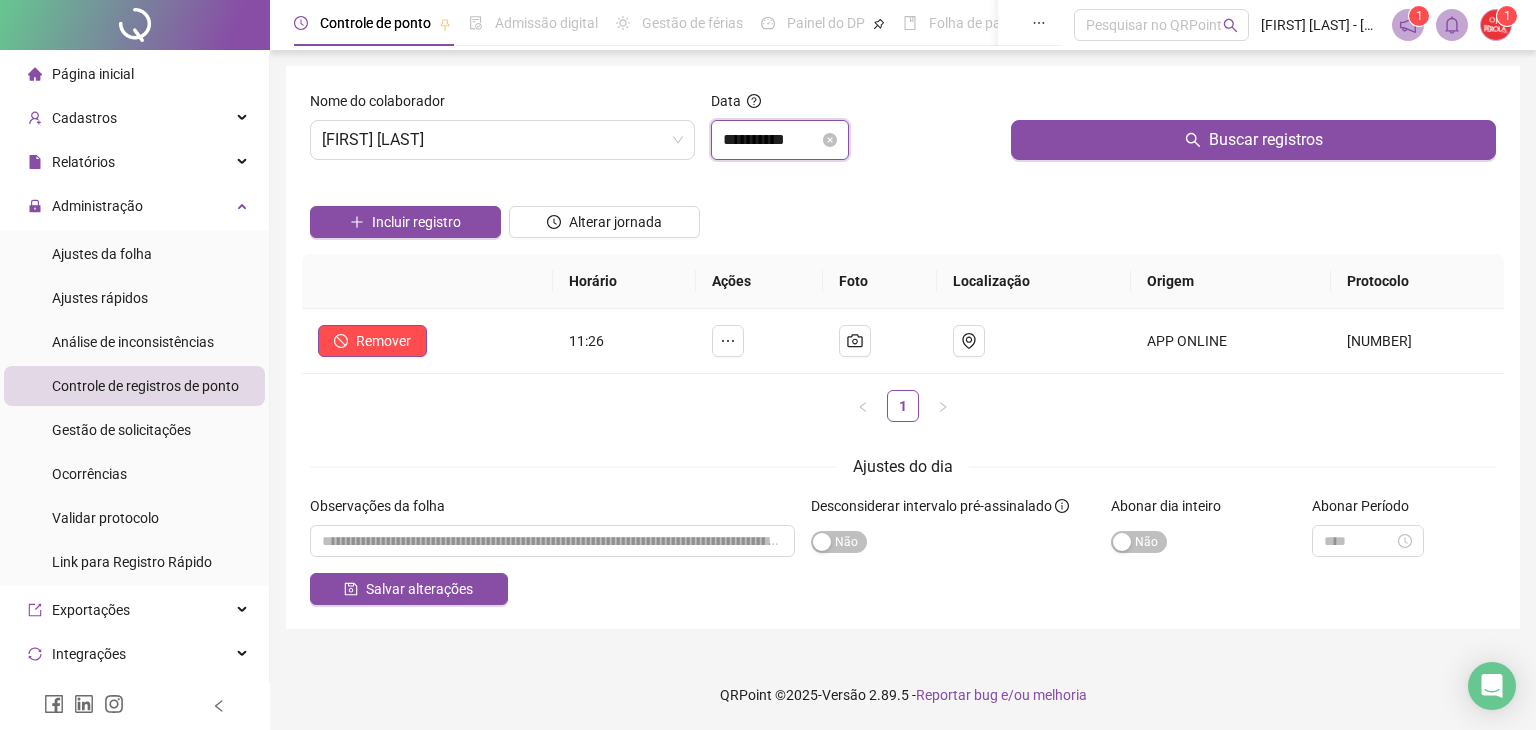 click on "**********" at bounding box center [771, 140] 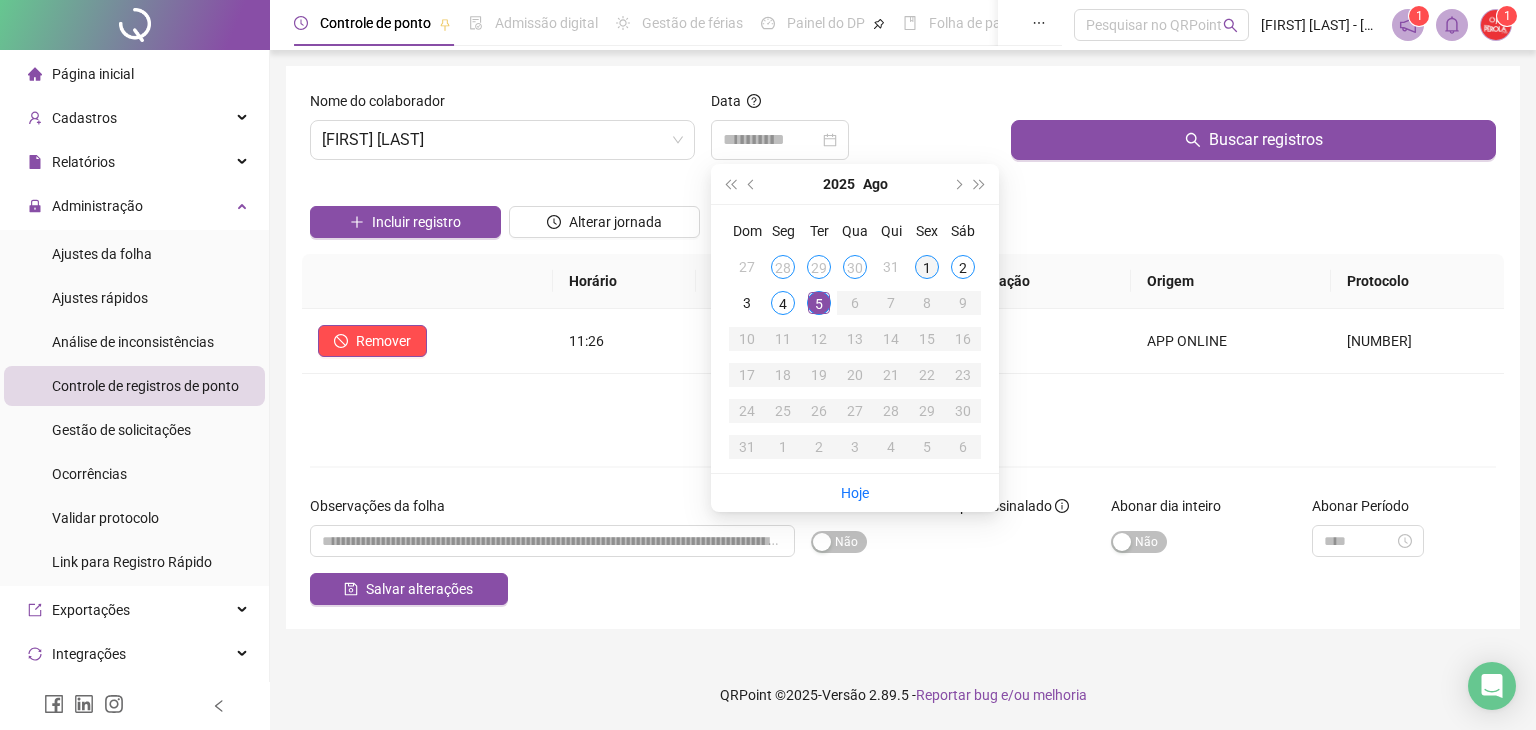 click on "1" at bounding box center (927, 267) 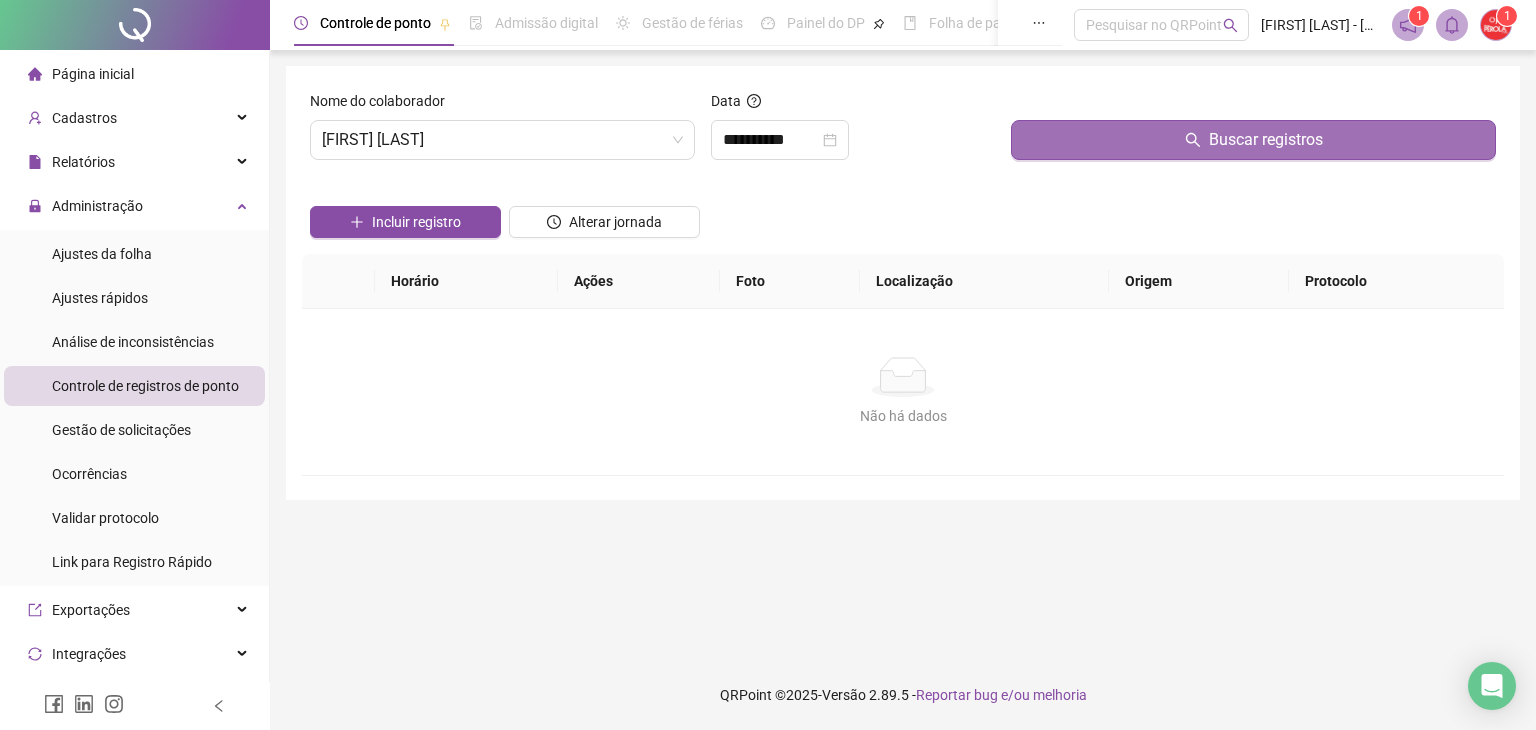 click on "Buscar registros" at bounding box center (1253, 140) 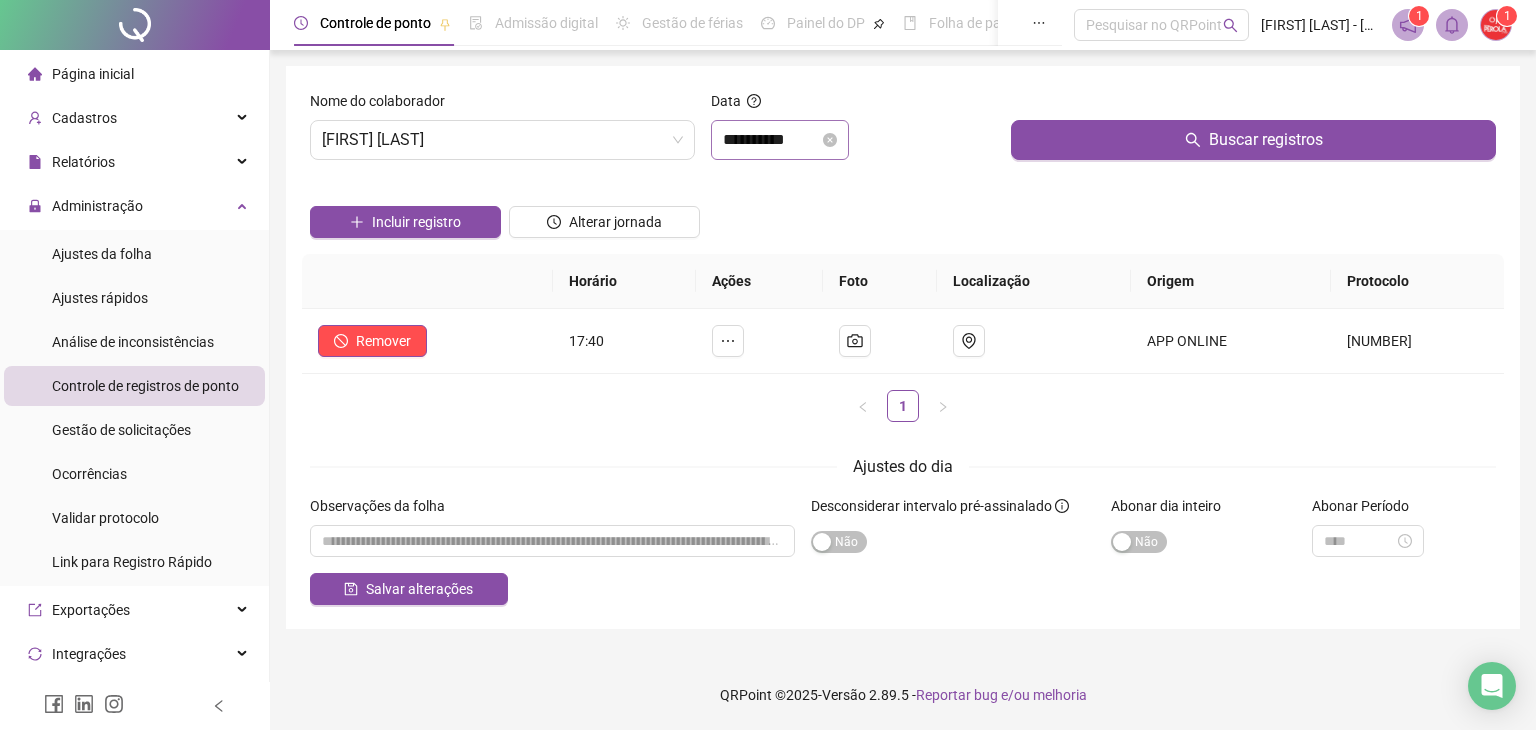 click on "**********" at bounding box center [780, 140] 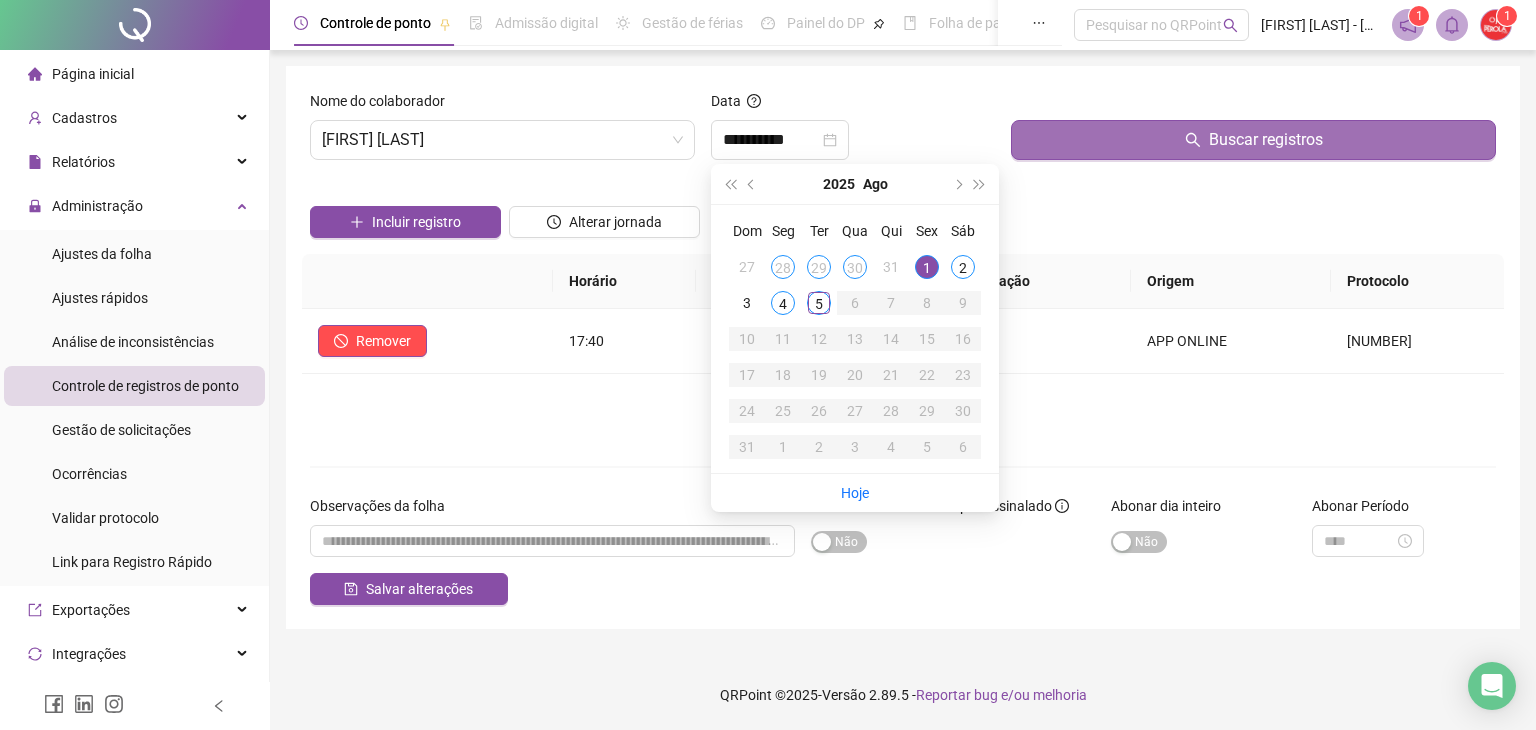 click on "Buscar registros" at bounding box center [1253, 140] 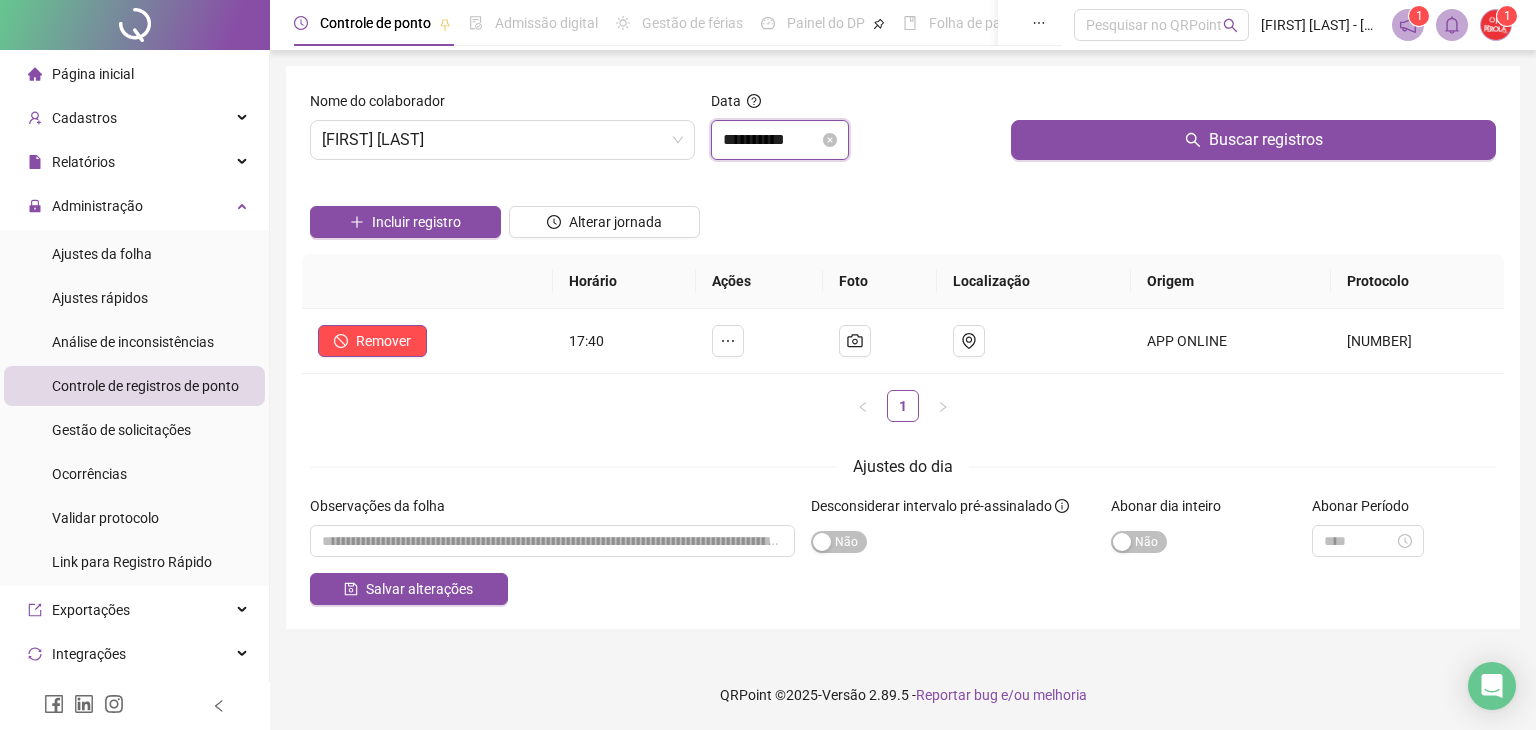 click on "**********" at bounding box center [771, 140] 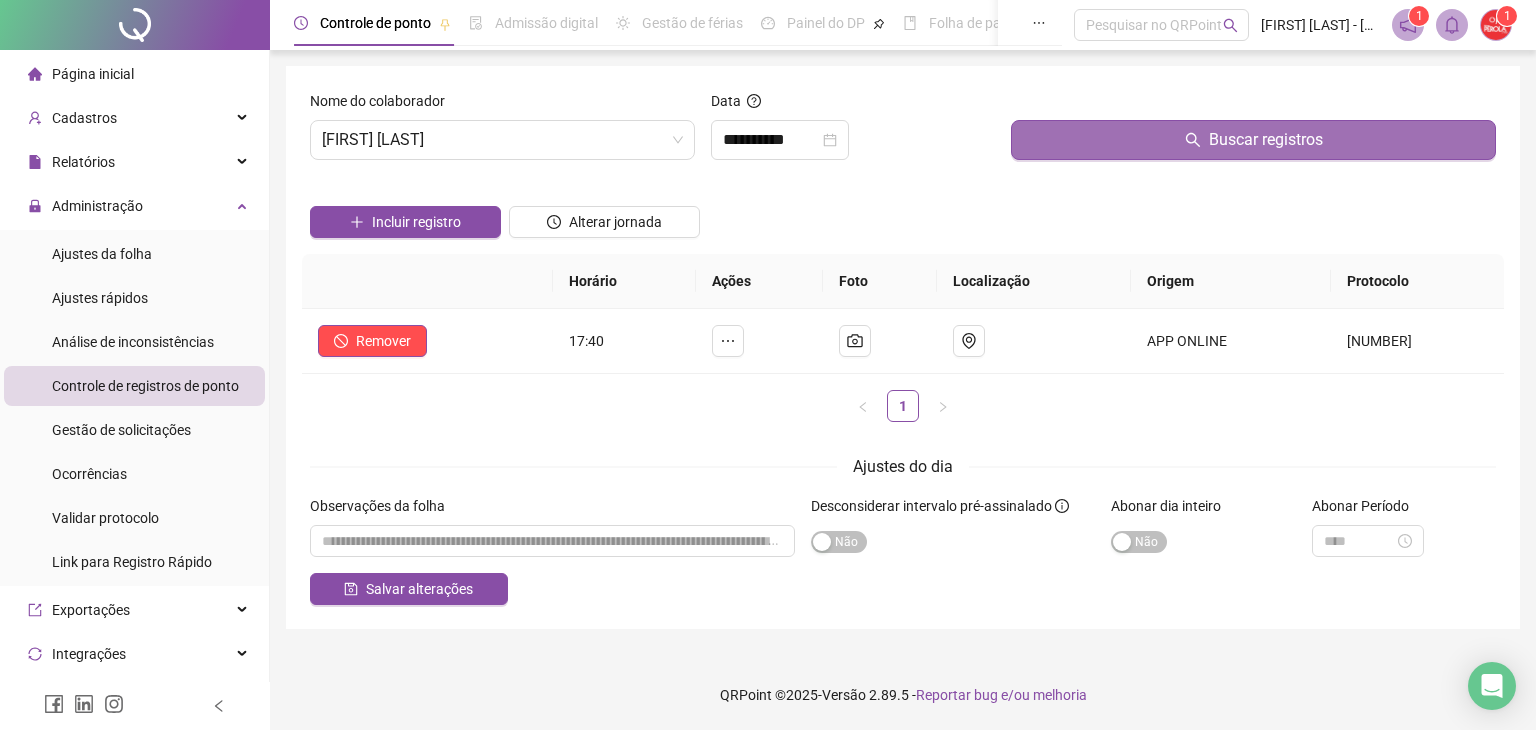 click on "Buscar registros" at bounding box center [1253, 140] 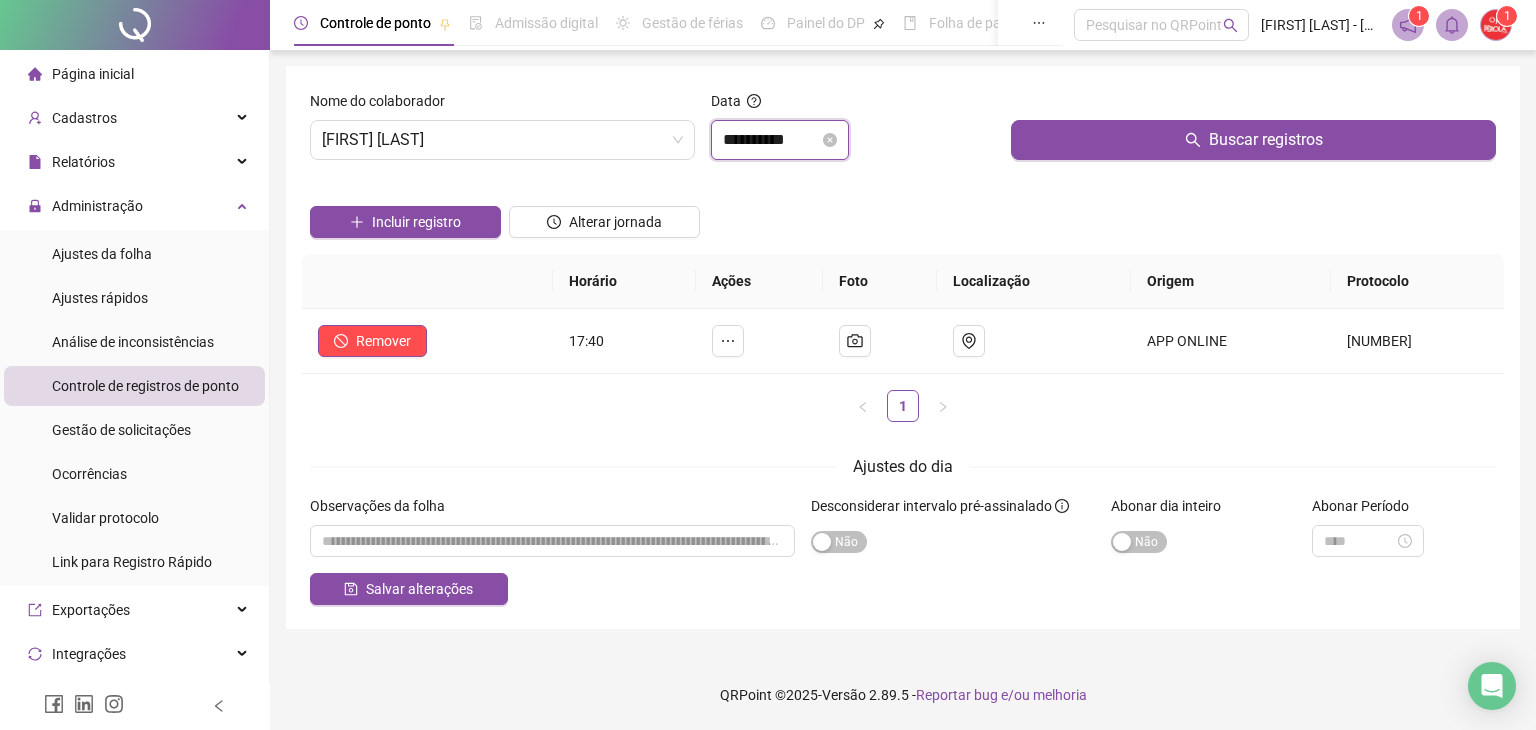 click on "**********" at bounding box center (771, 140) 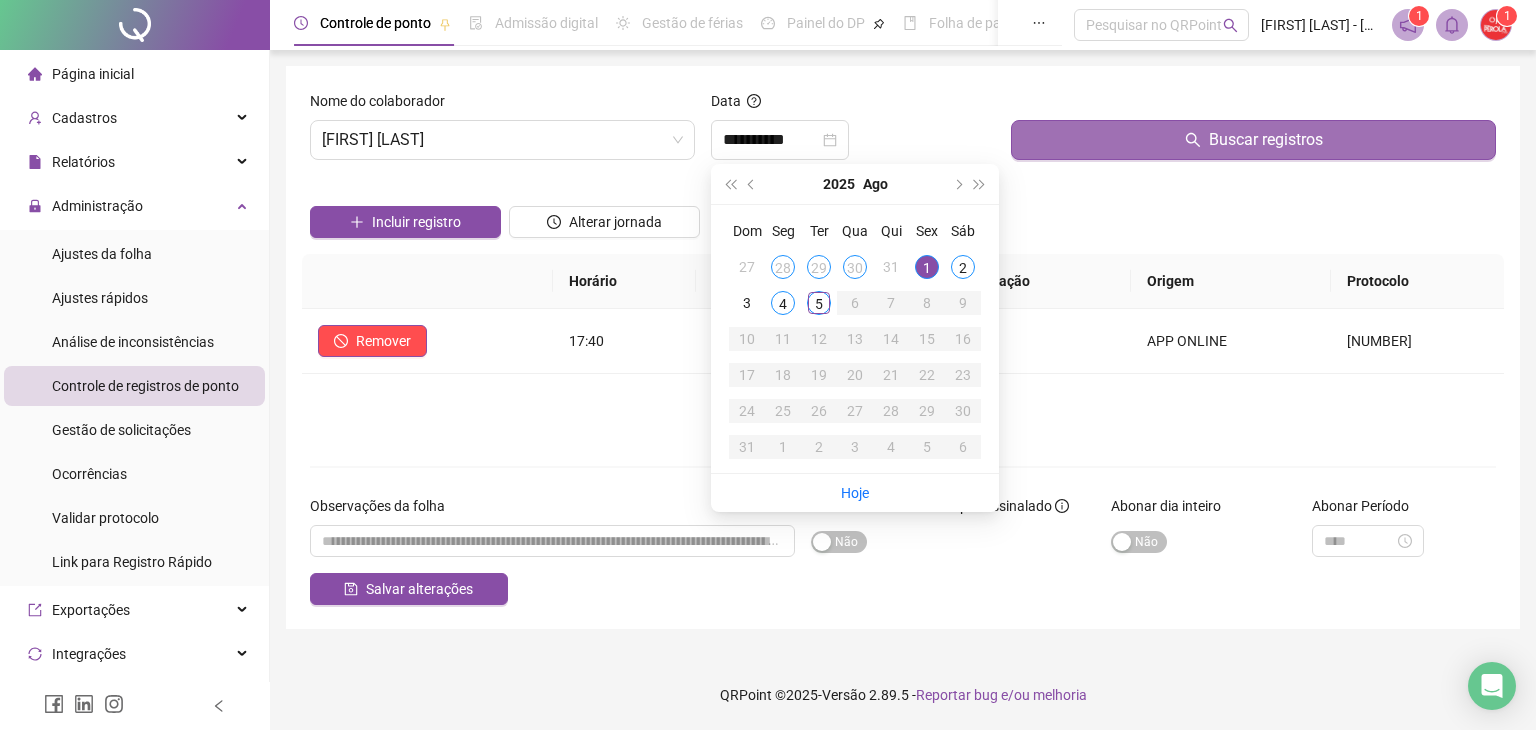click on "Buscar registros" at bounding box center [1253, 140] 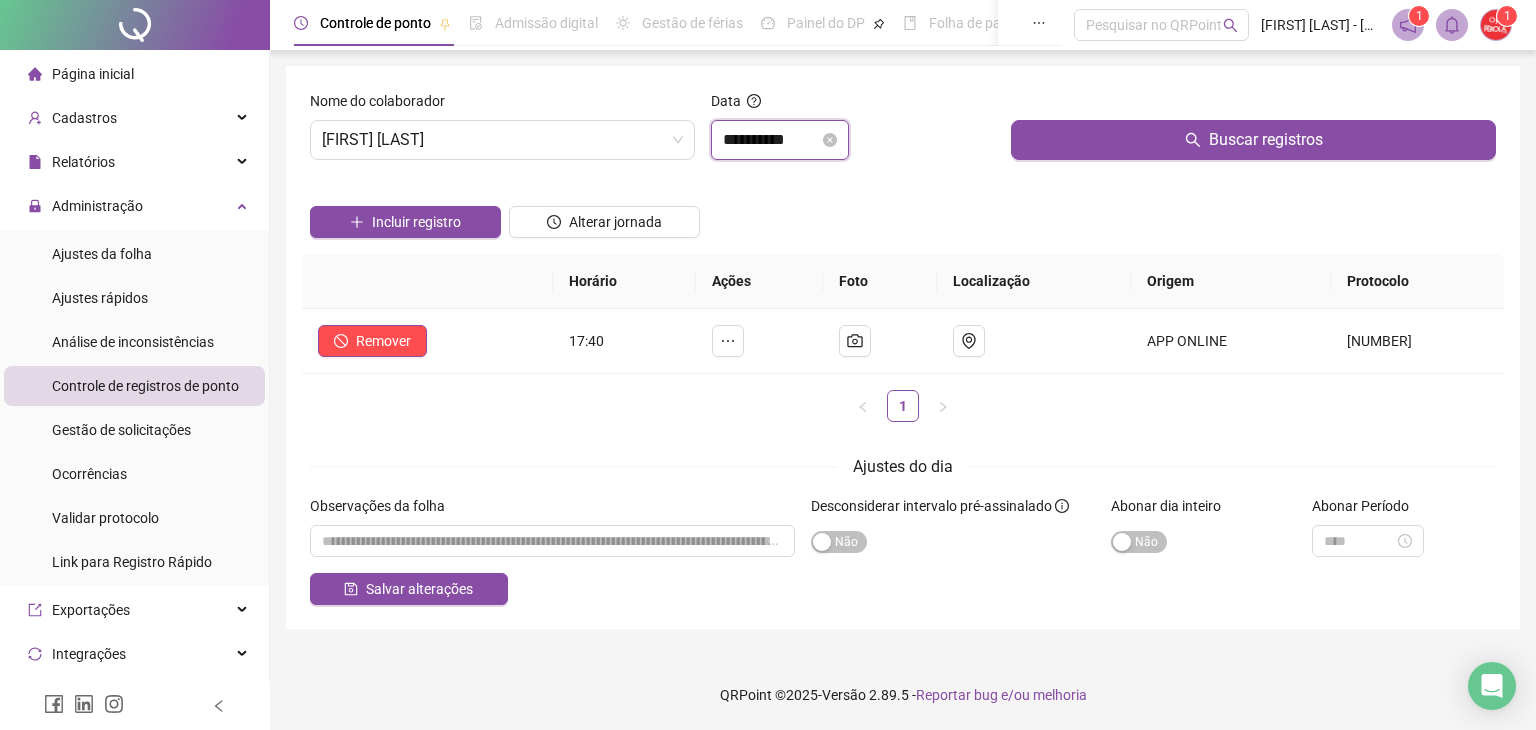 click on "**********" at bounding box center [771, 140] 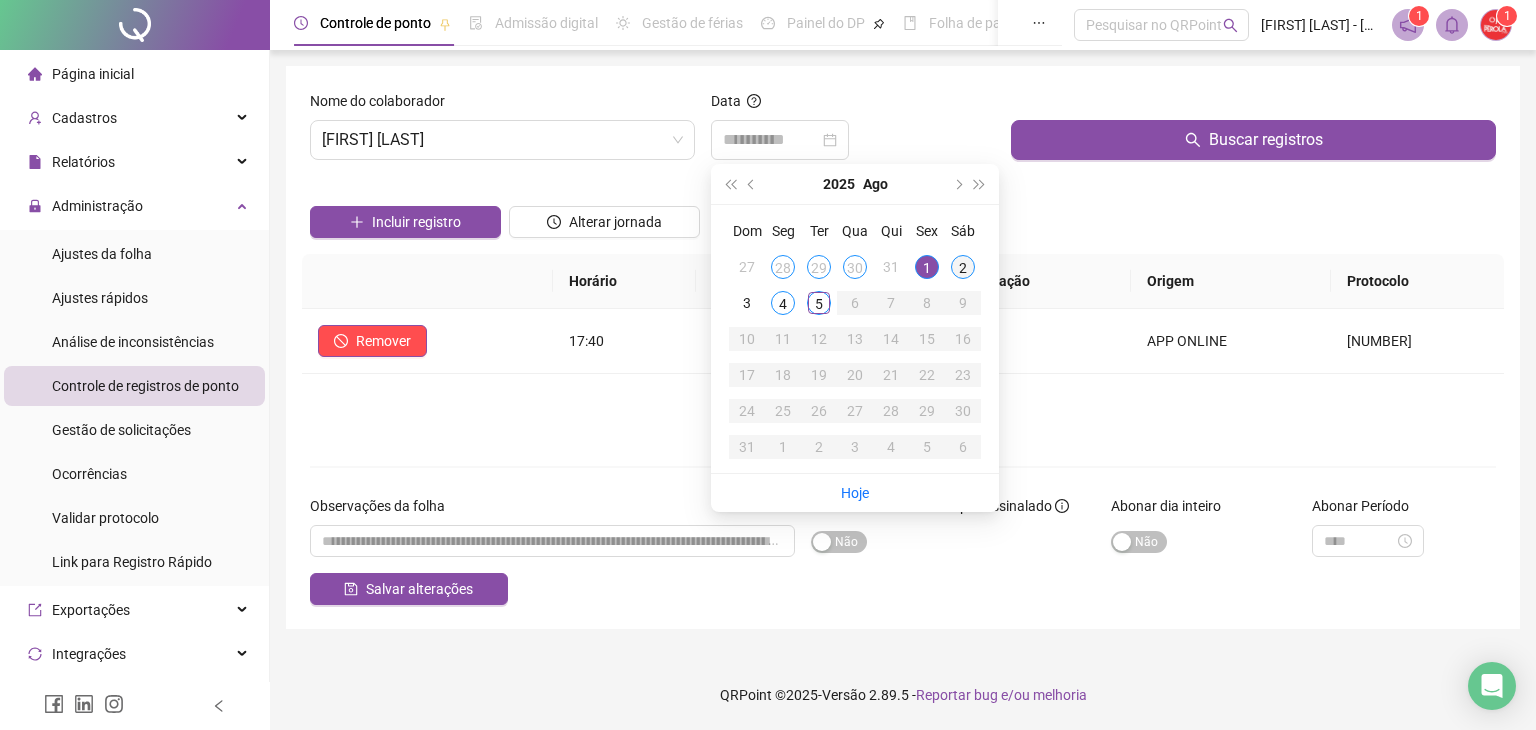 click on "2" at bounding box center [963, 267] 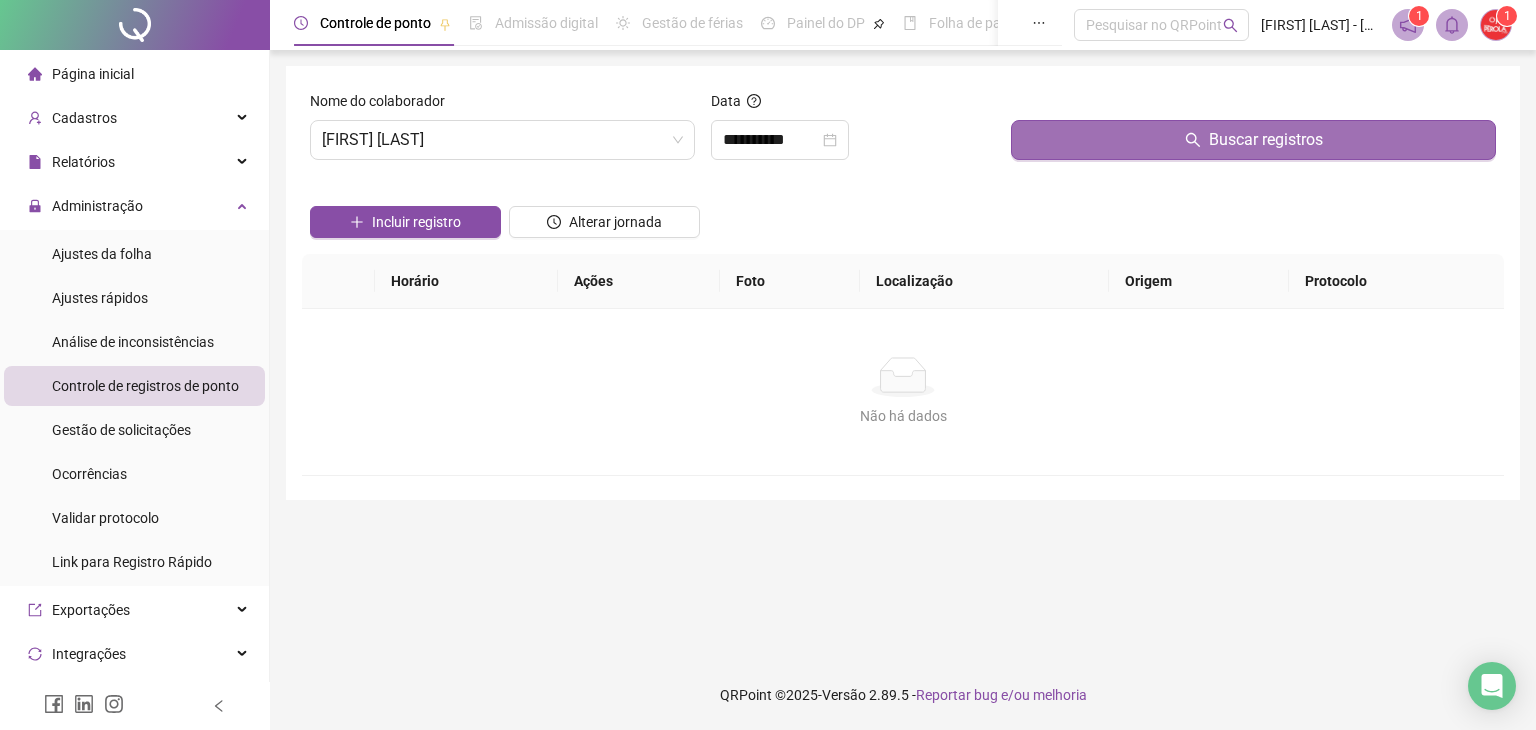 click on "Buscar registros" at bounding box center [1253, 140] 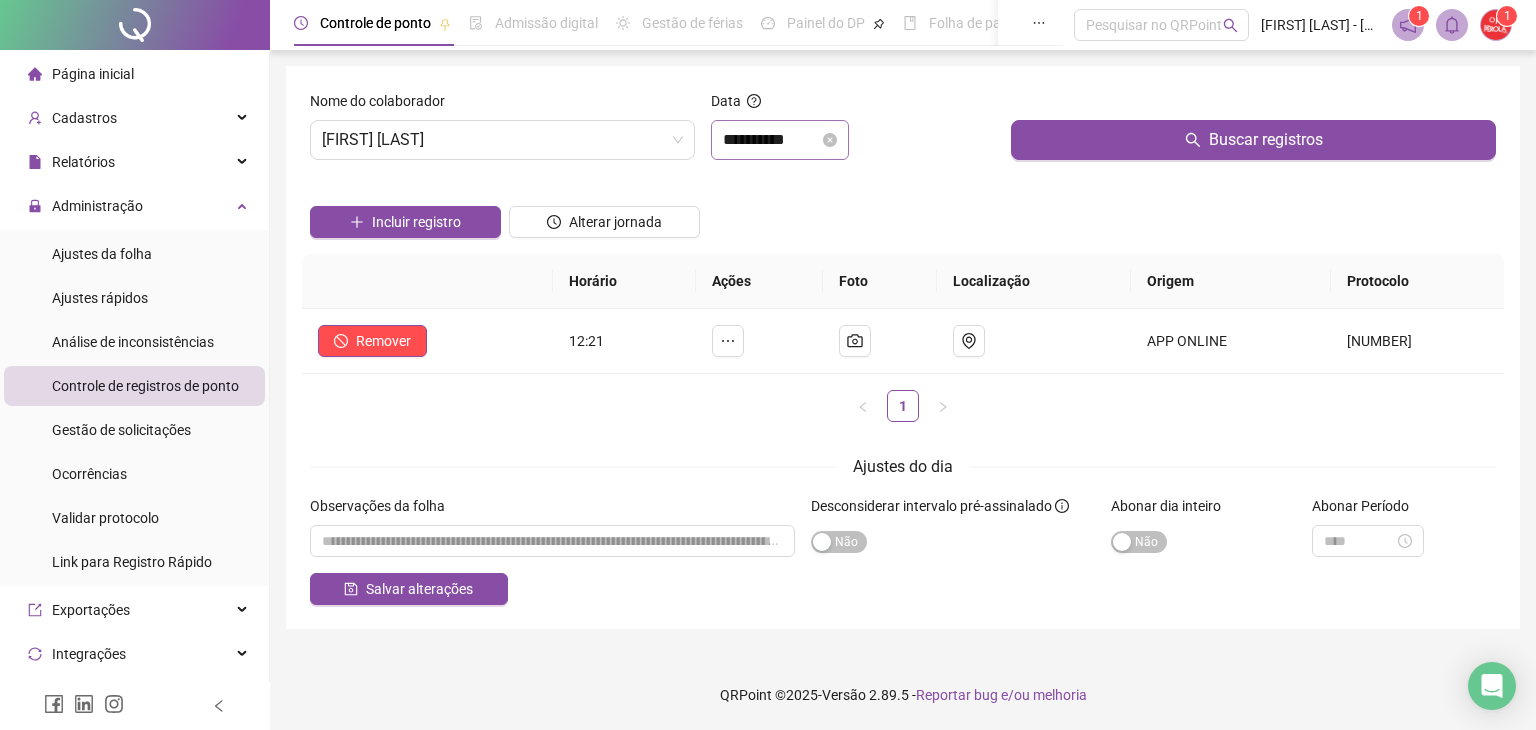 click on "**********" at bounding box center (780, 140) 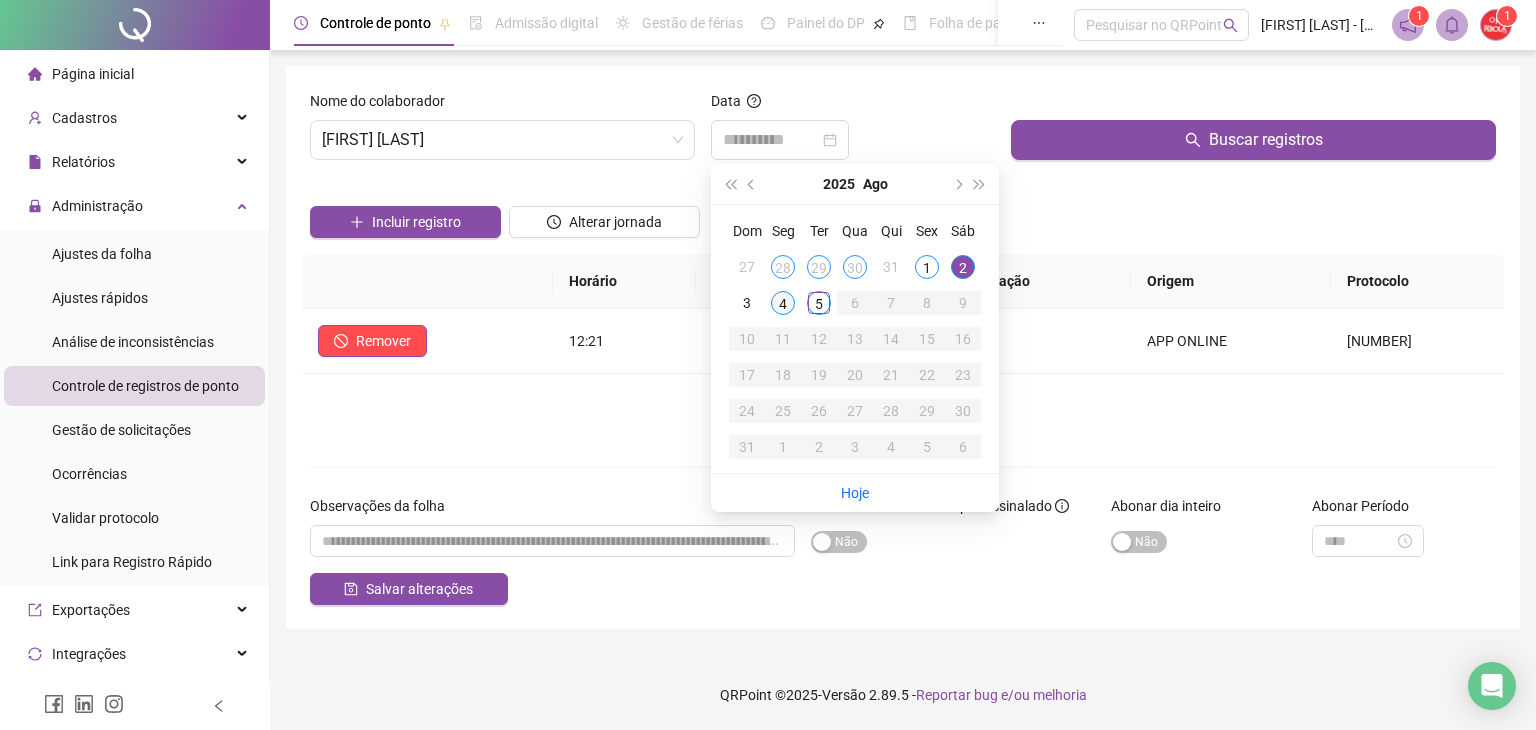 click on "4" at bounding box center [783, 303] 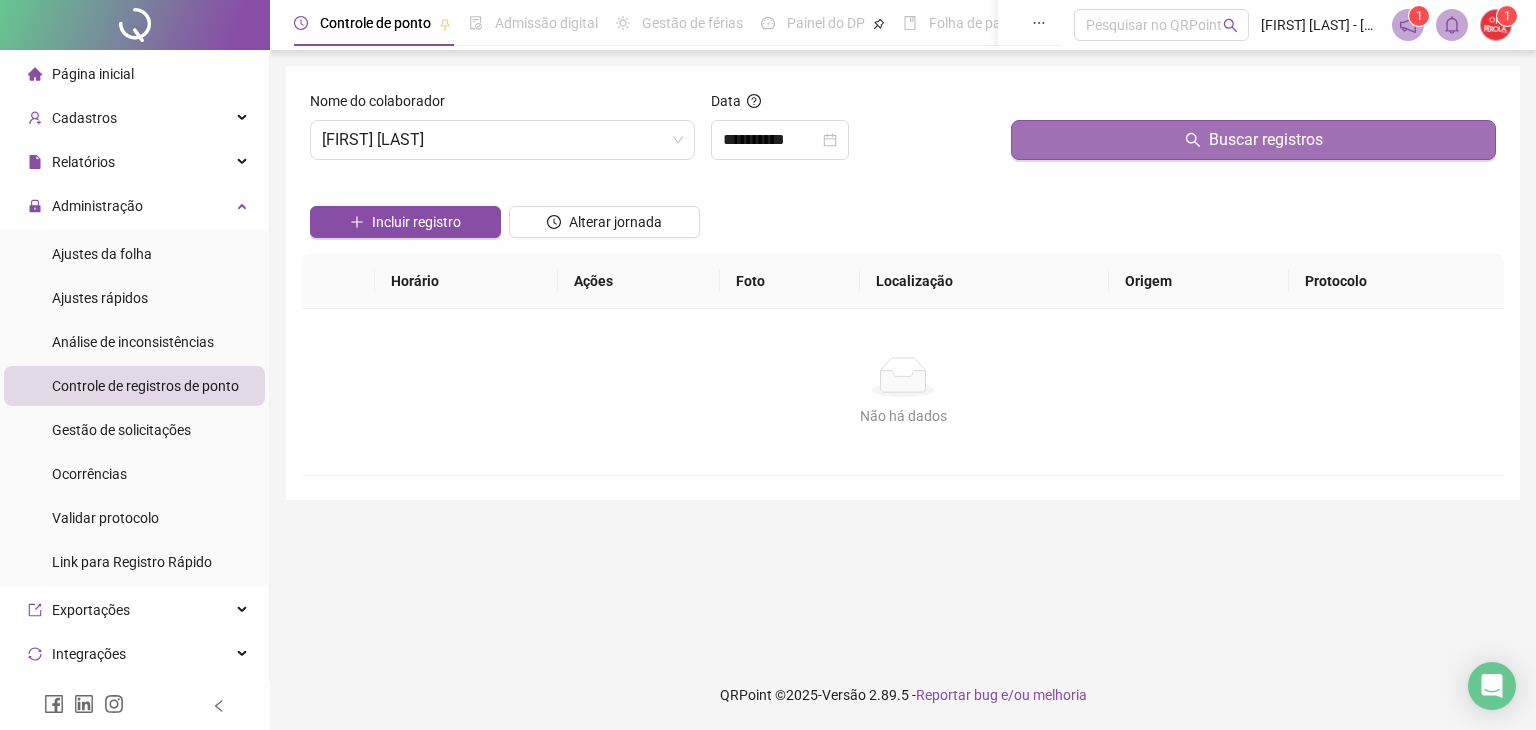 click on "Buscar registros" at bounding box center [1253, 140] 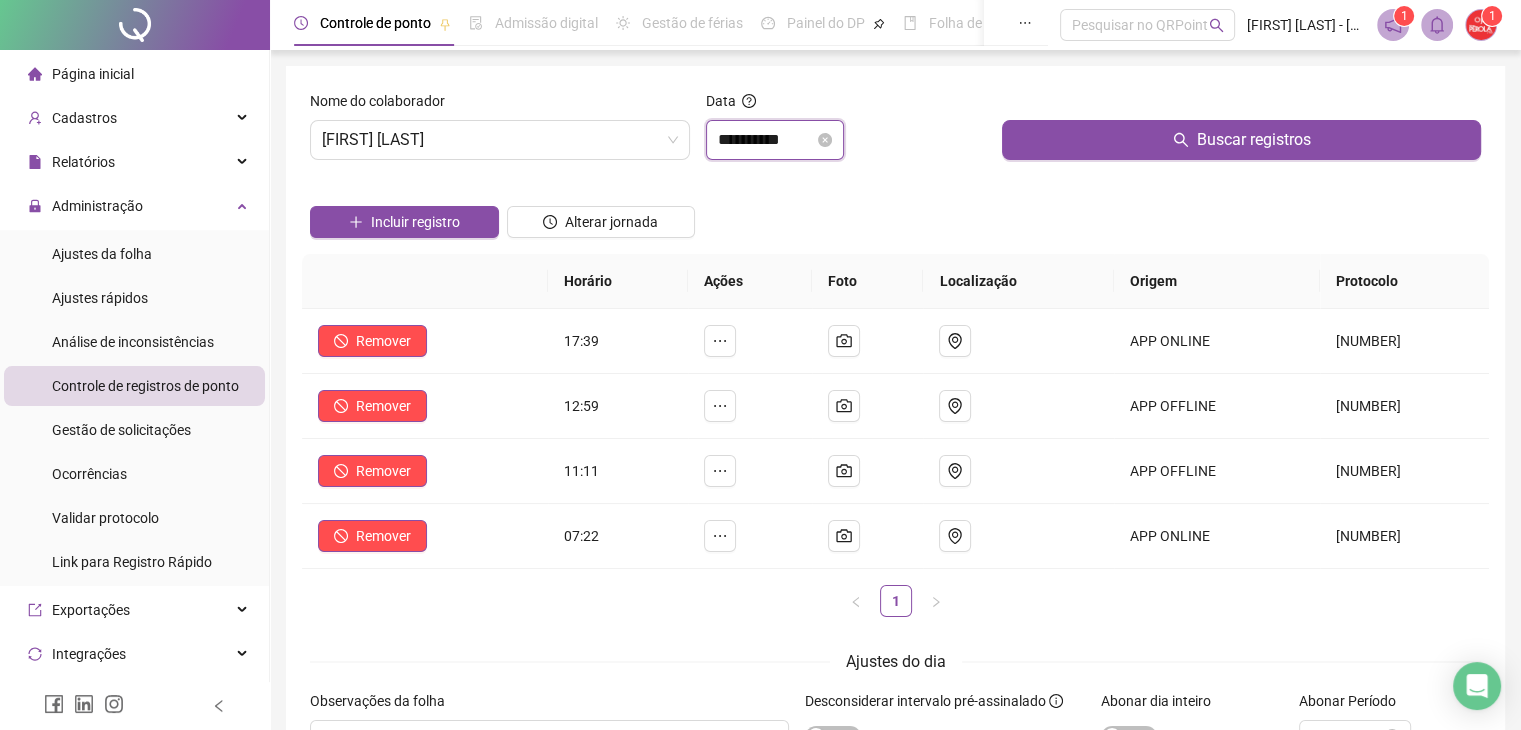 click on "**********" at bounding box center [766, 140] 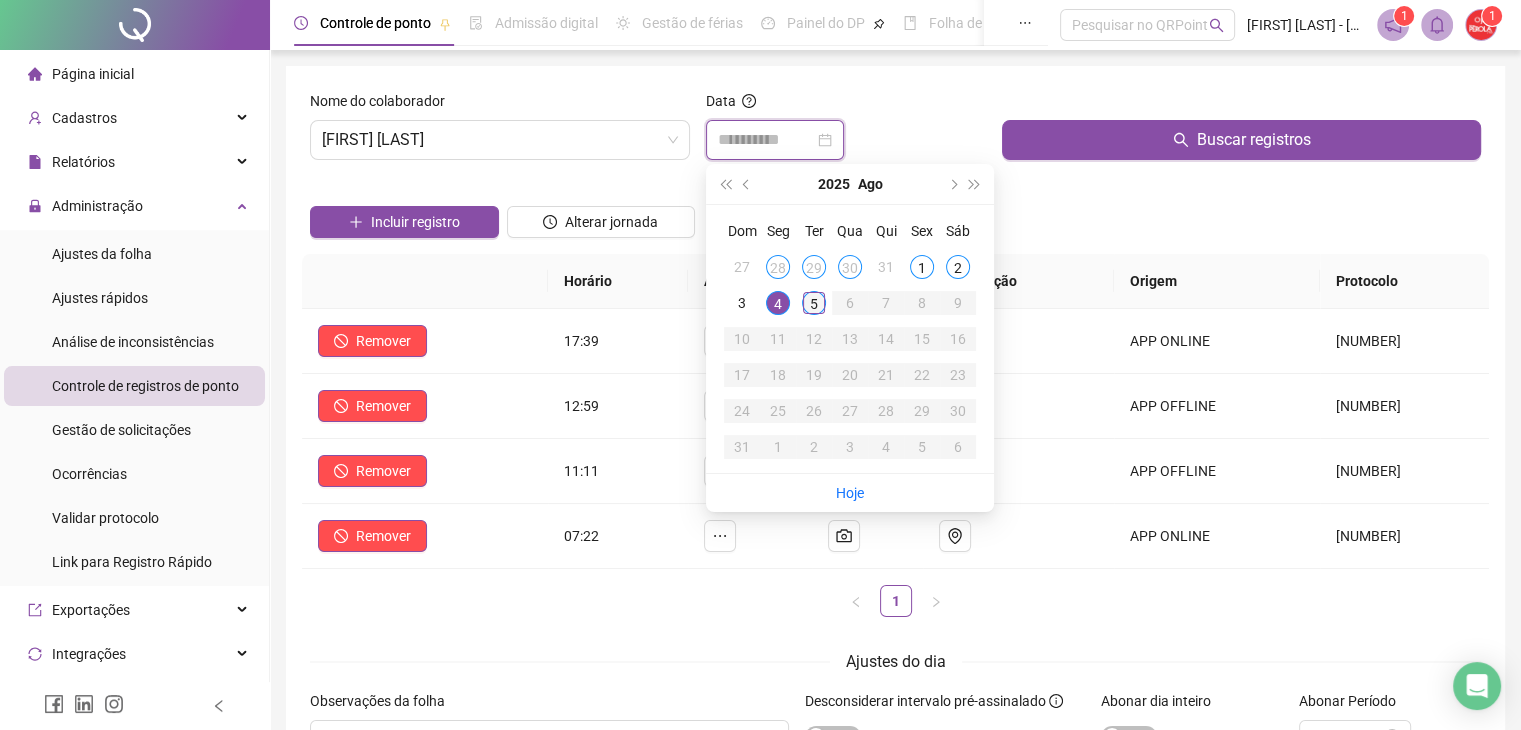 type on "**********" 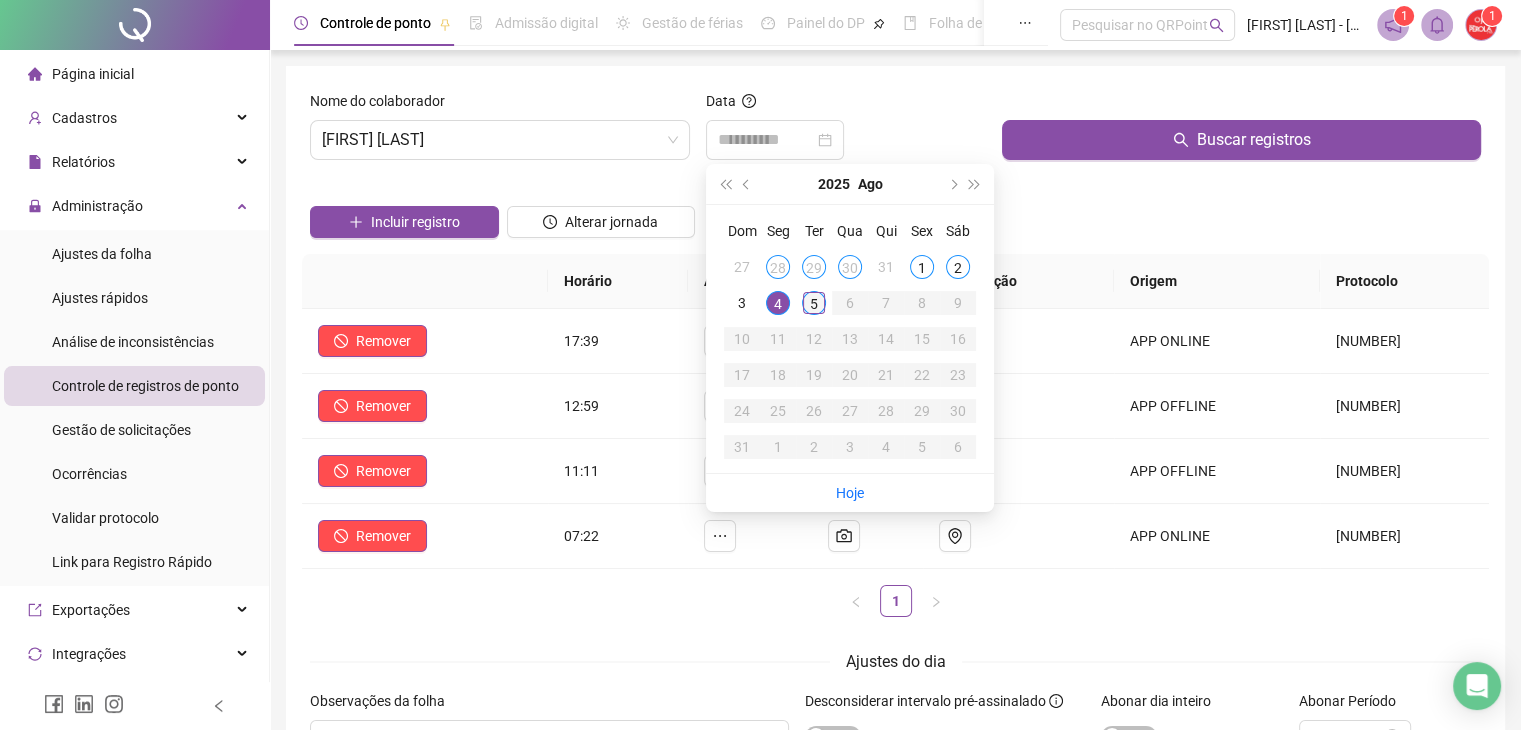 click on "5" at bounding box center [814, 303] 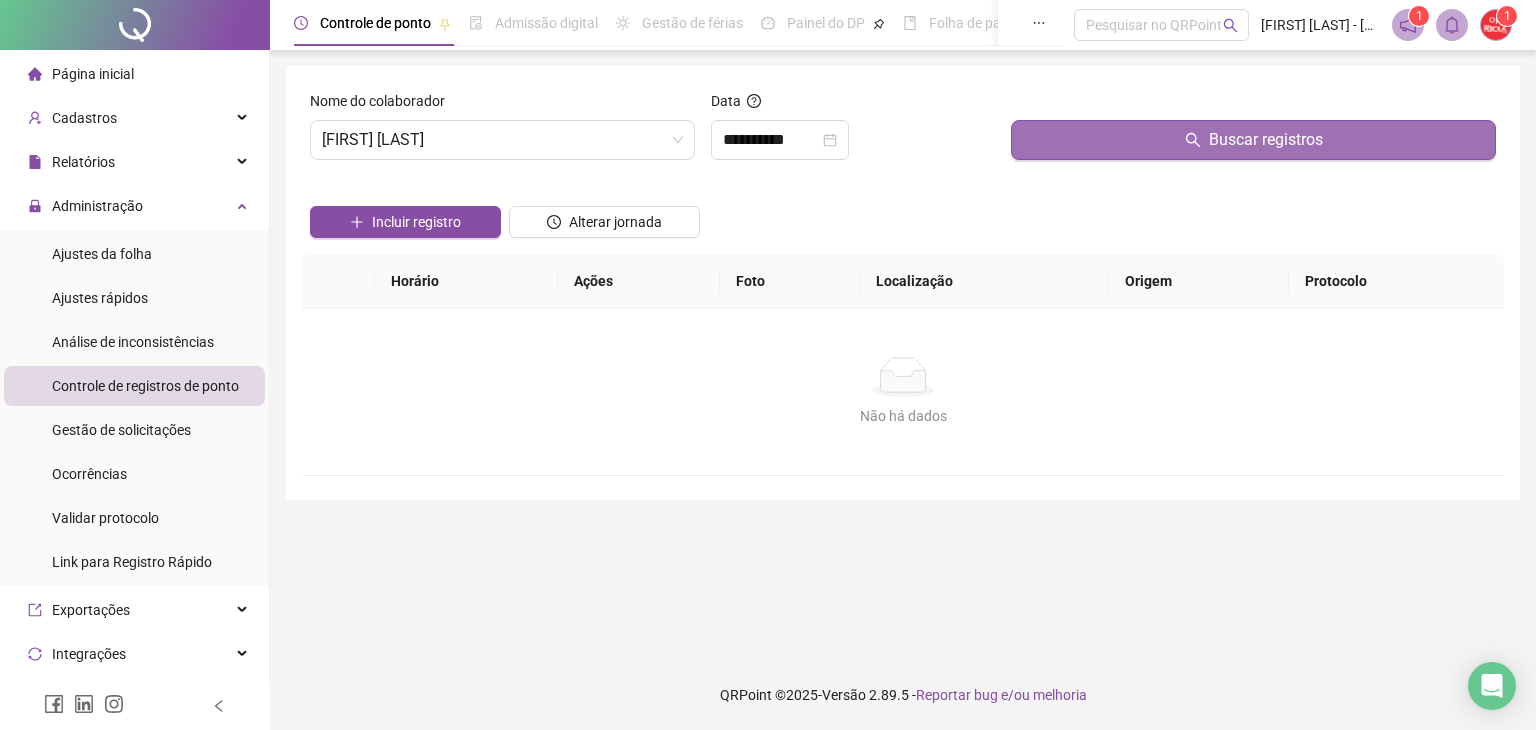 click on "Buscar registros" at bounding box center [1253, 140] 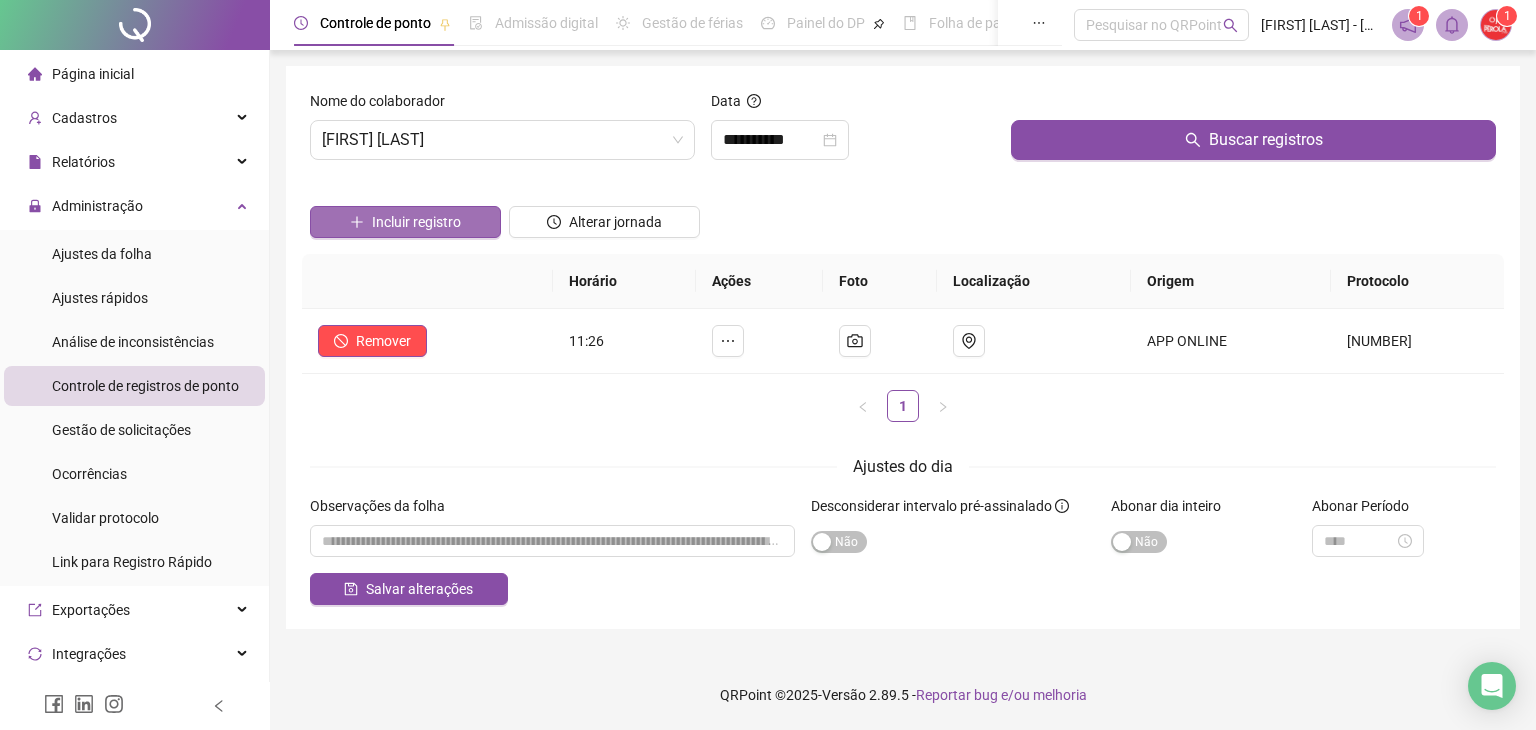 click on "Incluir registro" at bounding box center [416, 222] 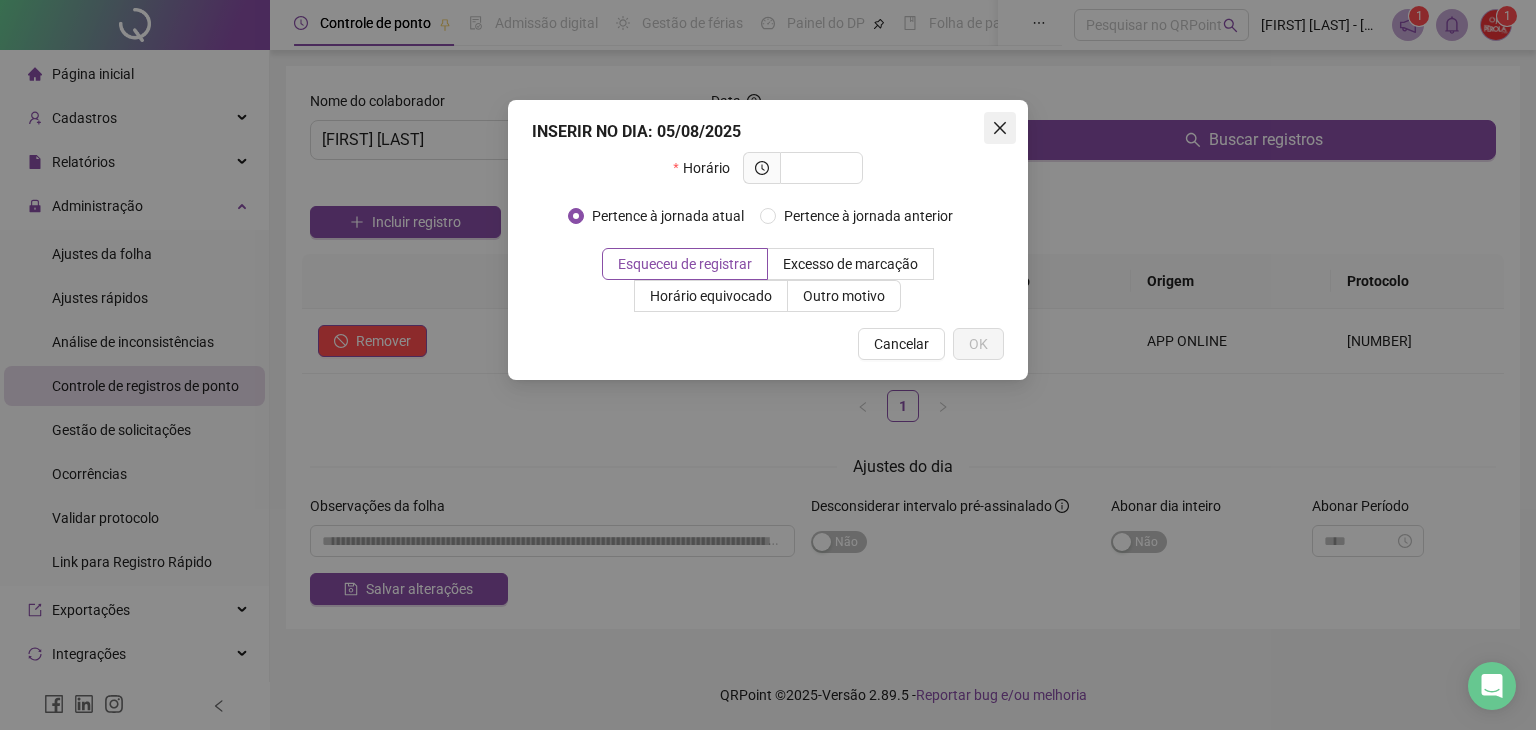 click 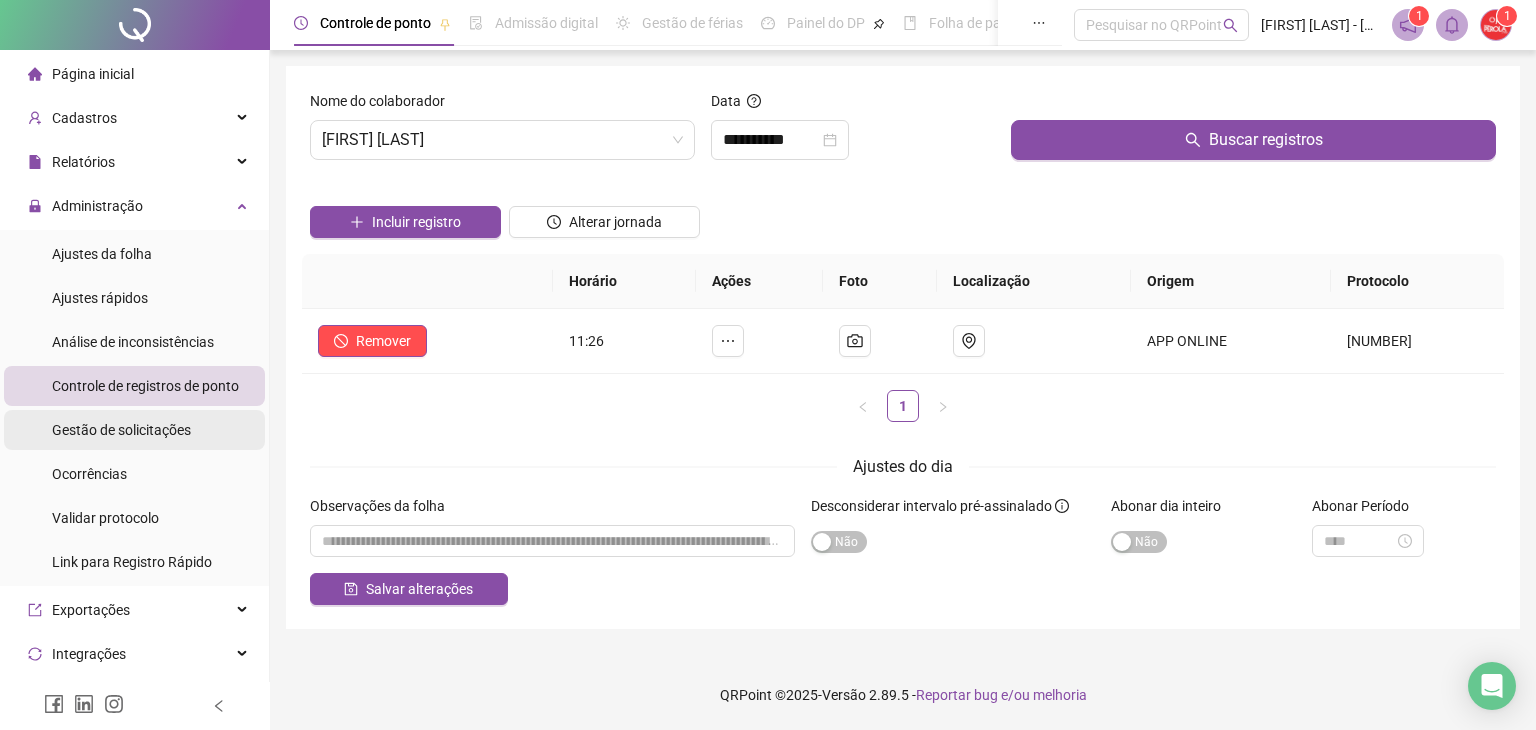 click on "Gestão de solicitações" at bounding box center [121, 430] 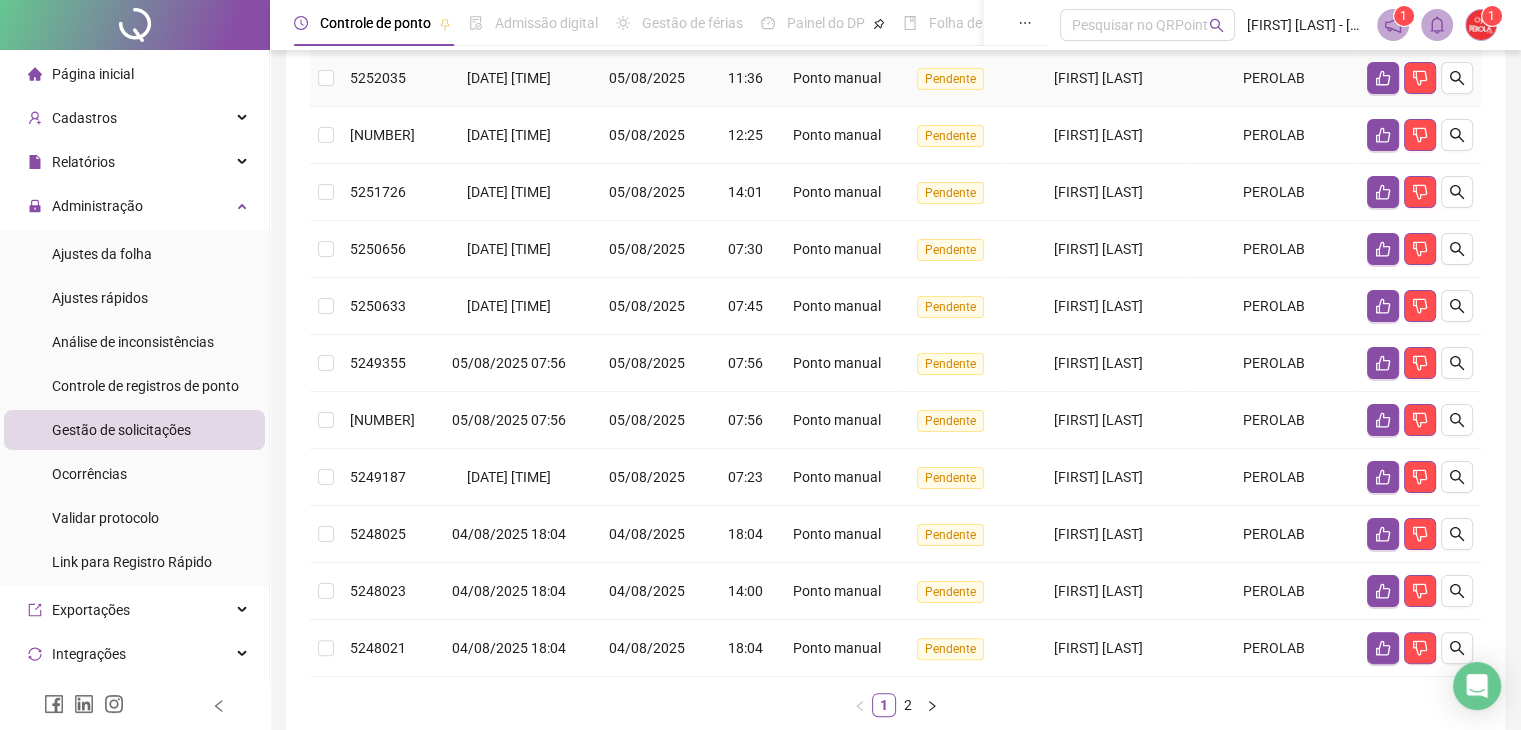 scroll, scrollTop: 439, scrollLeft: 0, axis: vertical 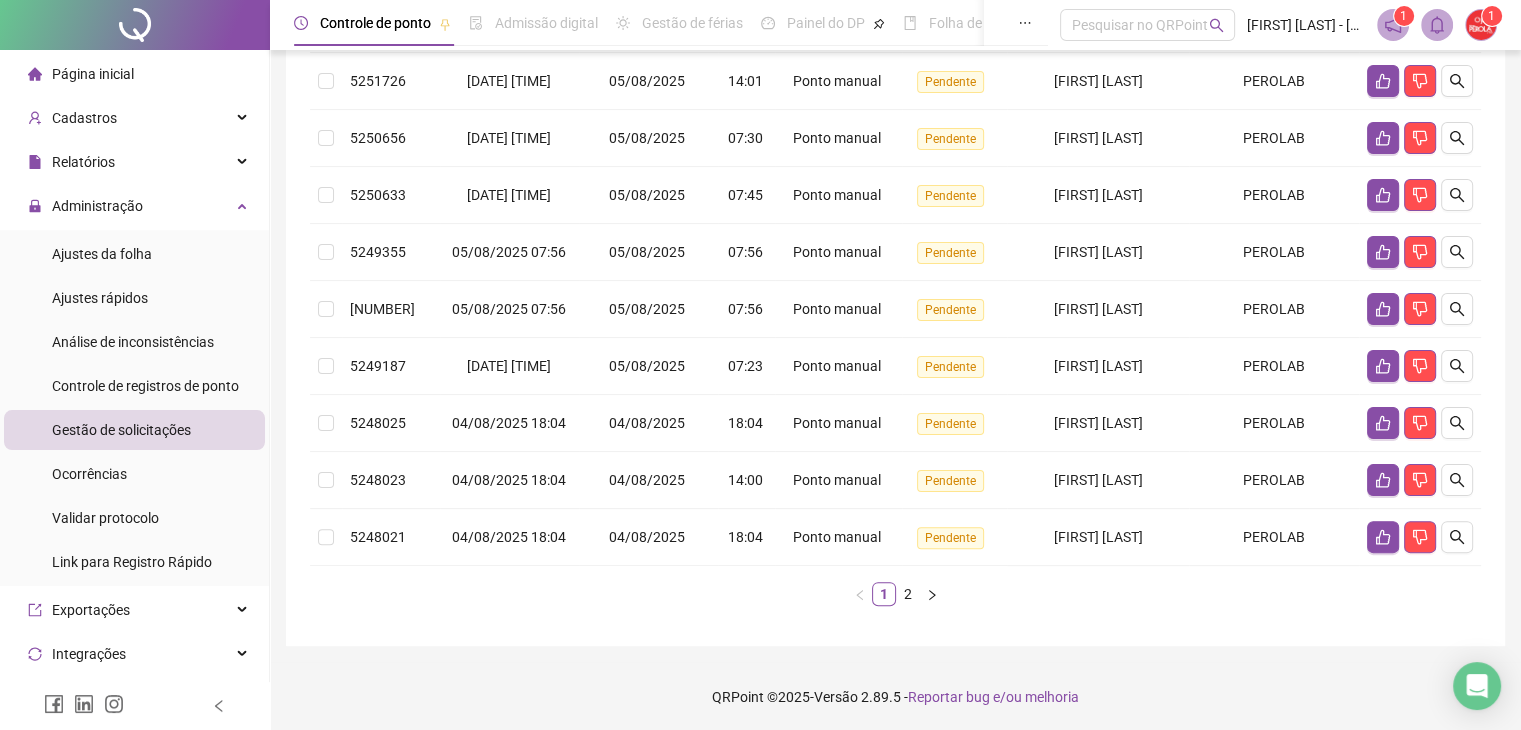 click on "Protocolo Solicitado em Período Hora Tipo Status Colaborador Local de trabalho Ações                     [NUMBER] [DATE] [TIME] [DATE]   [TIME]   Ponto manual   Pendente [FIRST] [LAST] PEROLAB [NUMBER] [DATE] [TIME] [DATE]   [TIME]   Ponto manual   Pendente [FIRST] [LAST] PEROLAB [NUMBER] [DATE] [TIME] [DATE]   [TIME]   Ponto manual   Pendente [FIRST] [LAST] PEROLAB [NUMBER] [DATE] [TIME] [DATE]   [TIME]   Ponto manual   Pendente [FIRST] [LAST] PEROLAB [NUMBER] [DATE] [TIME] [DATE]   [TIME]   Ponto manual   Pendente [FIRST] [LAST] PEROLAB [NUMBER] [DATE] [TIME] [DATE]   [TIME]   Ponto manual   Pendente [FIRST] [LAST] PEROLAB [NUMBER] [DATE] [TIME] [DATE]   [TIME]   Ponto manual   Pendente [FIRST] [LAST] PEROLAB [NUMBER] [DATE] [TIME] [DATE]   [TIME]   Ponto manual   Pendente [FIRST] [LAST] PEROLAB [NUMBER] [DATE] [TIME] [DATE]   [TIME]   Ponto manual   Pendente [FIRST] [LAST] PEROLAB" at bounding box center (895, 220) 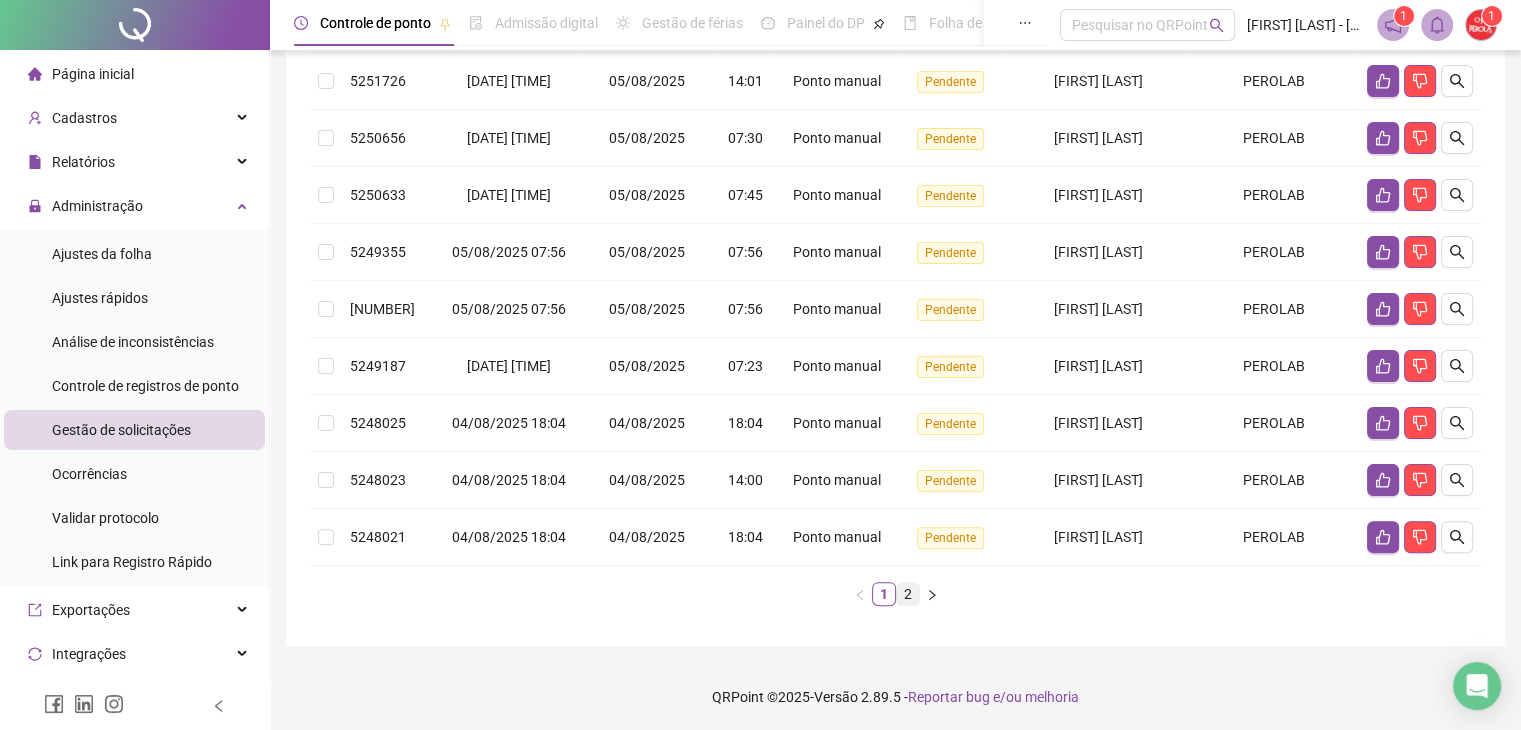 click on "2" at bounding box center [908, 594] 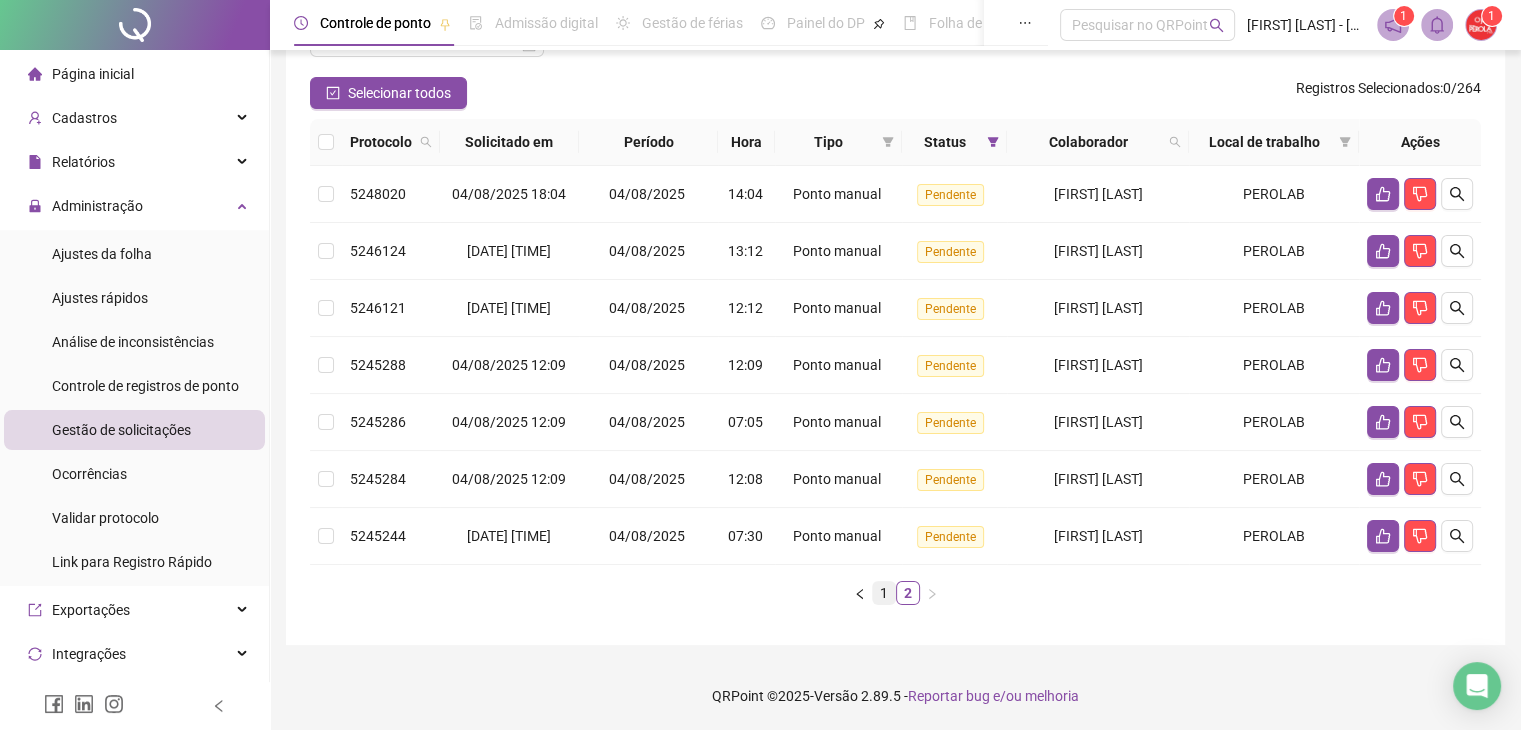 click on "1" at bounding box center [884, 593] 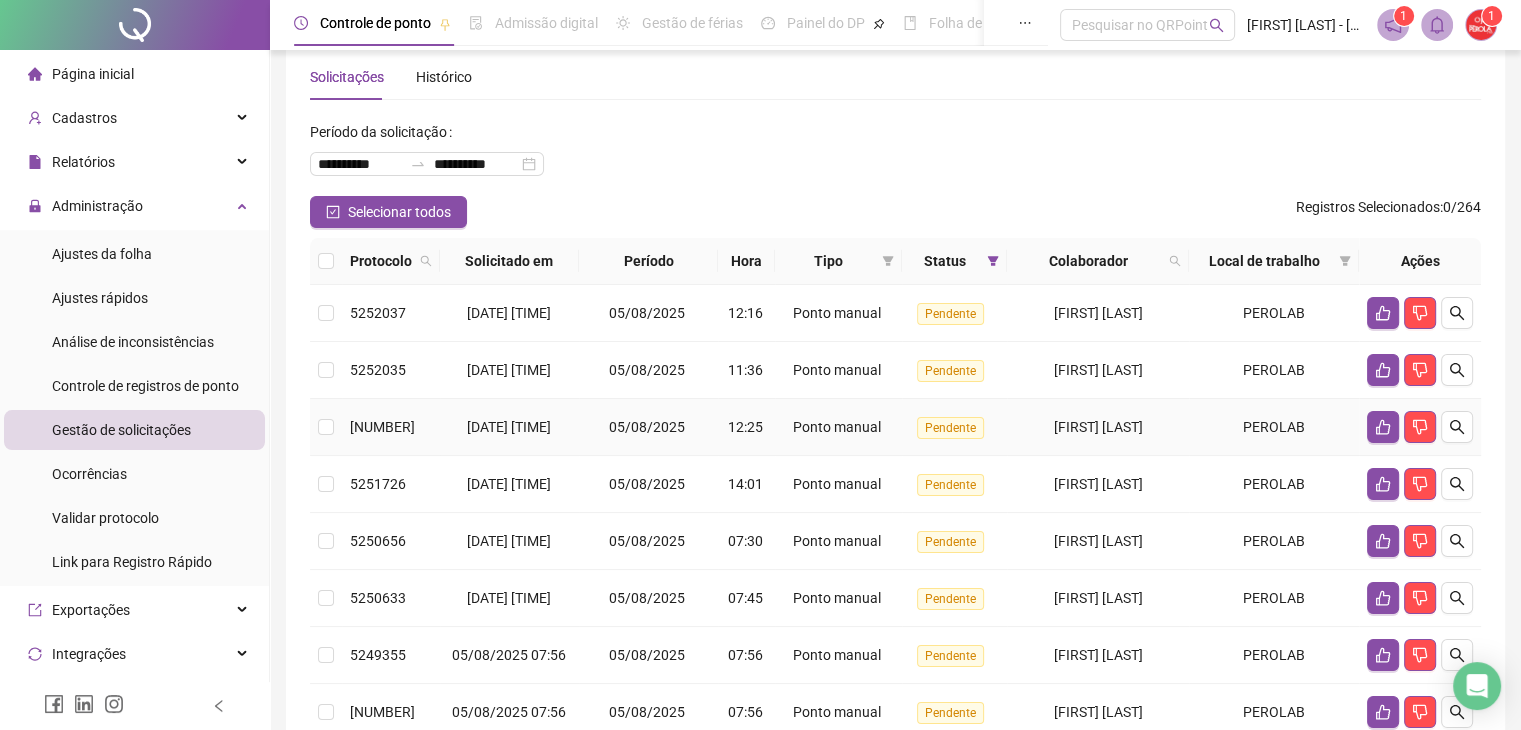 scroll, scrollTop: 0, scrollLeft: 0, axis: both 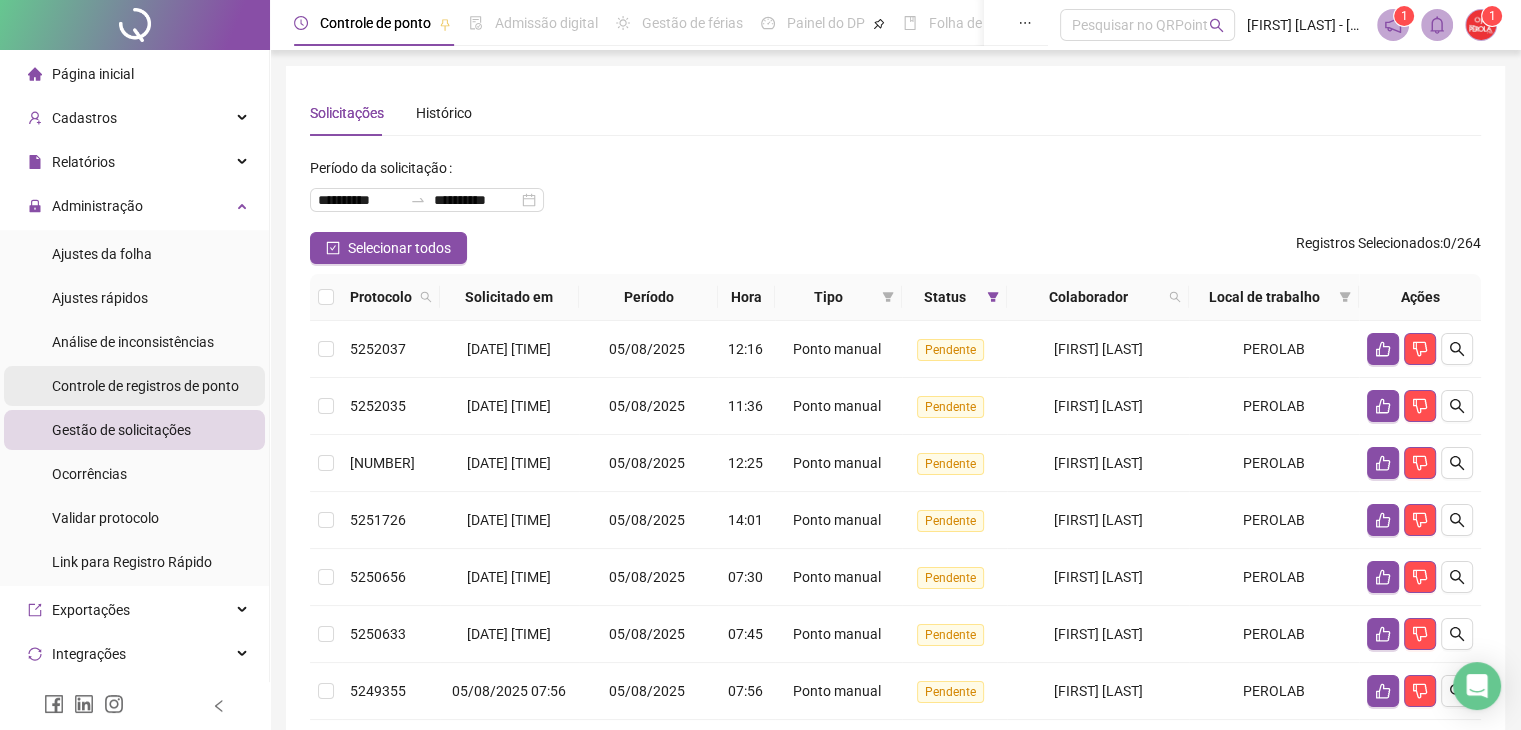 click on "Controle de registros de ponto" at bounding box center (145, 386) 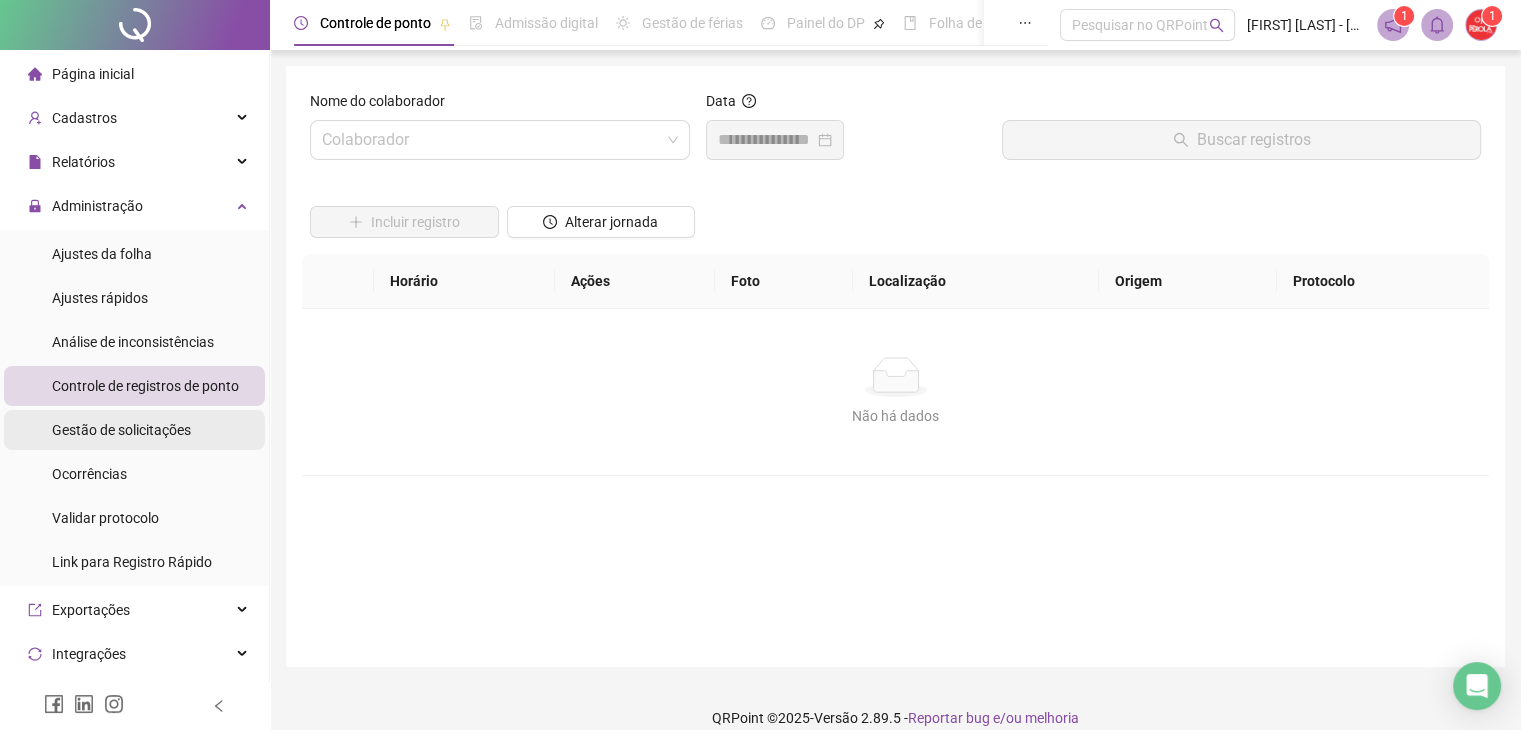 click on "Gestão de solicitações" at bounding box center (121, 430) 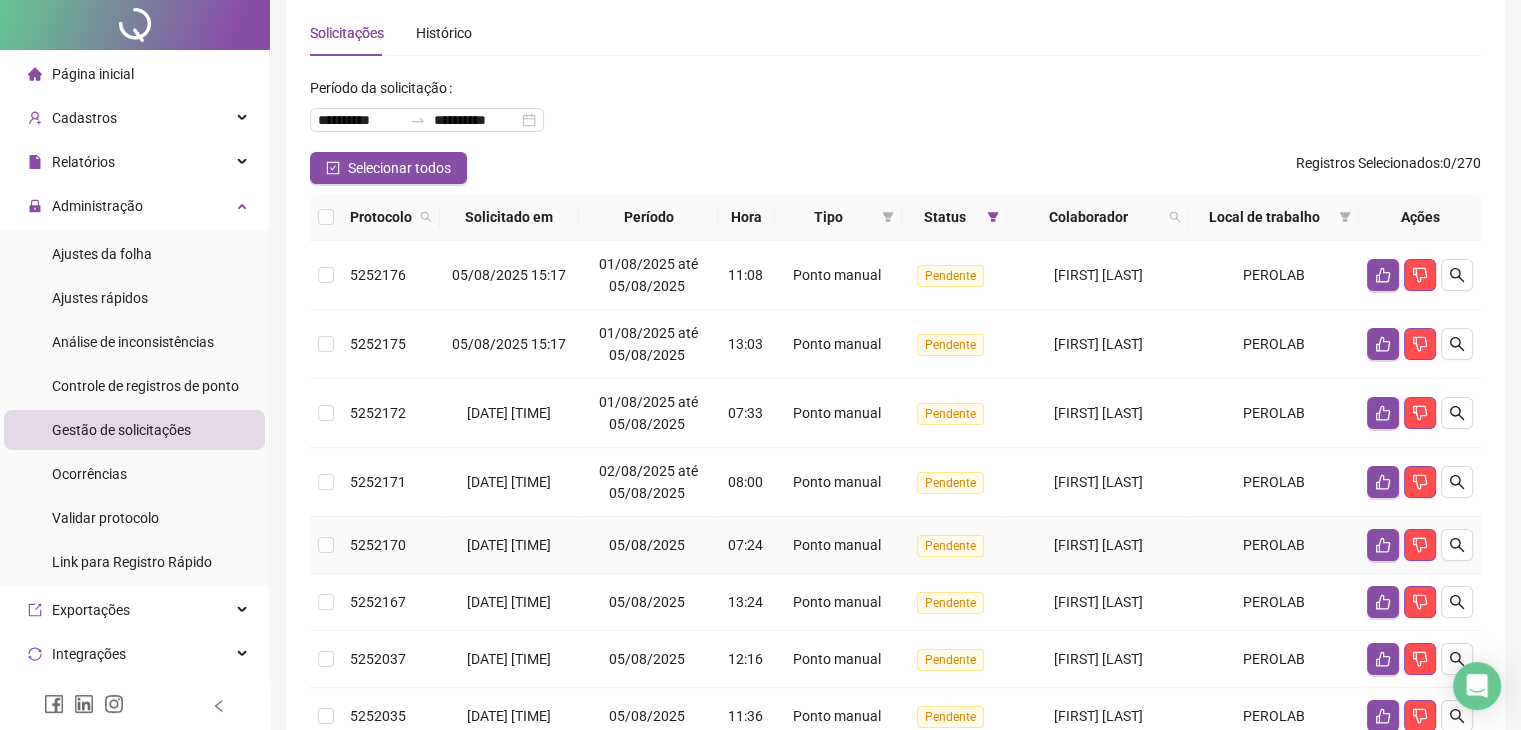 scroll, scrollTop: 0, scrollLeft: 0, axis: both 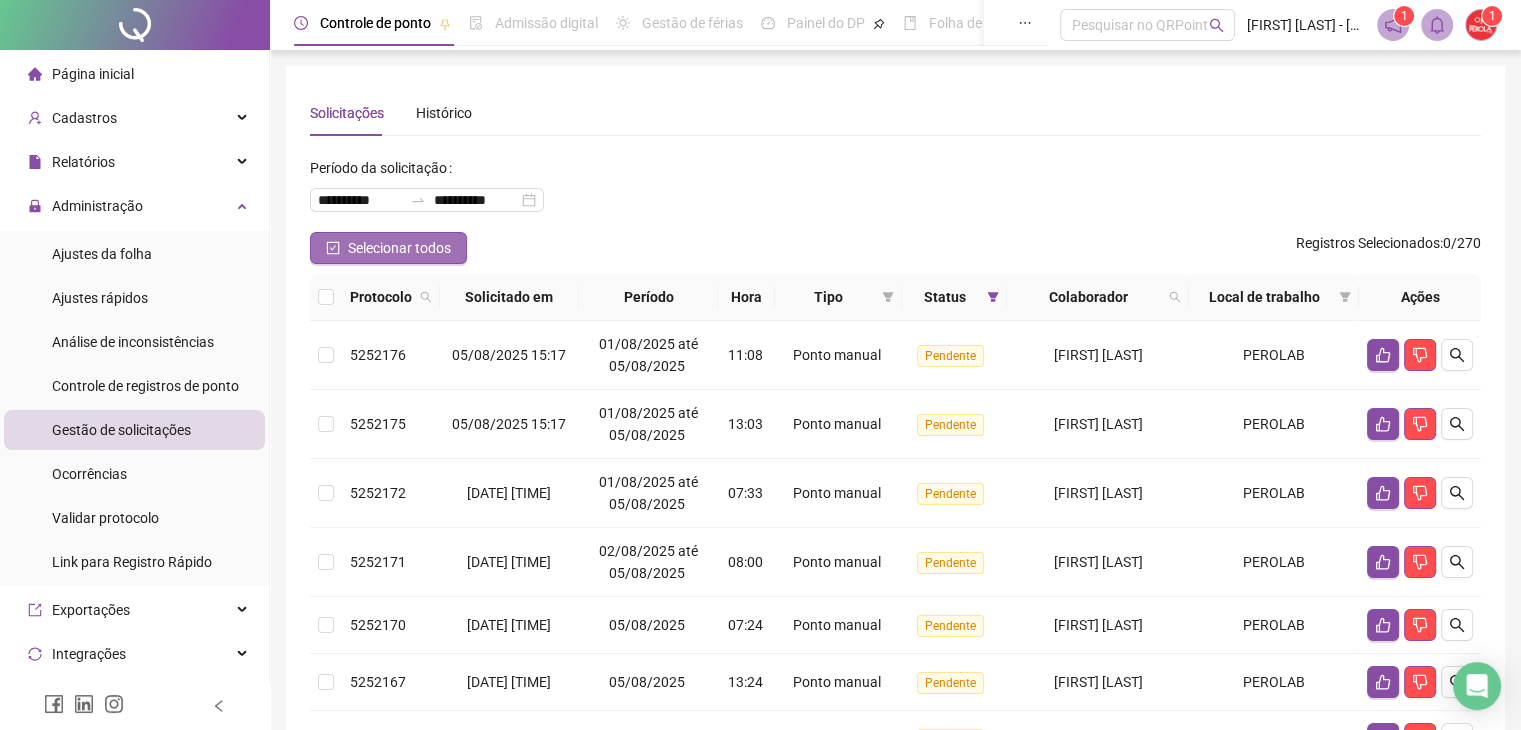 click on "Selecionar todos" at bounding box center (399, 248) 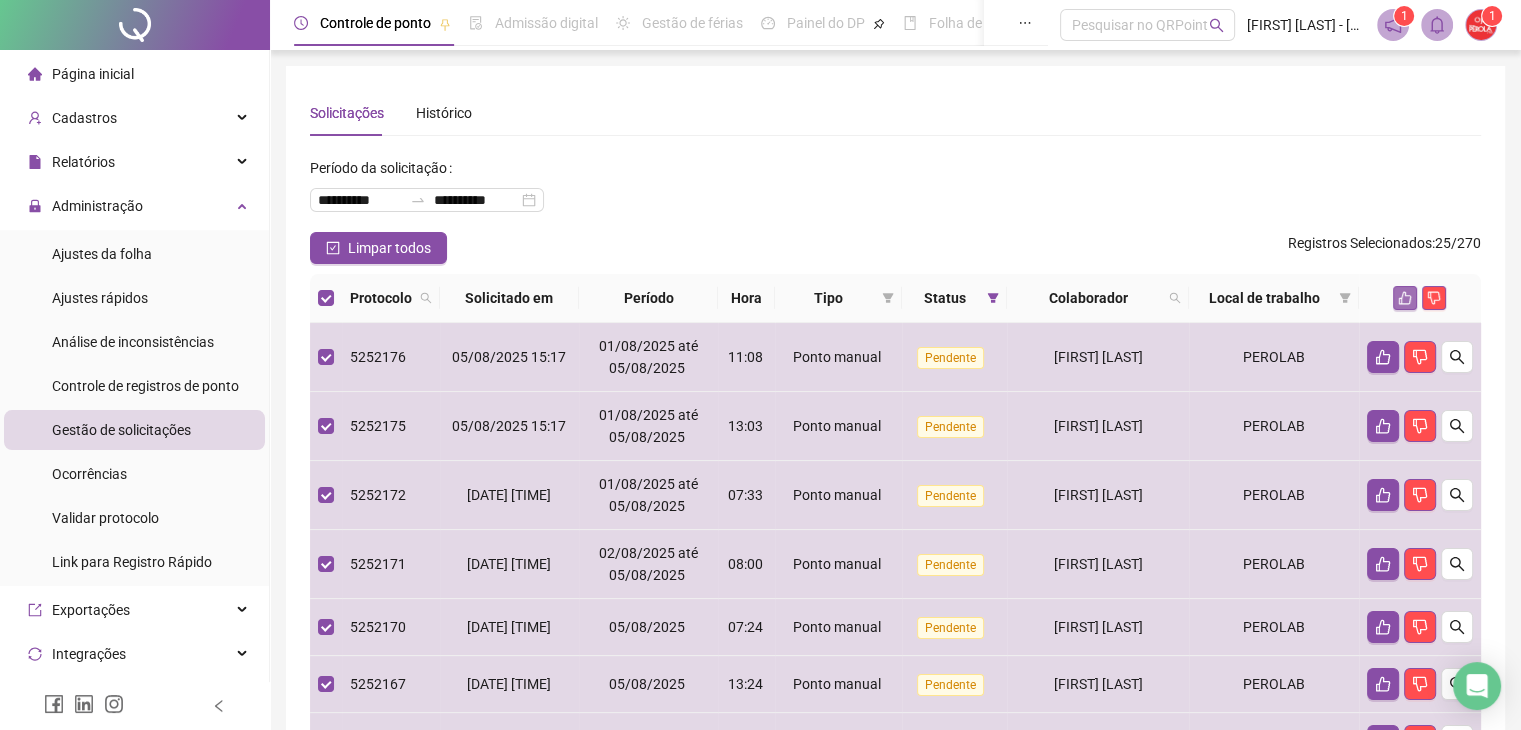 click 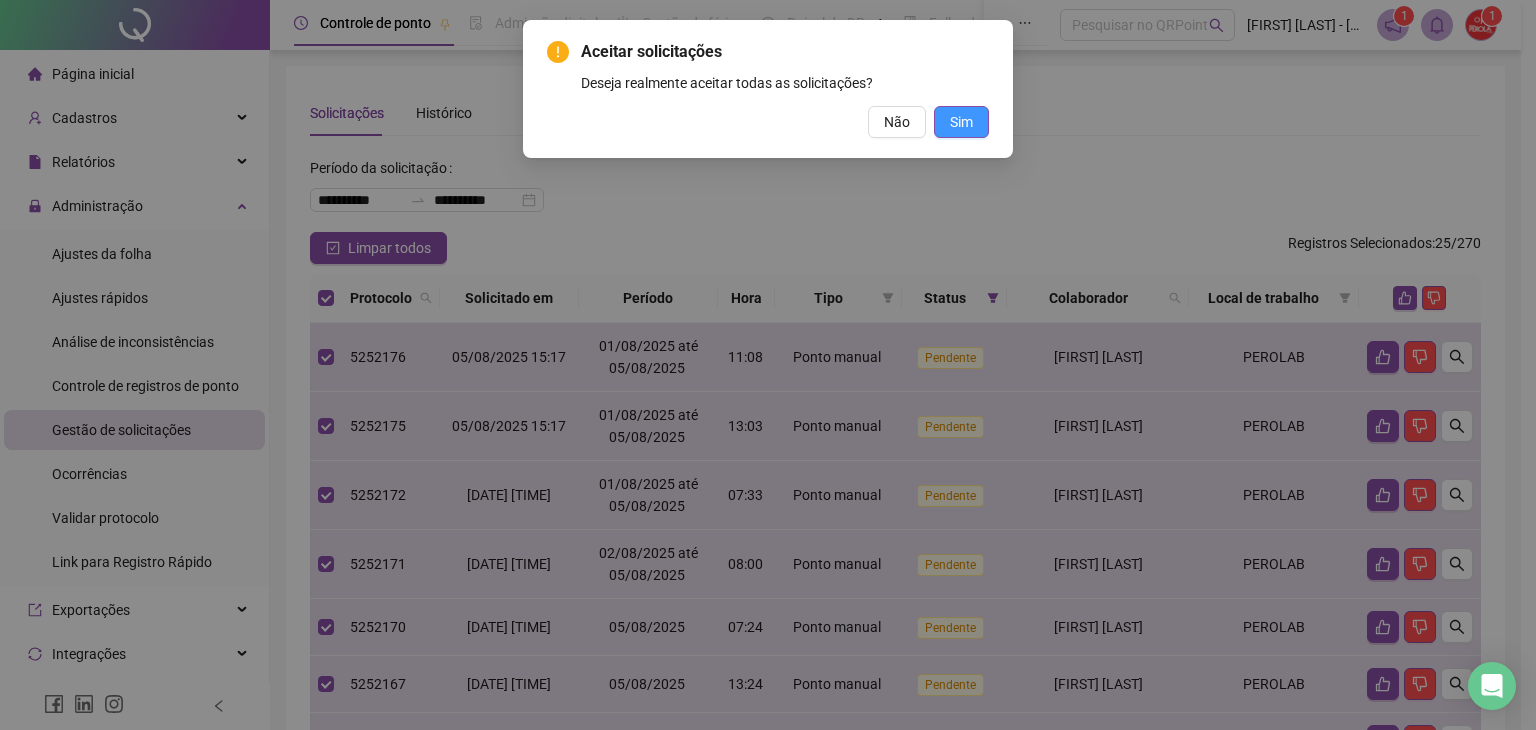 click on "Sim" at bounding box center (961, 122) 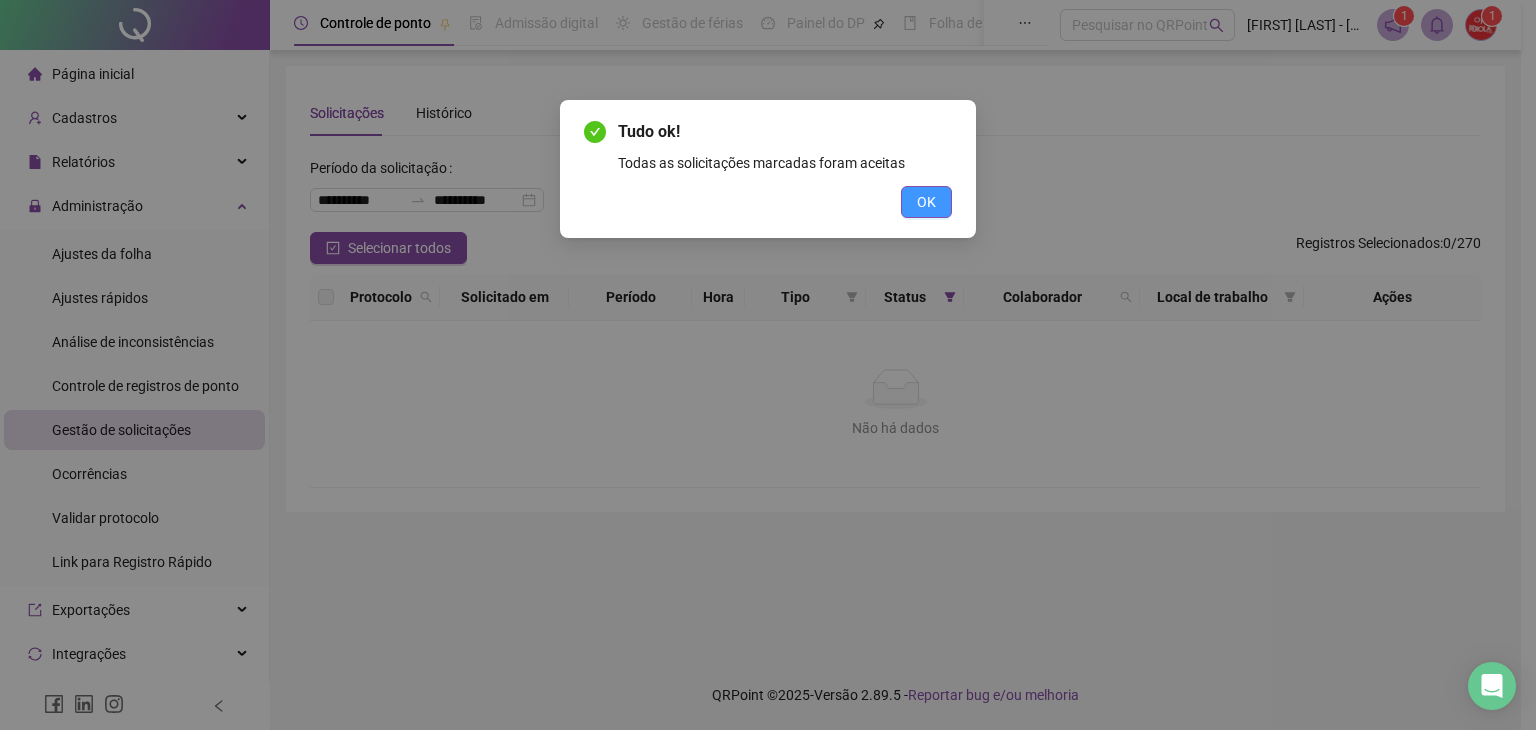 click on "OK" at bounding box center [926, 202] 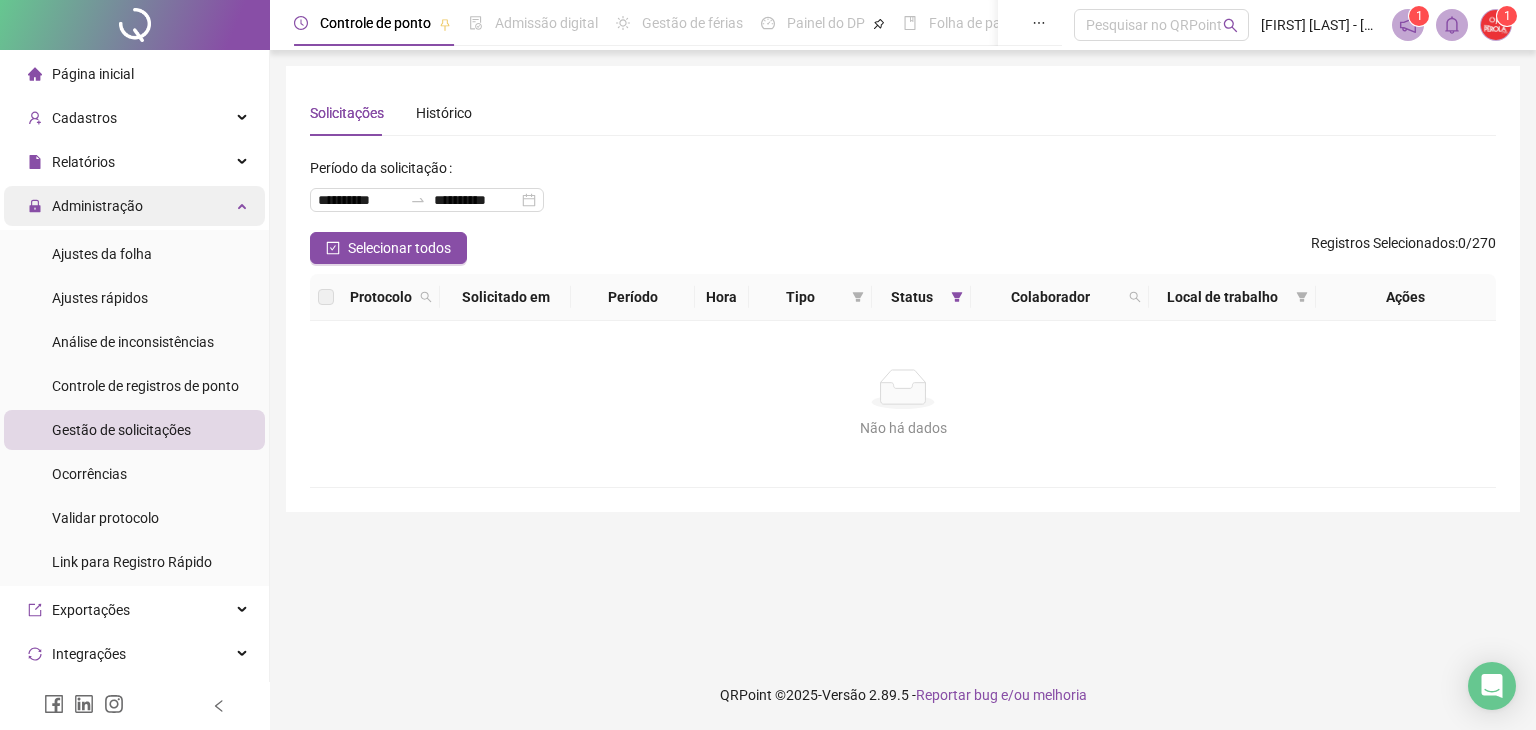 click on "Administração" at bounding box center (134, 206) 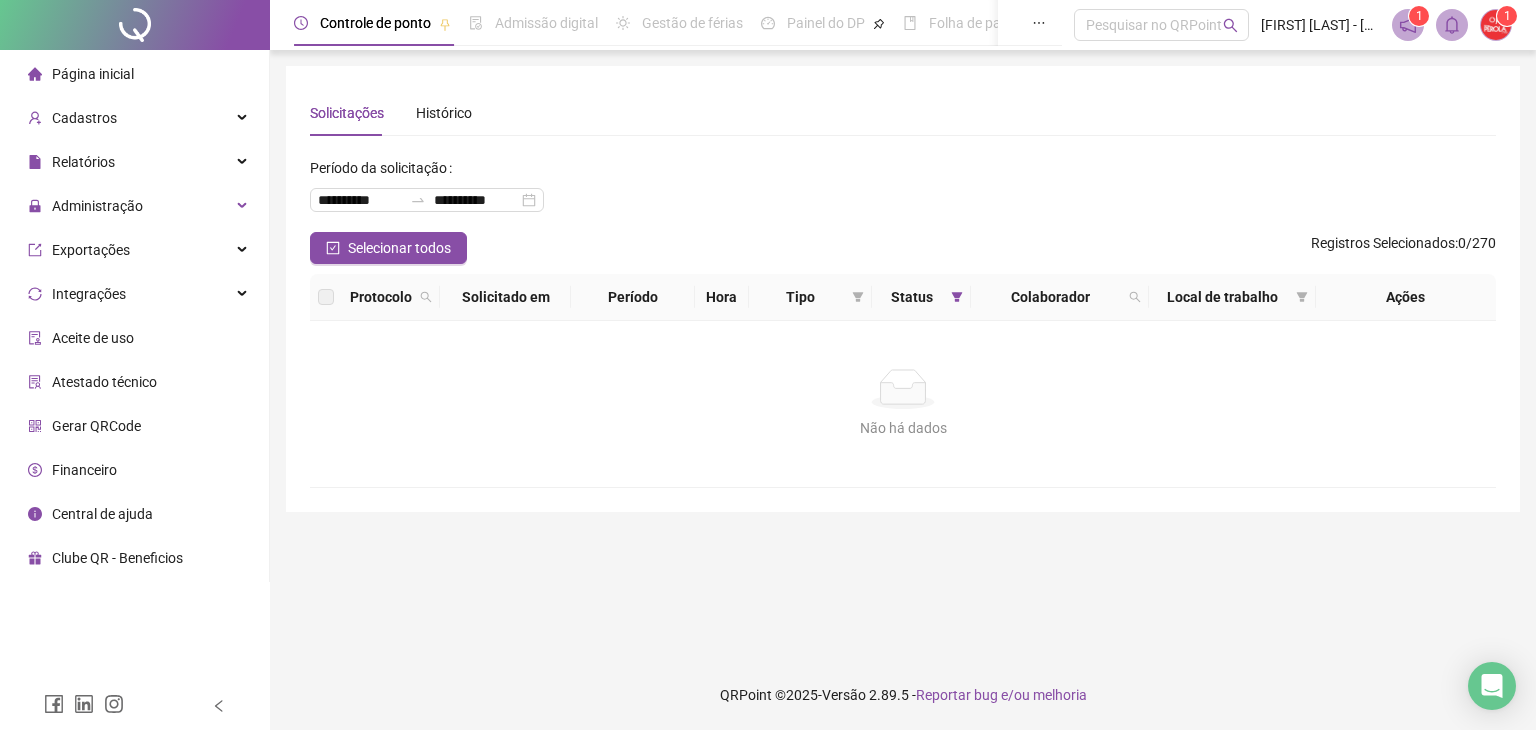 click on "Página inicial" at bounding box center (93, 74) 